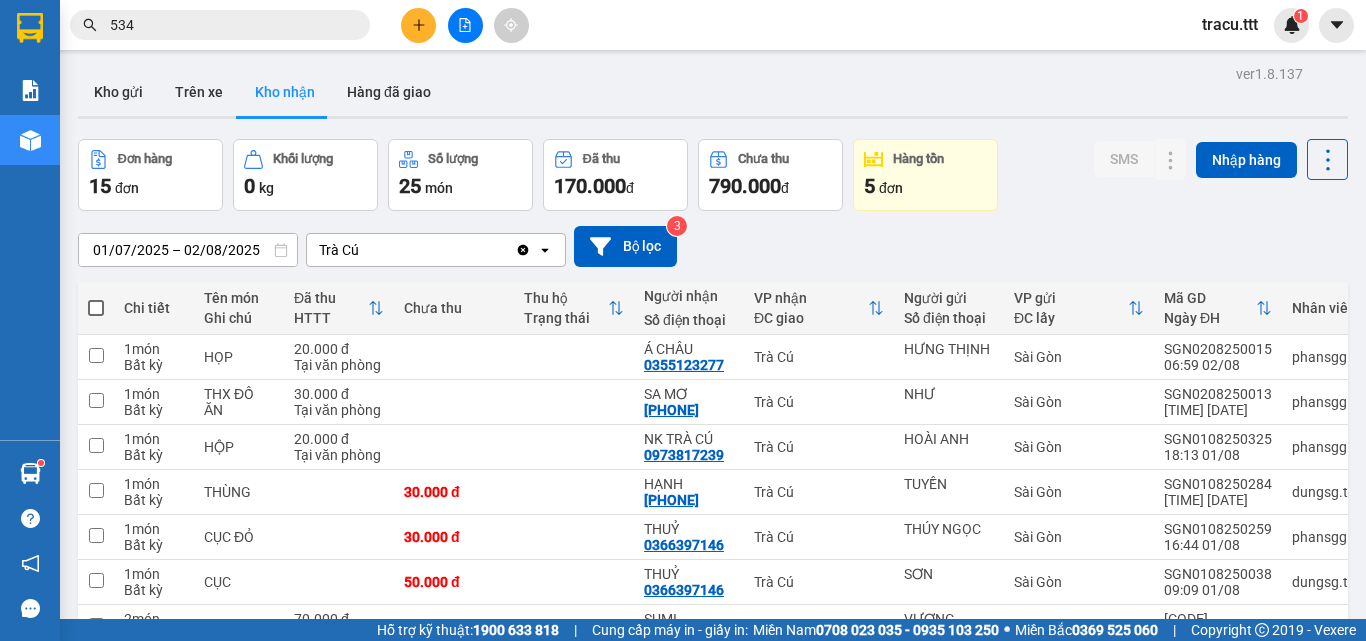 scroll, scrollTop: 0, scrollLeft: 0, axis: both 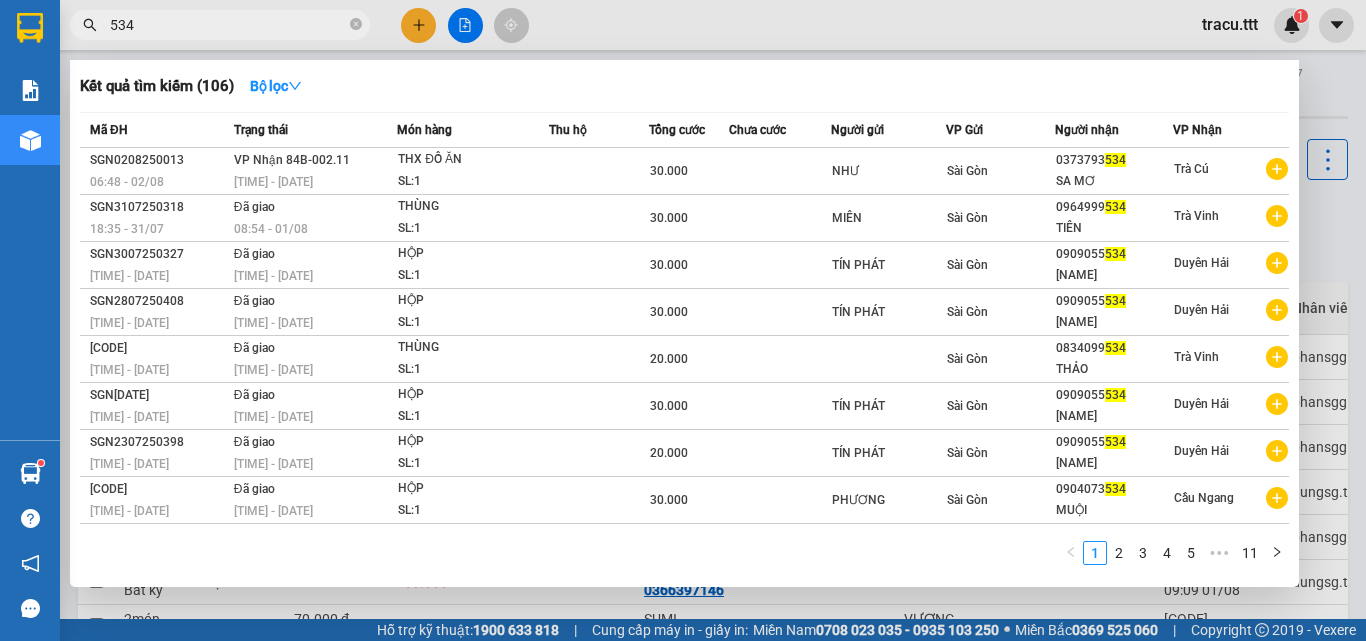 type on "534" 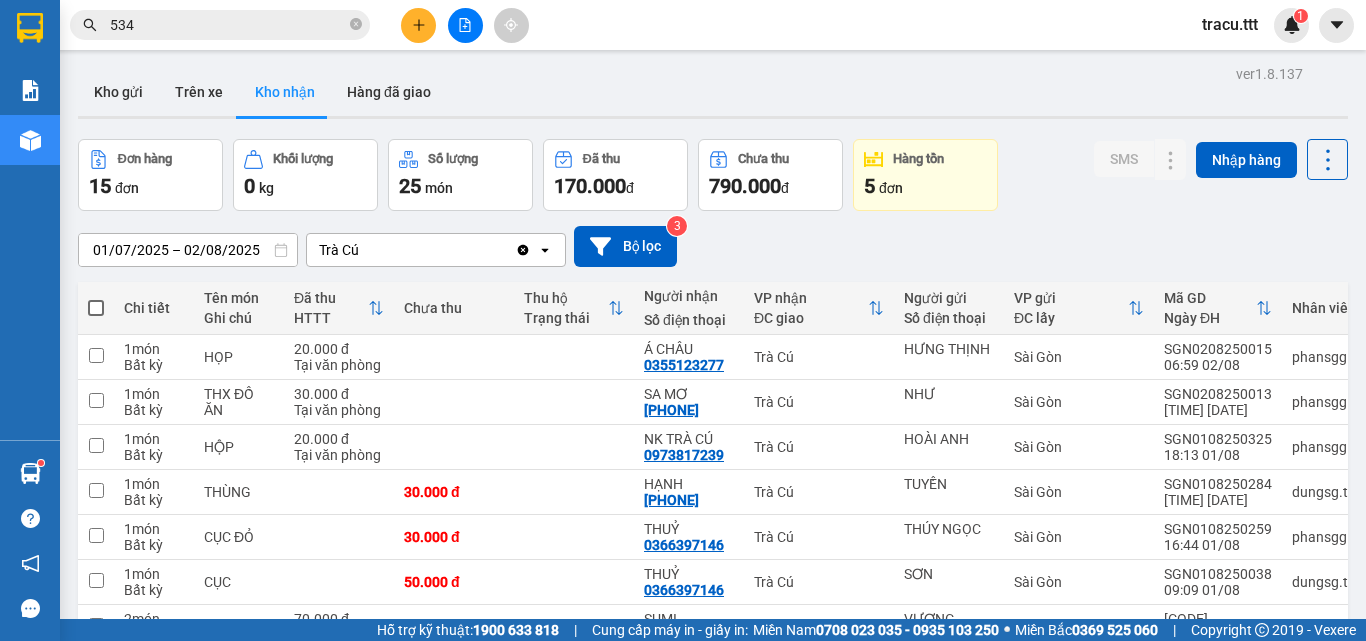 click at bounding box center [418, 25] 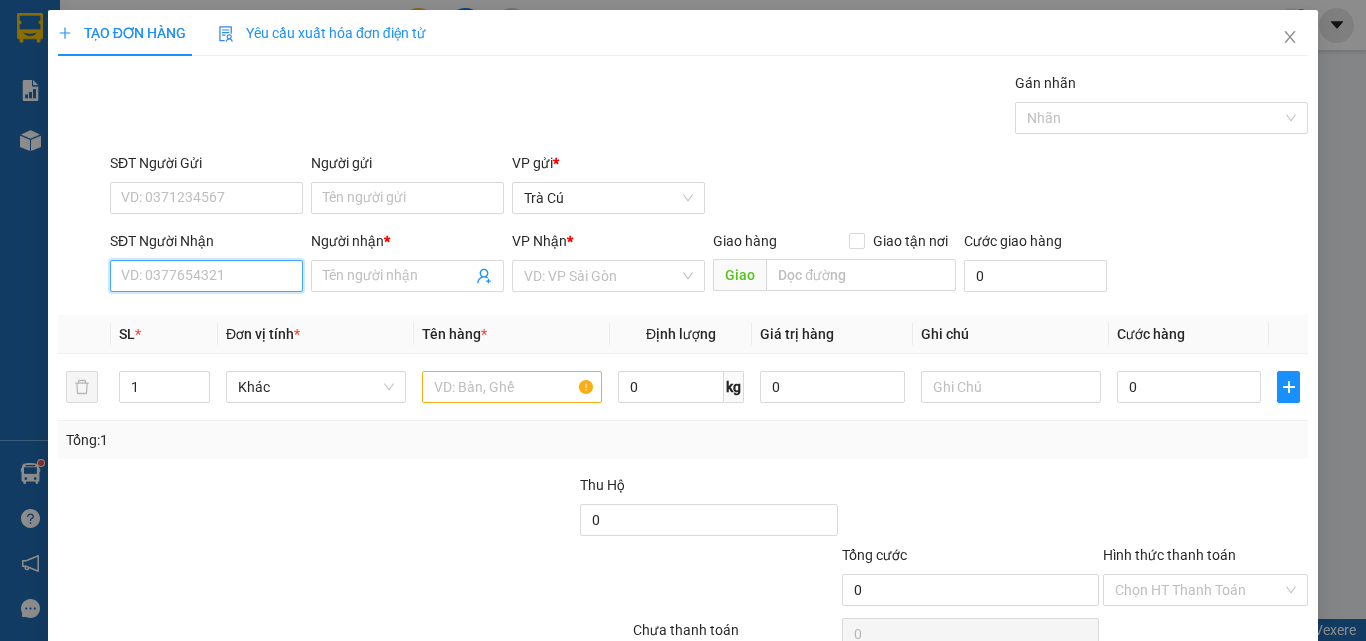 click on "SĐT Người Nhận" at bounding box center [206, 276] 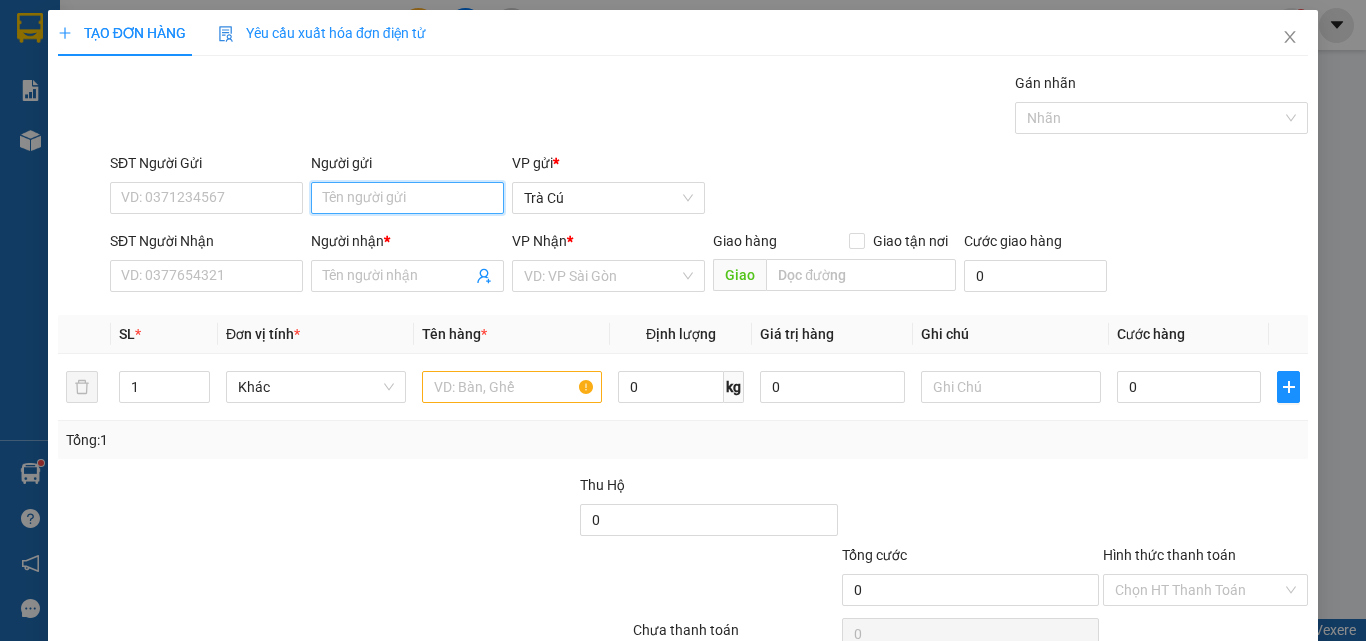 click on "Người gửi" at bounding box center [407, 198] 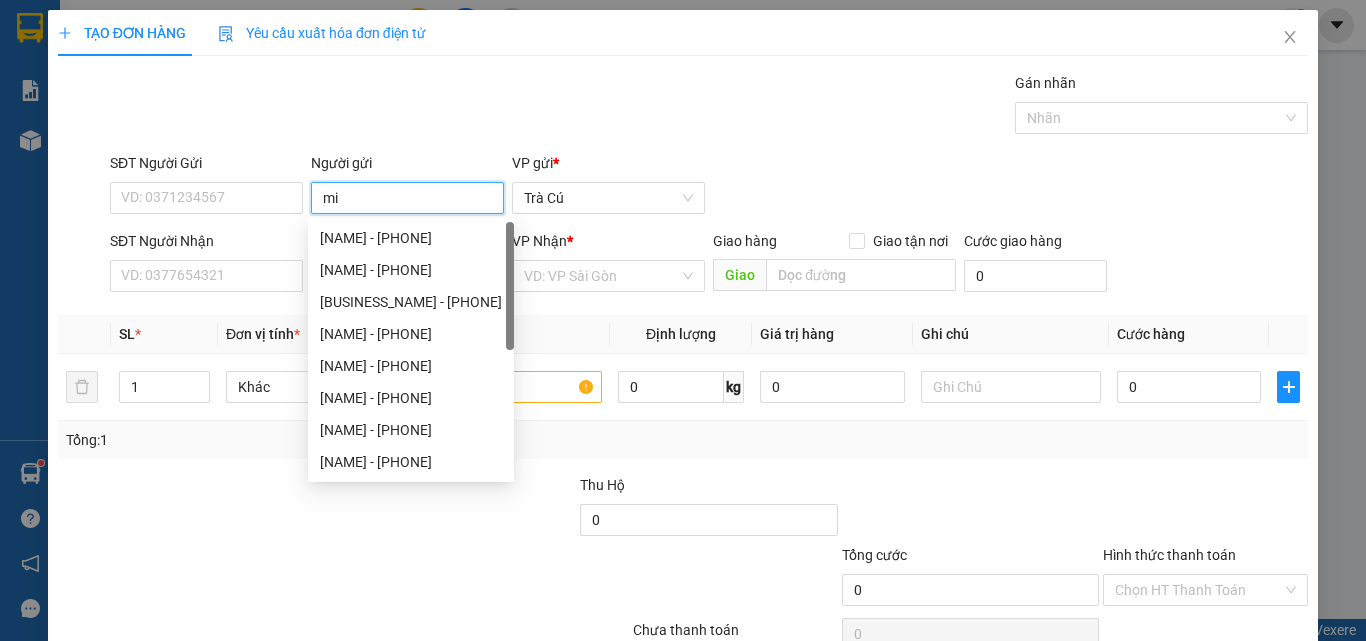 type on "m" 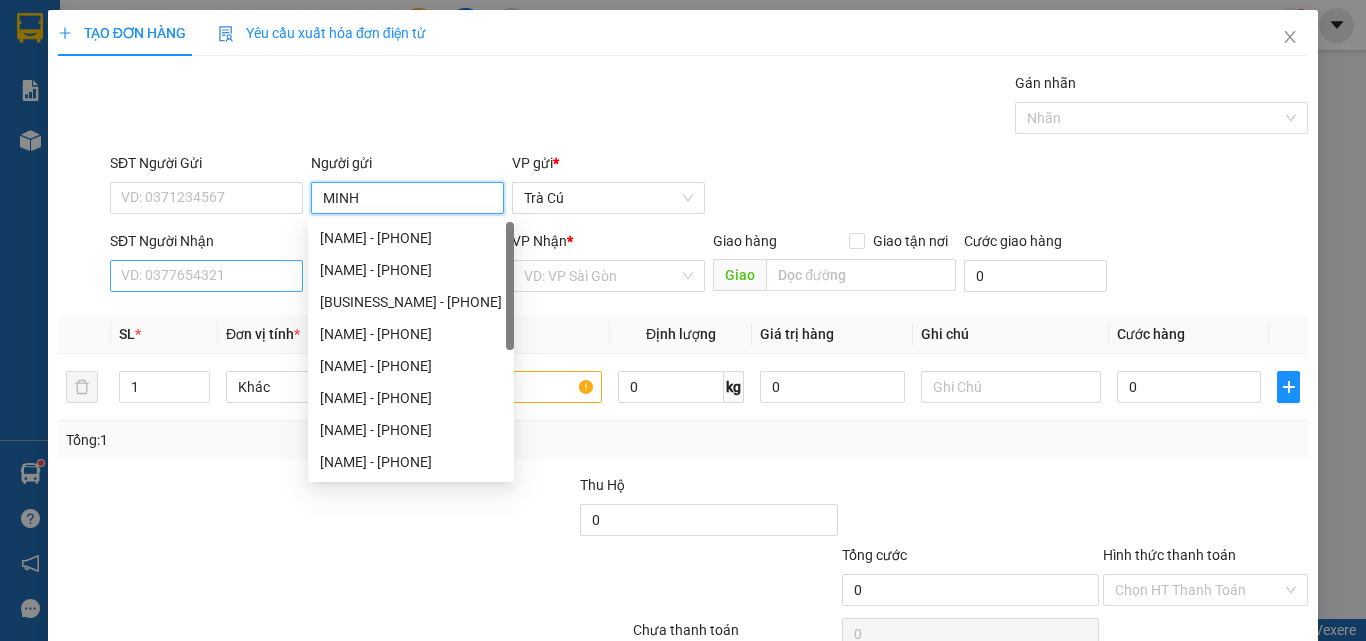 type on "MINH" 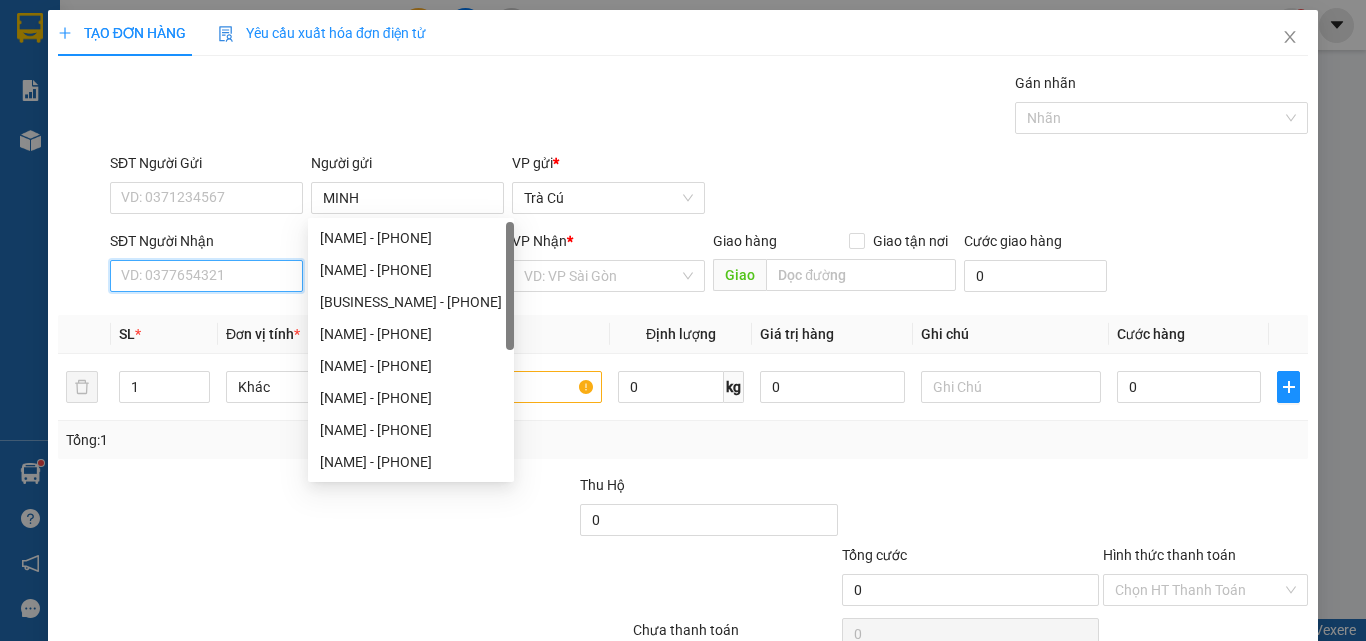 click on "SĐT Người Nhận" at bounding box center [206, 276] 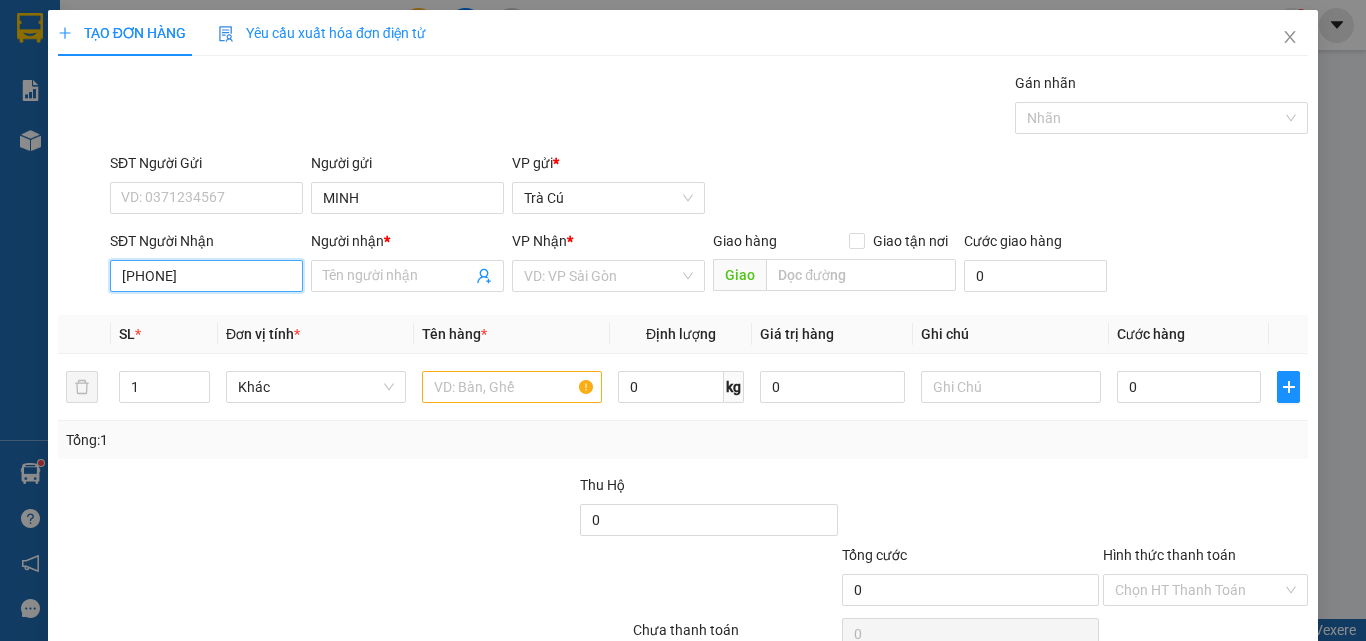 type on "[PHONE]" 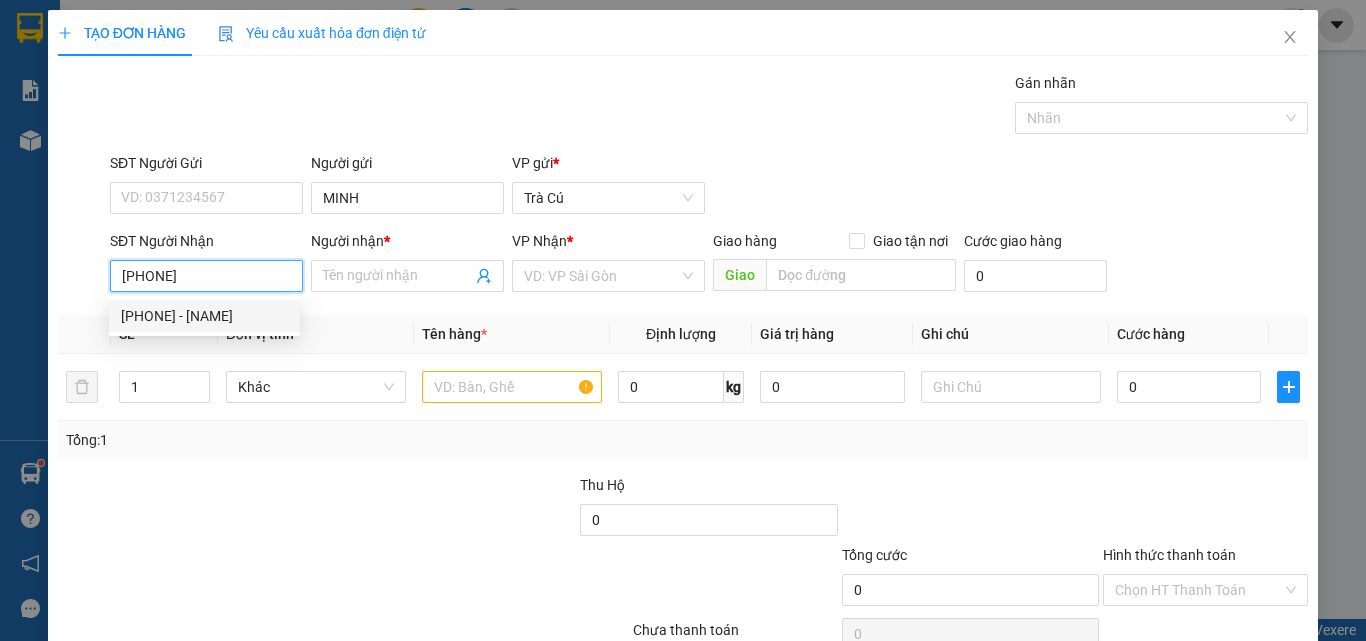 click on "[PHONE] - [NAME]" at bounding box center [204, 316] 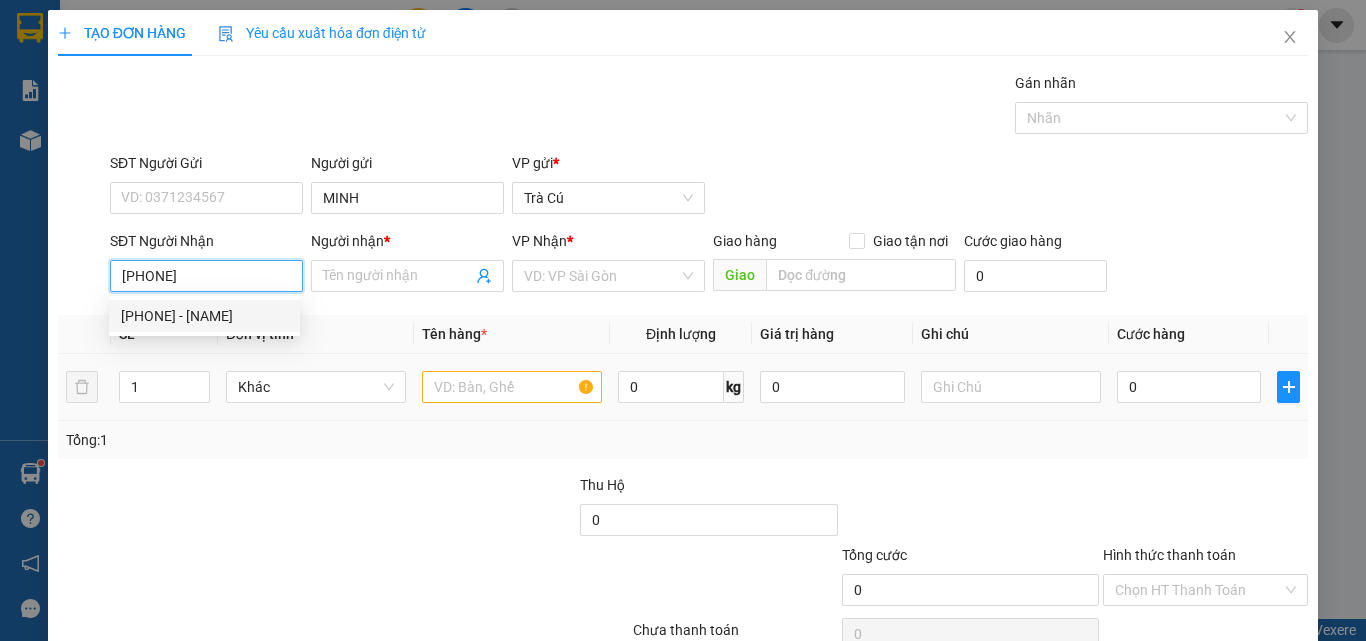 type on "[NAME]" 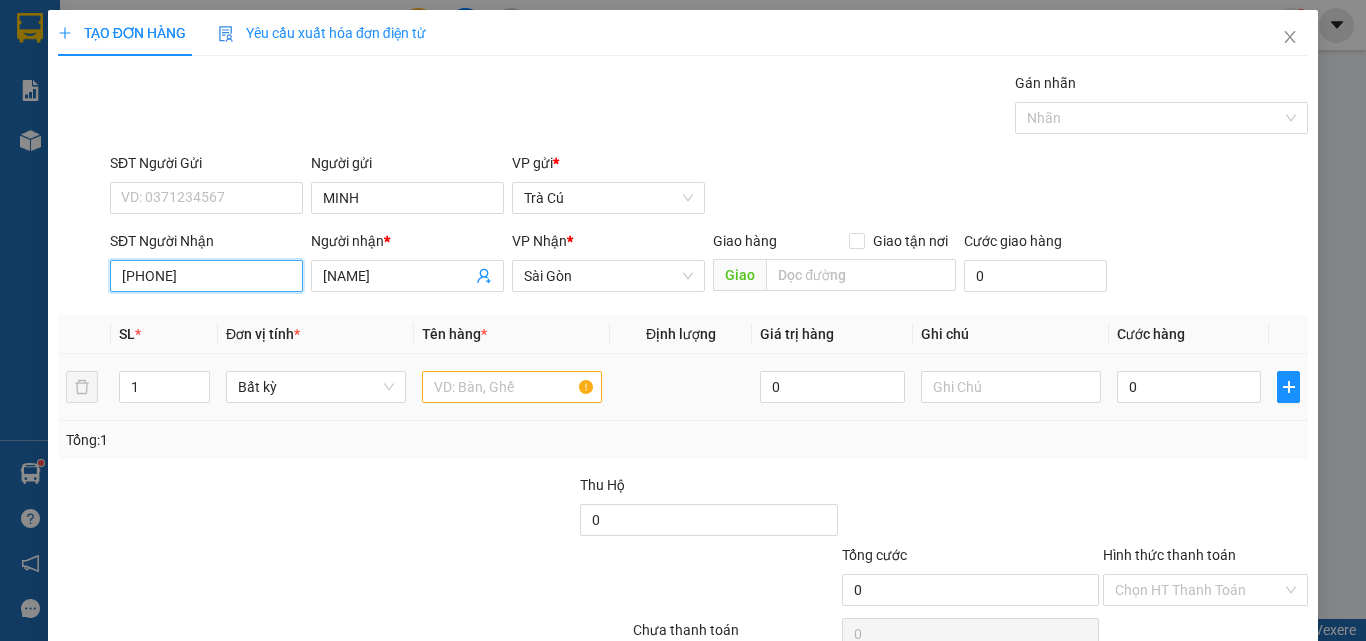 type on "[PHONE]" 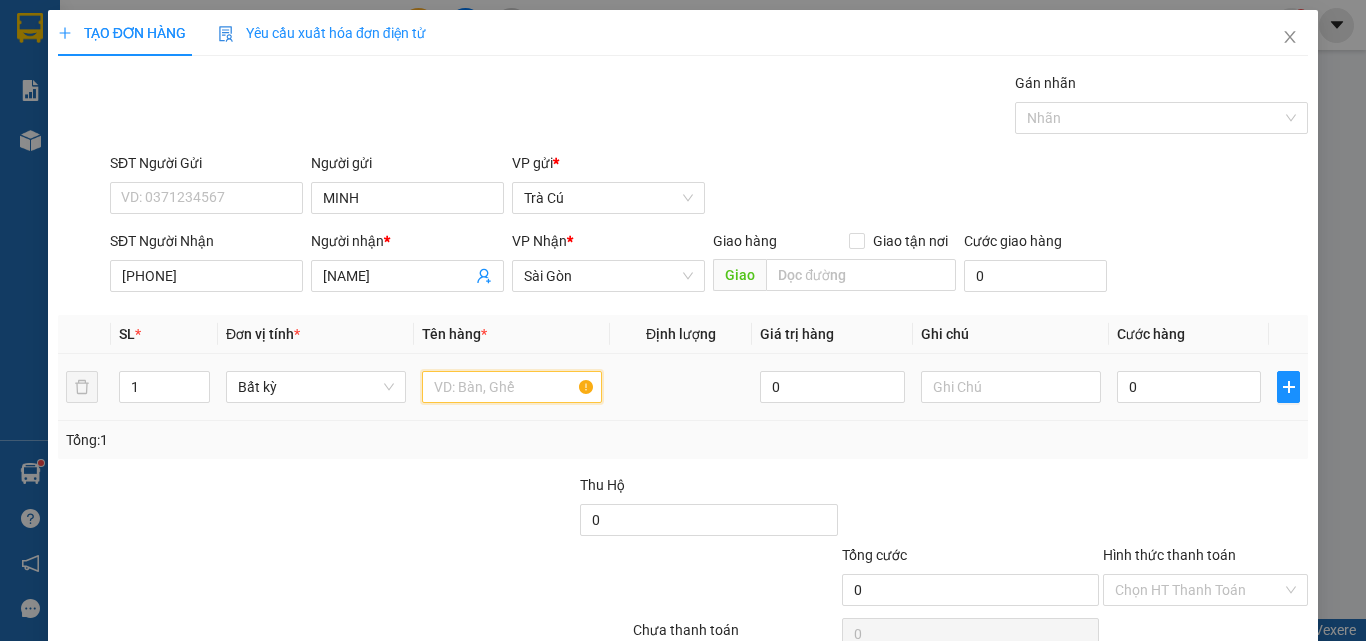 drag, startPoint x: 475, startPoint y: 393, endPoint x: 477, endPoint y: 322, distance: 71.02816 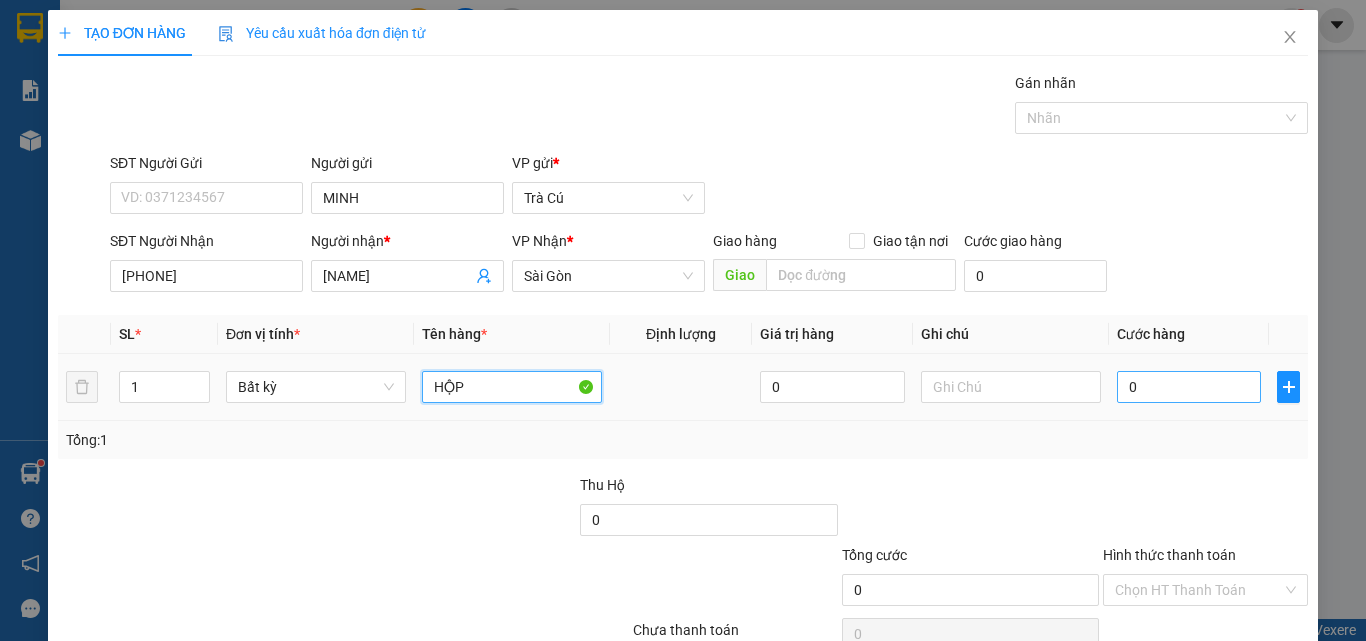 type on "HỘP" 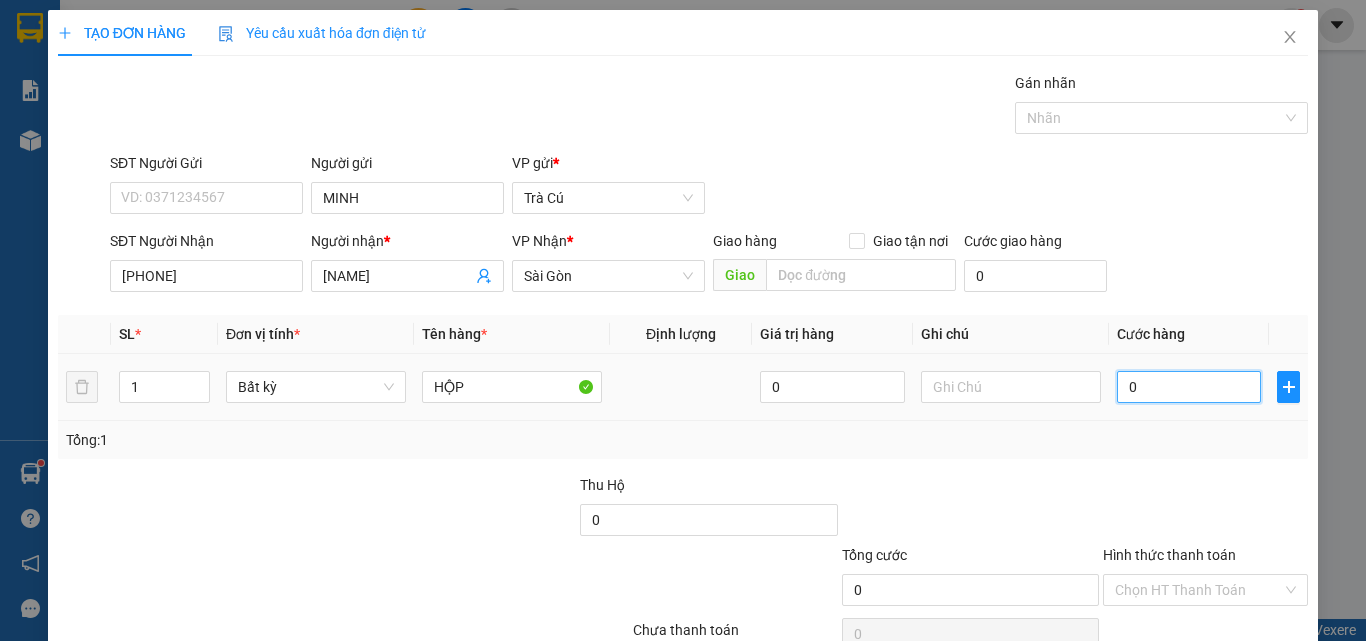 click on "0" at bounding box center (1189, 387) 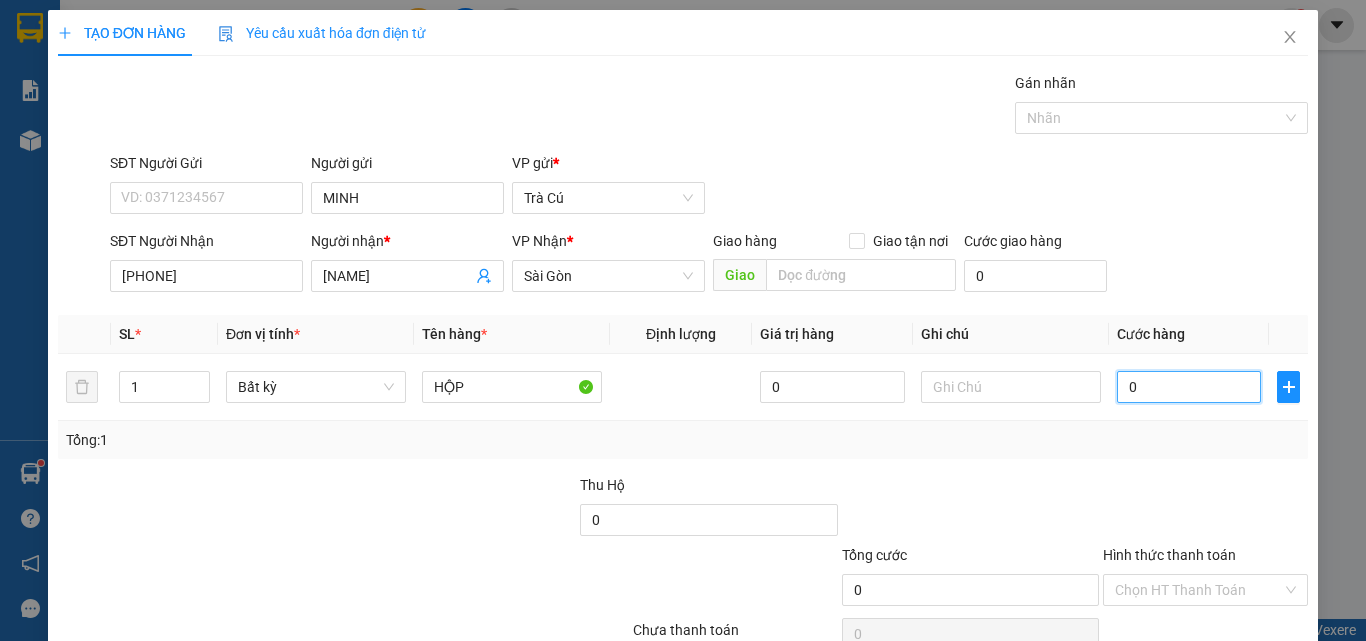 type on "2" 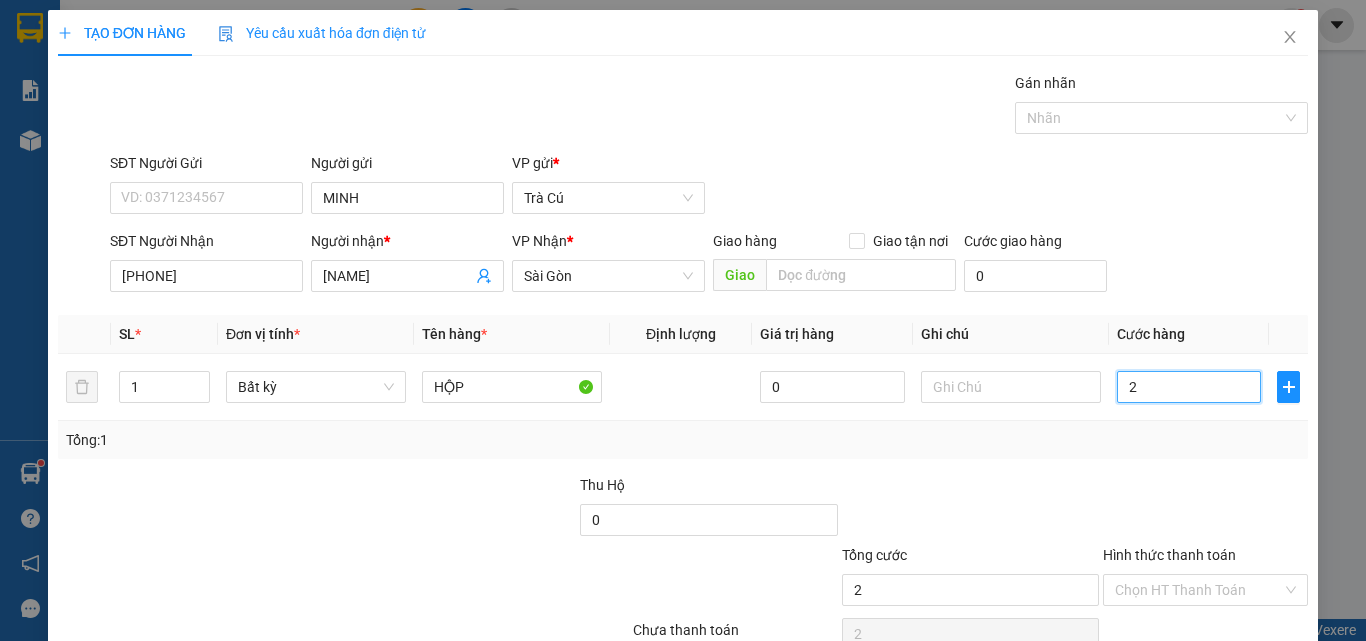 type on "20" 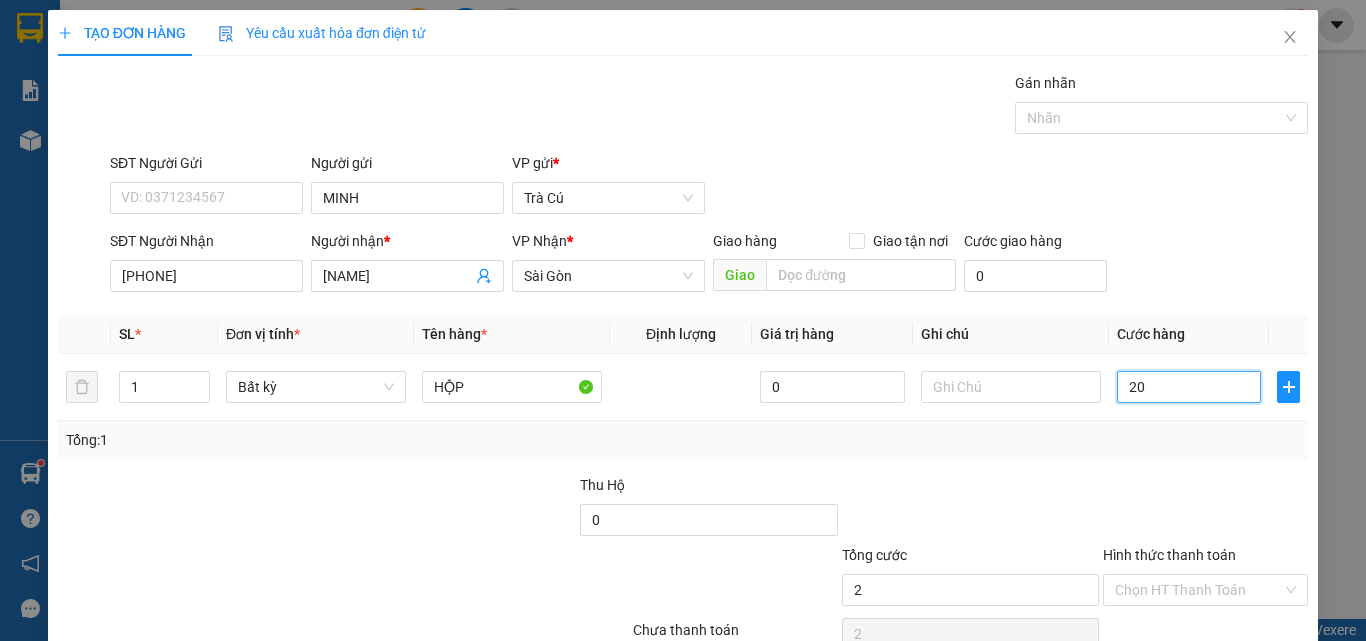 type on "20" 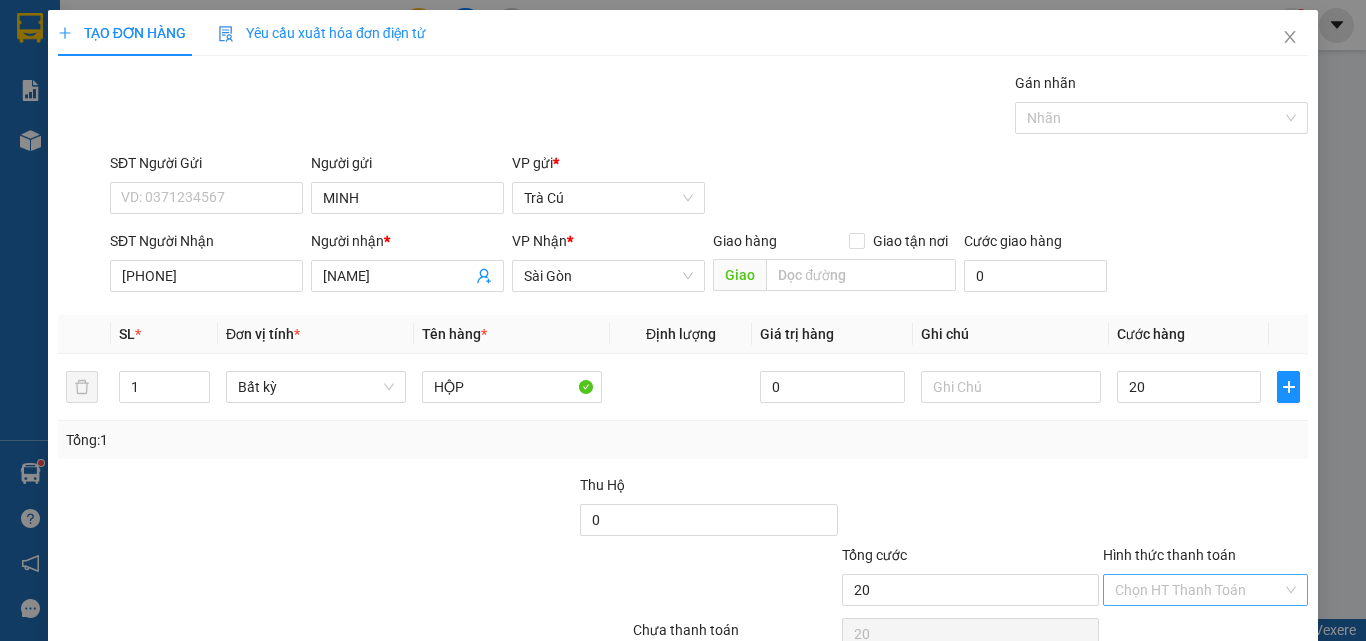 click on "Hình thức thanh toán" at bounding box center [1198, 590] 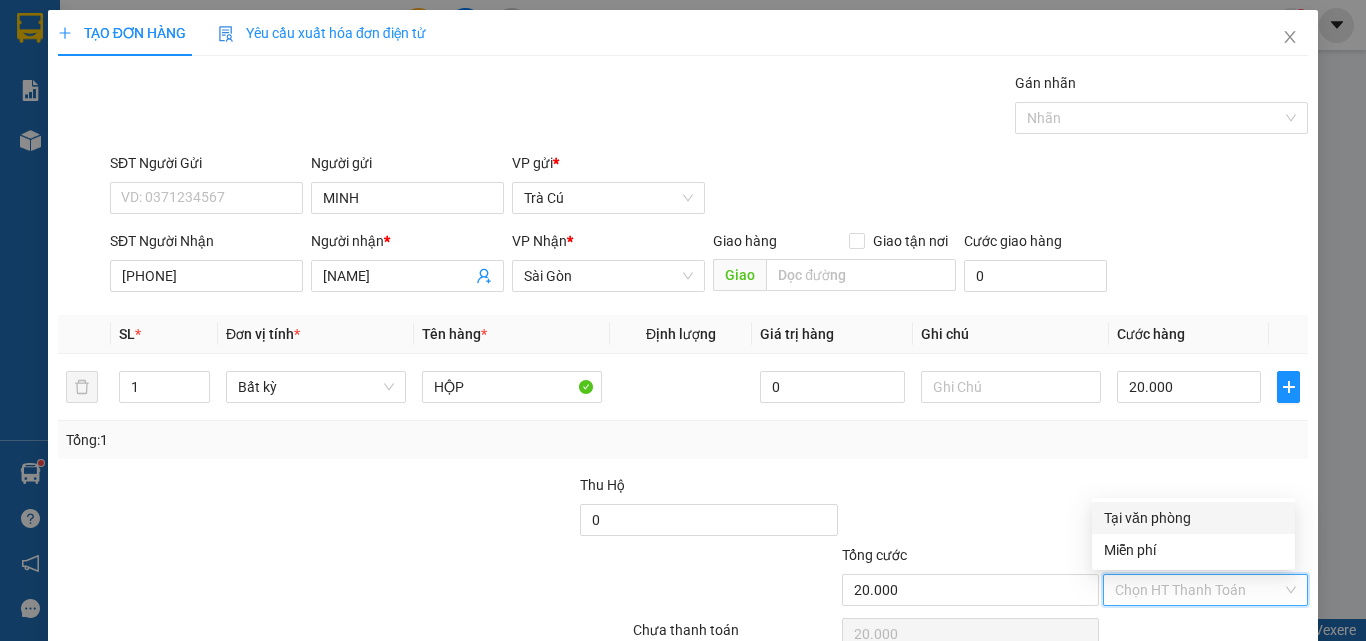 click on "Tại văn phòng" at bounding box center (1193, 518) 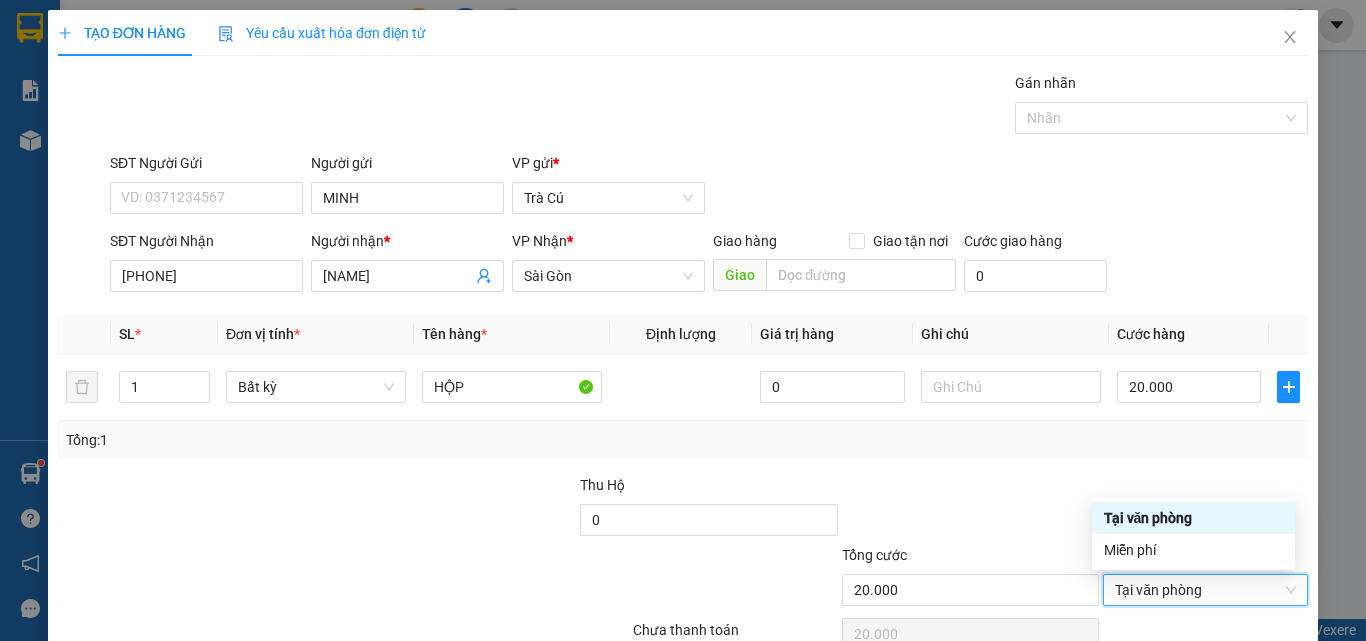 type on "0" 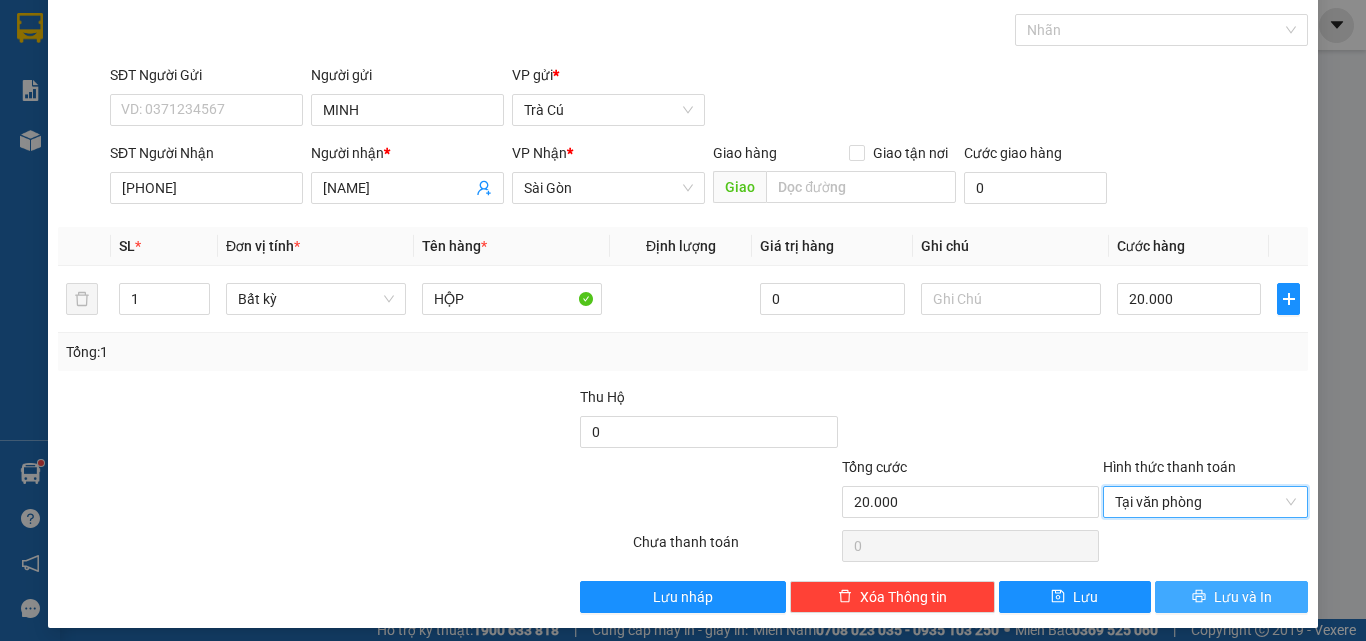 scroll, scrollTop: 99, scrollLeft: 0, axis: vertical 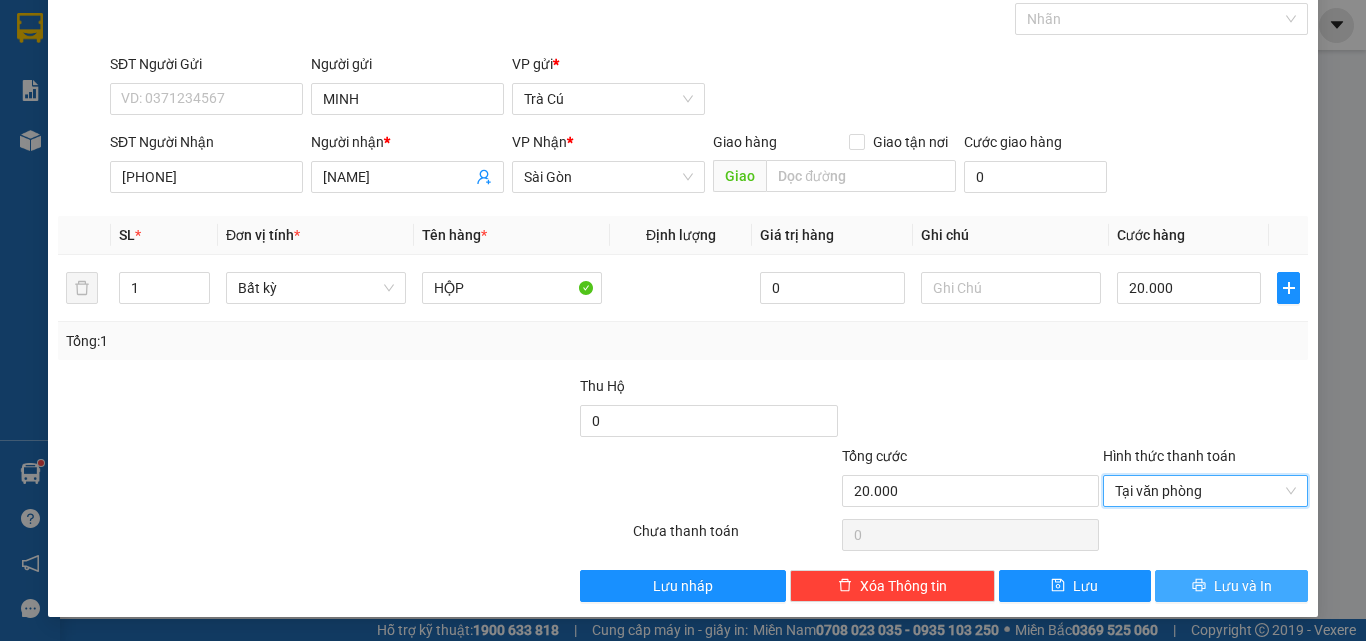 click 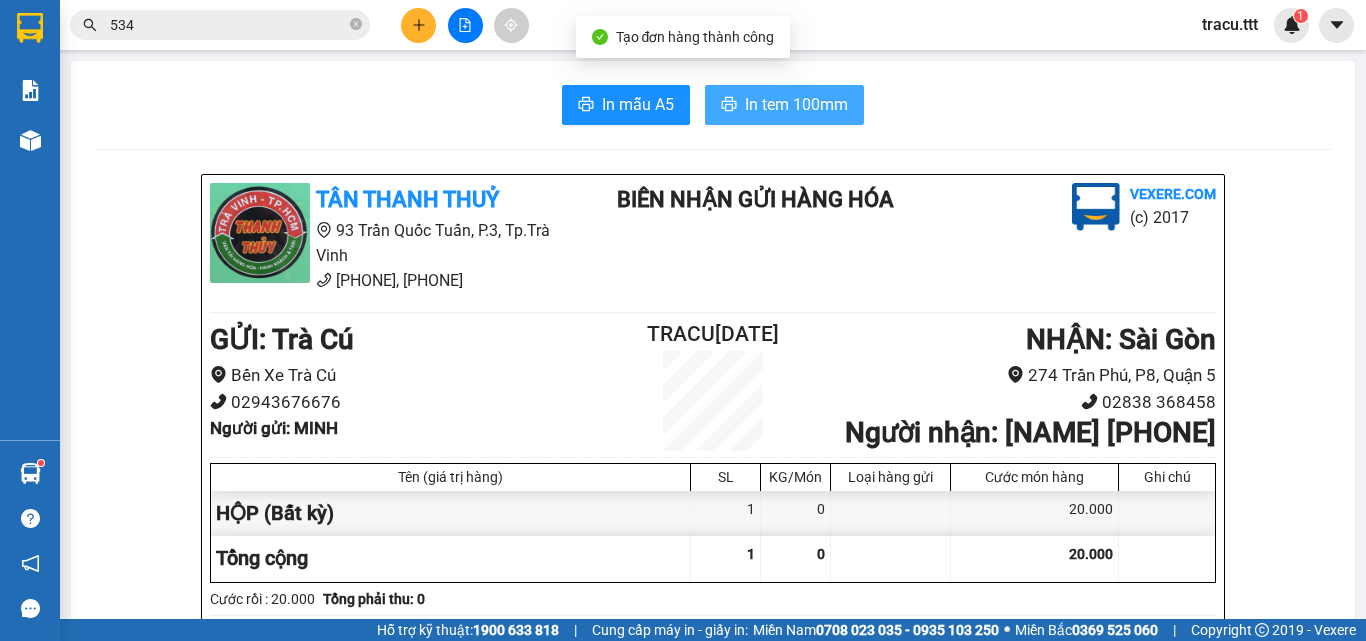 click on "In tem 100mm" at bounding box center [796, 104] 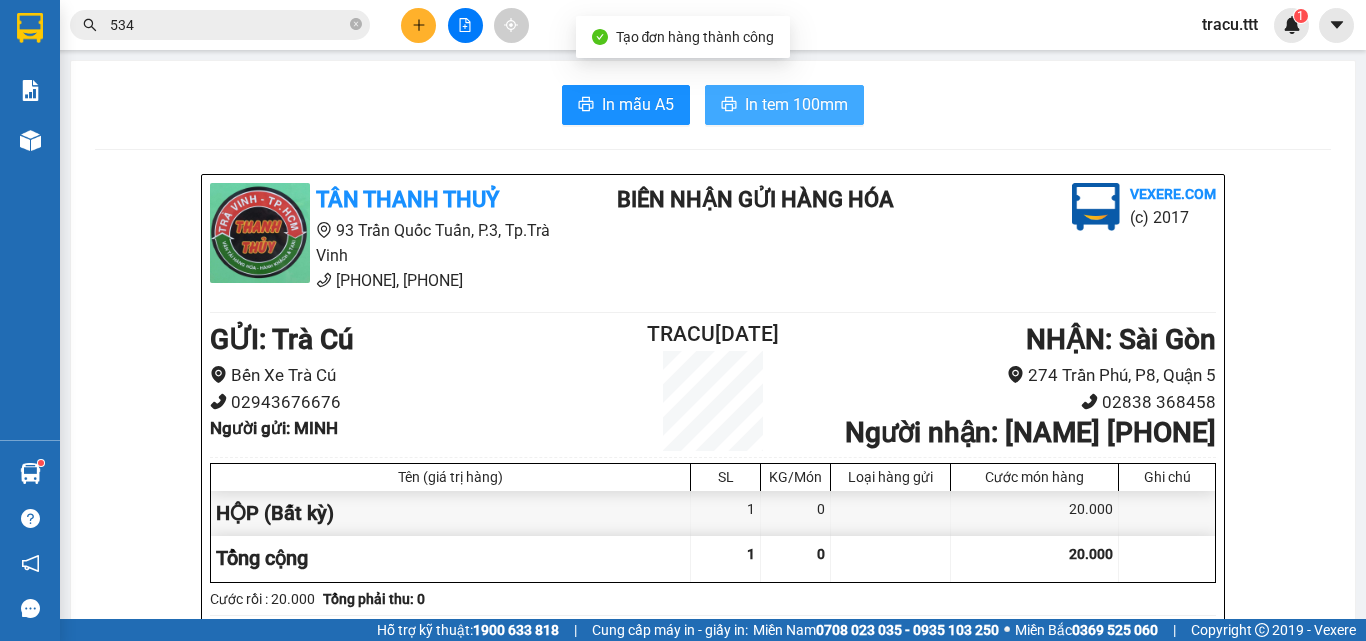 scroll, scrollTop: 0, scrollLeft: 0, axis: both 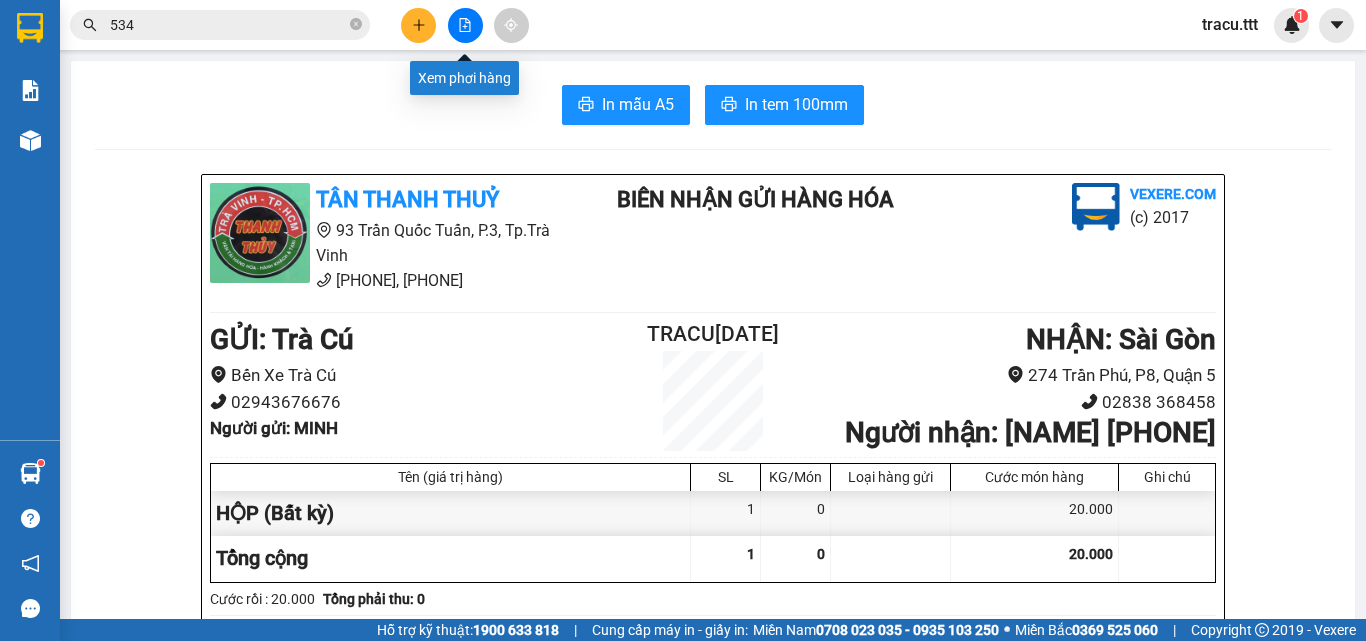 click at bounding box center [465, 25] 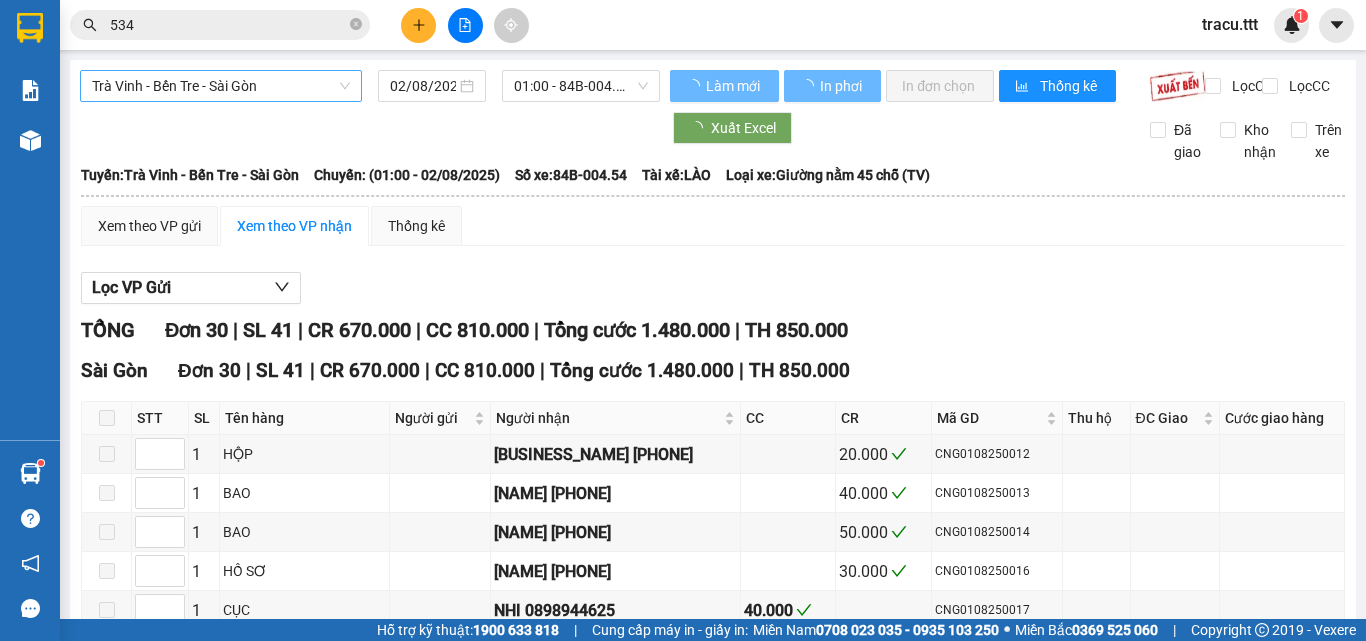 click on "Trà Vinh - Bến Tre - Sài Gòn" at bounding box center (221, 86) 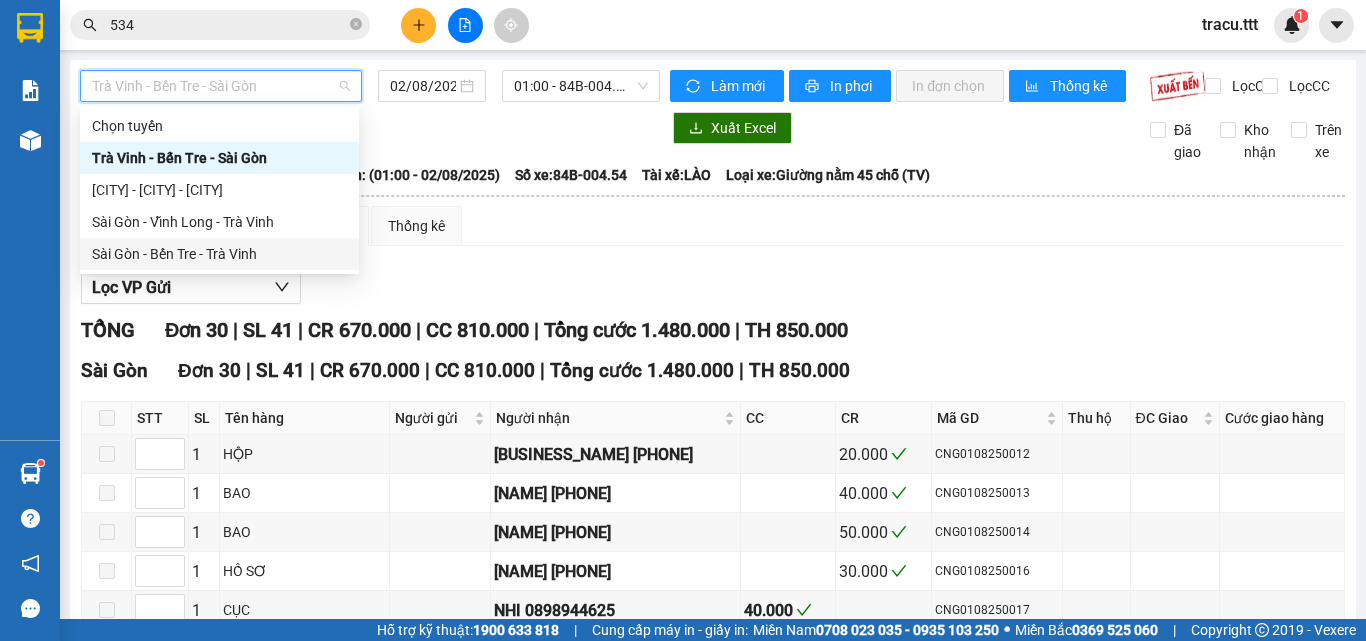 click on "Sài Gòn - Bến Tre - Trà Vinh" at bounding box center (219, 254) 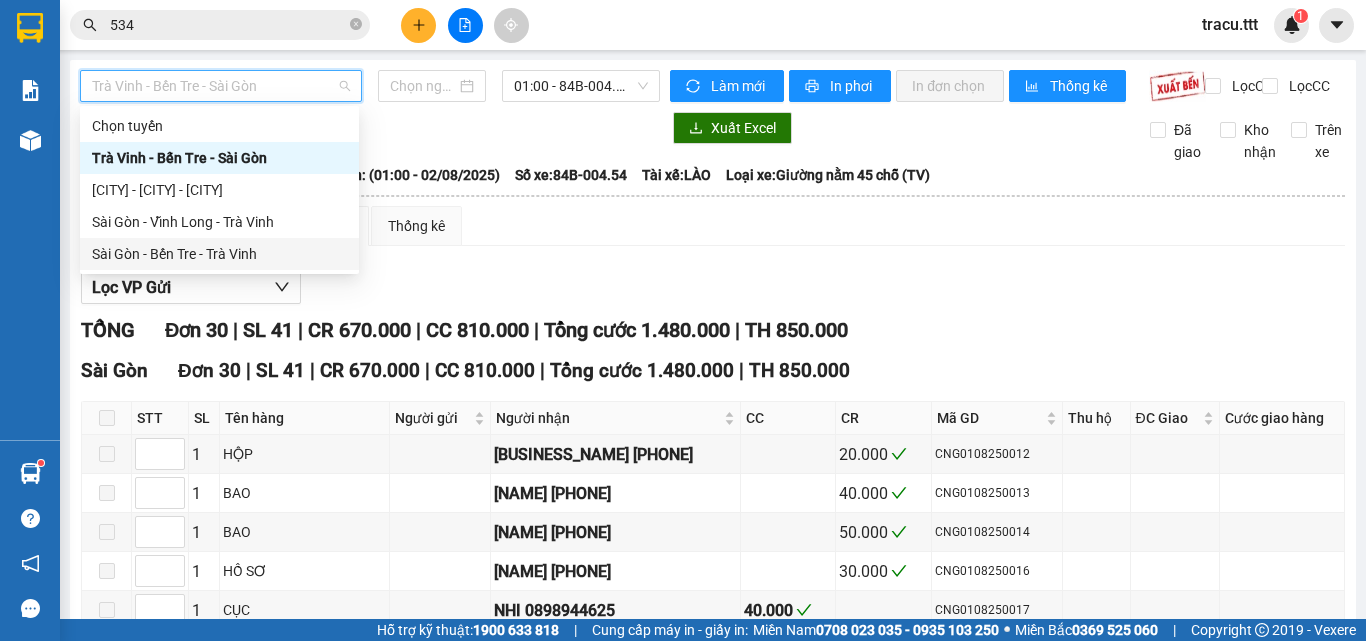 type on "02/08/2025" 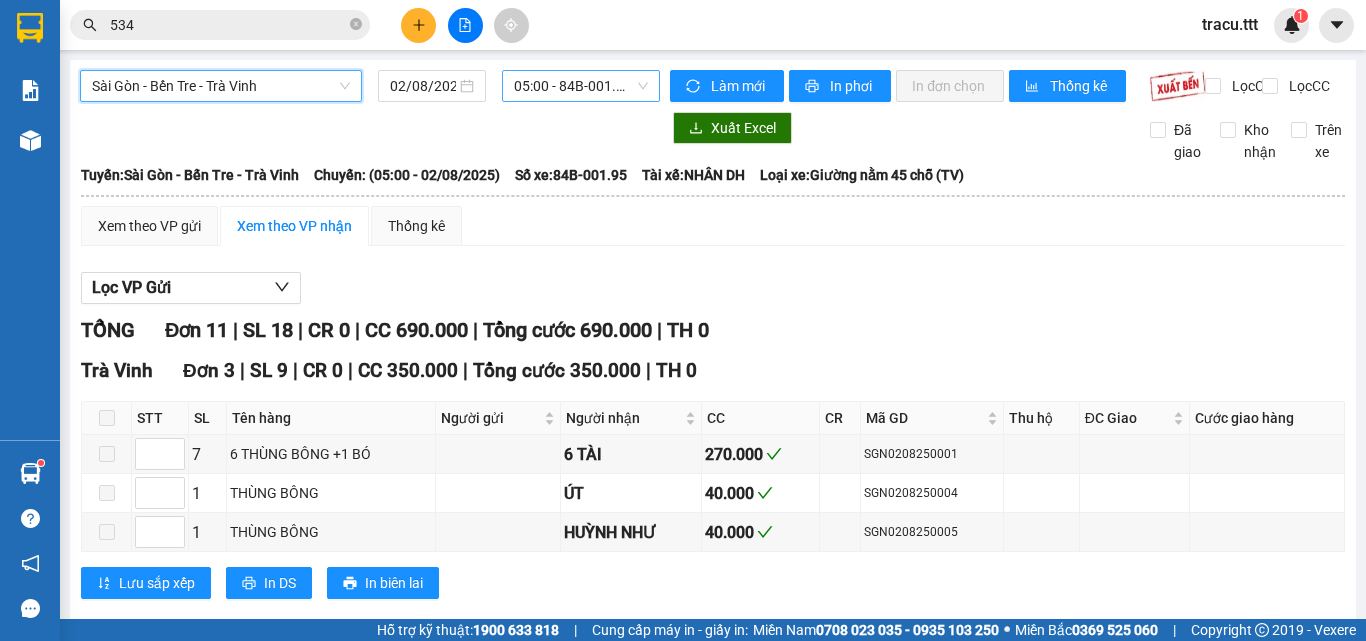 click on "[TIME]     - [CODE]" at bounding box center (581, 86) 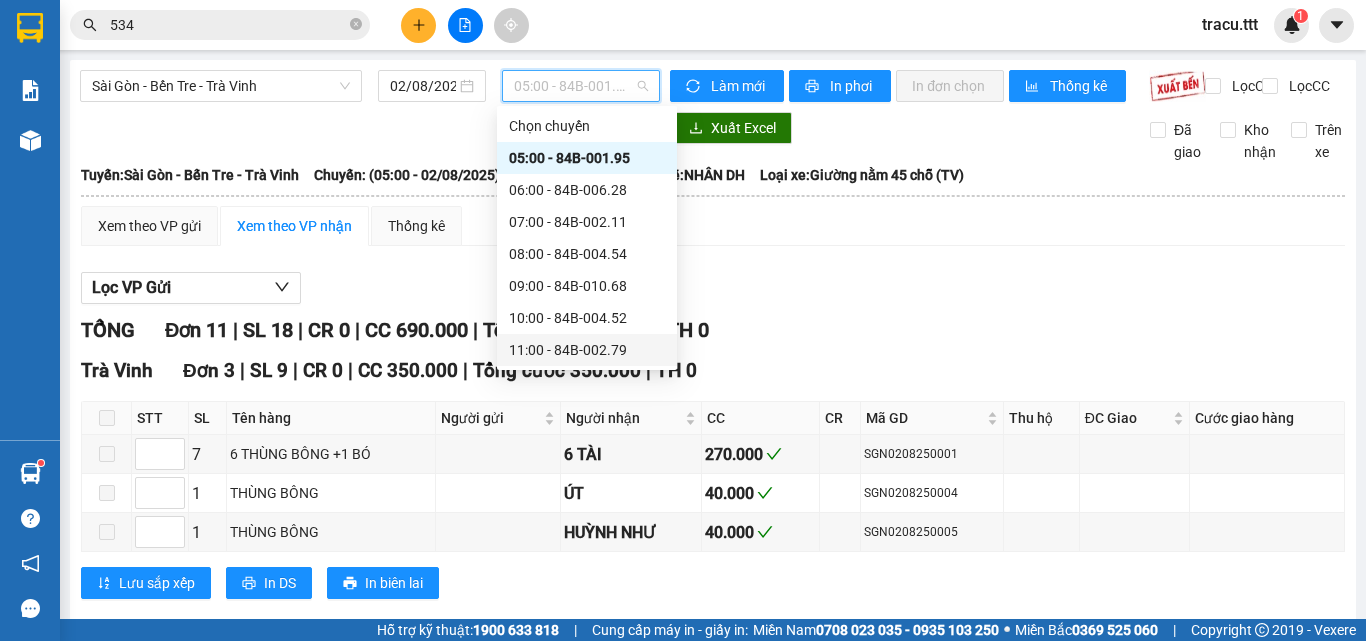 scroll, scrollTop: 200, scrollLeft: 0, axis: vertical 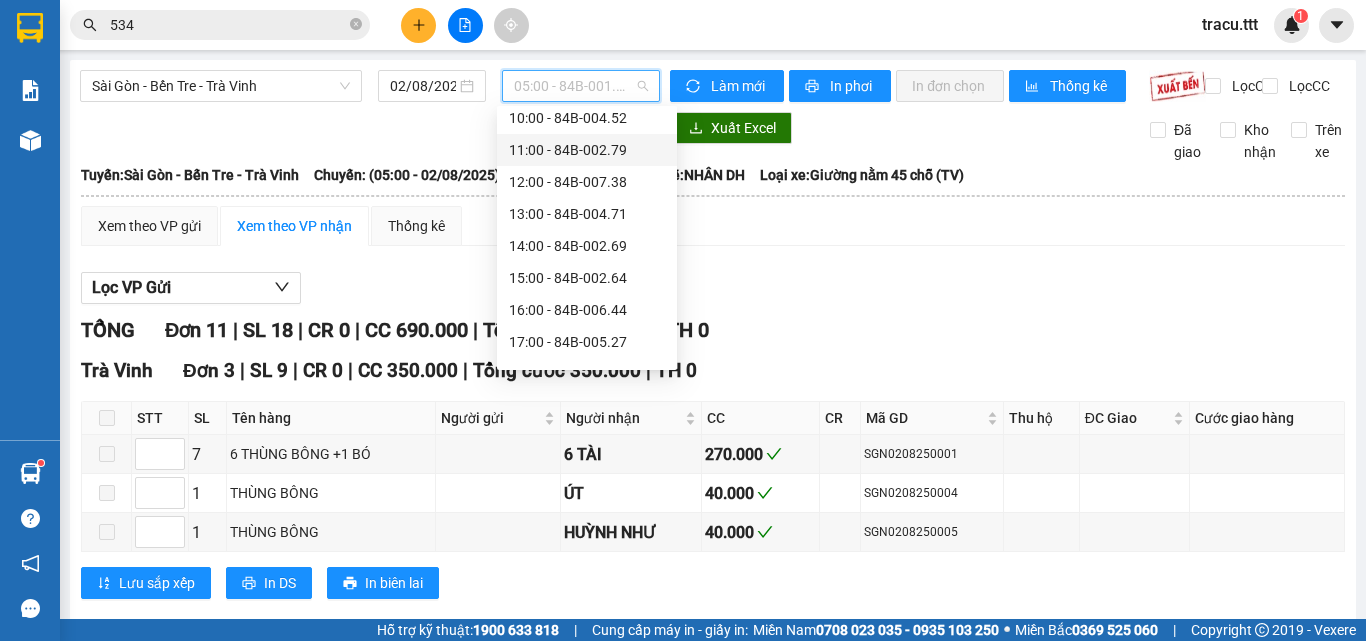 click on "[TIME]     - [CODE]" at bounding box center (587, 150) 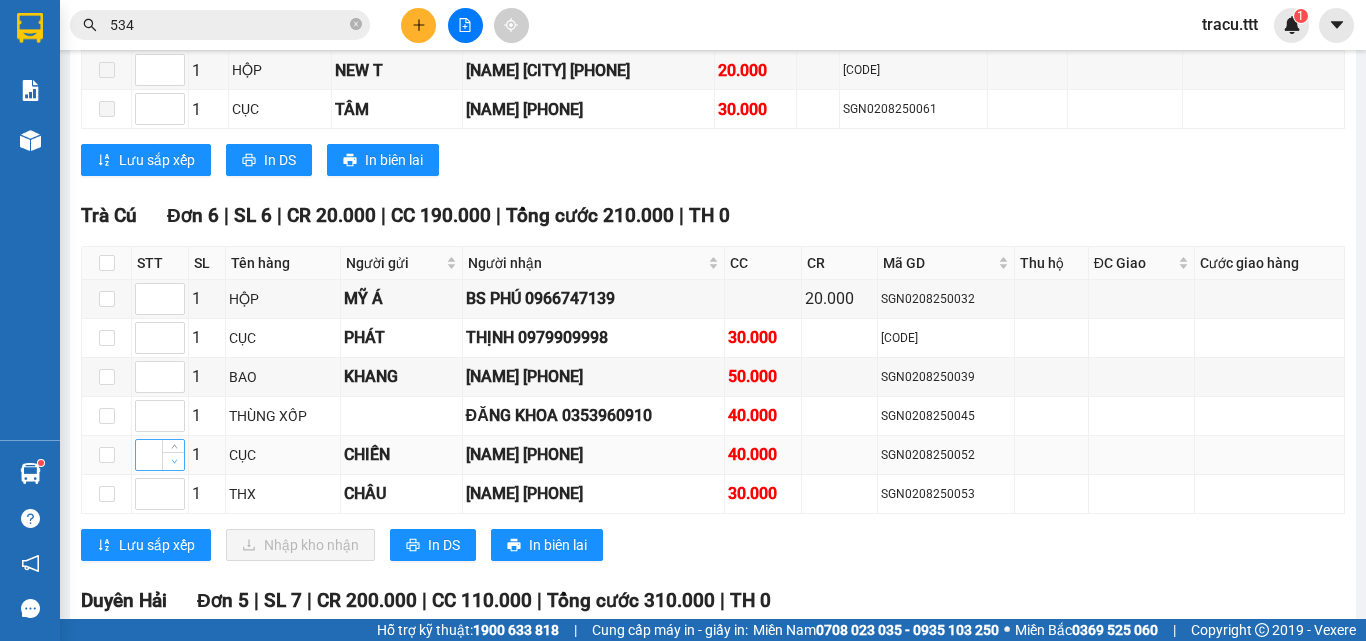 scroll, scrollTop: 1400, scrollLeft: 0, axis: vertical 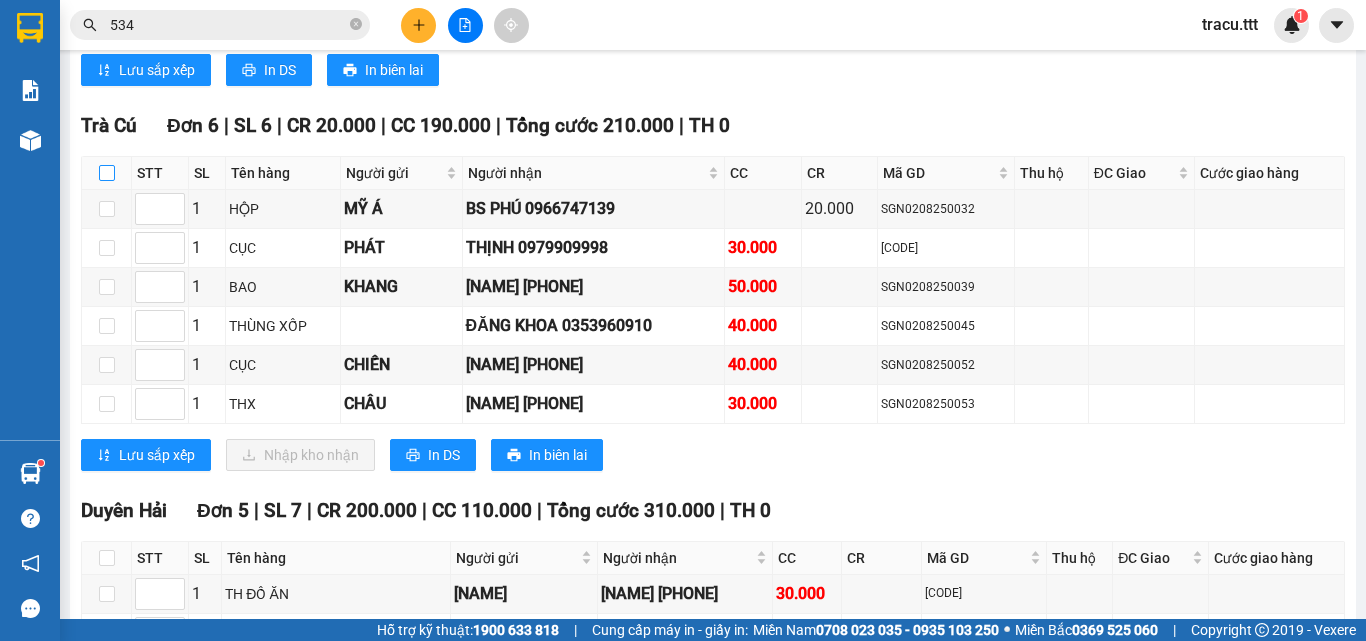 click at bounding box center [107, 173] 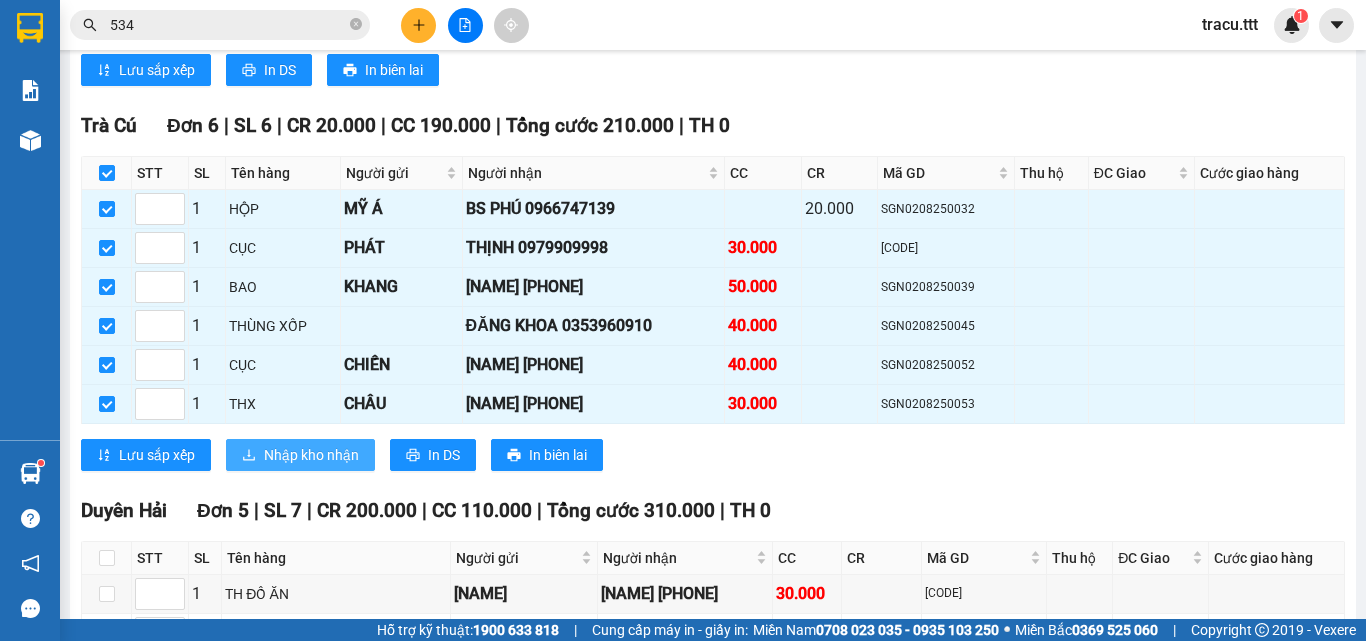 click on "Nhập kho nhận" at bounding box center (311, 455) 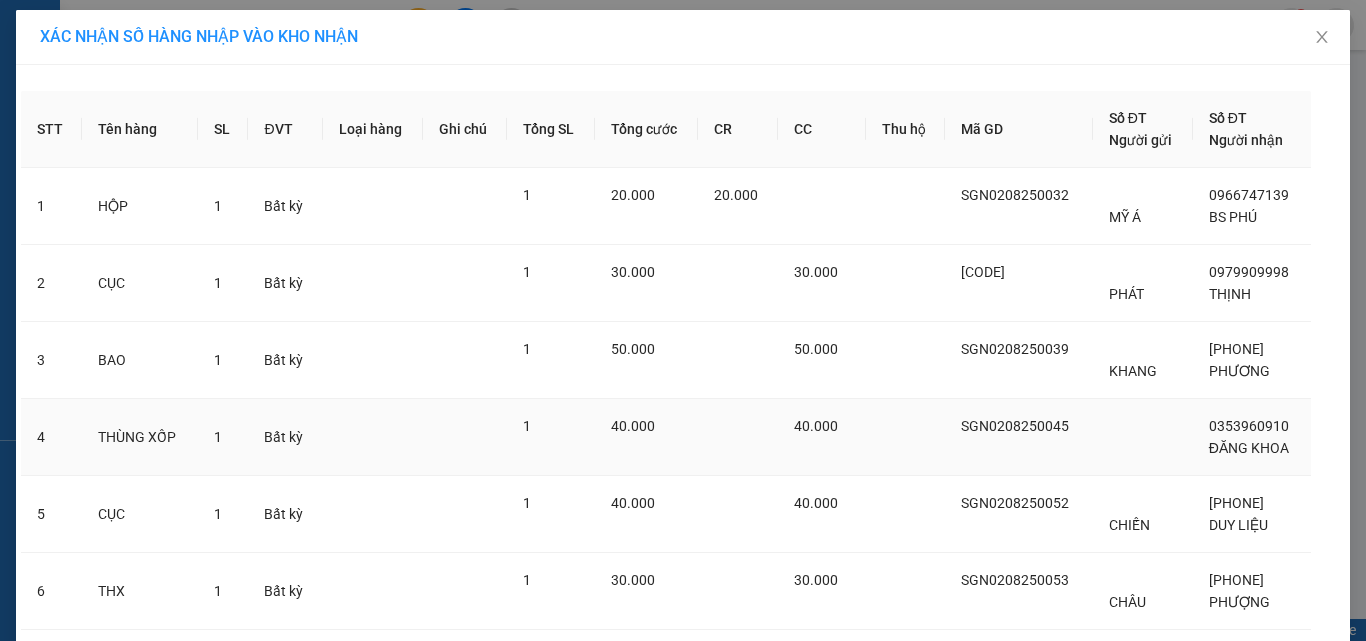 scroll, scrollTop: 0, scrollLeft: 0, axis: both 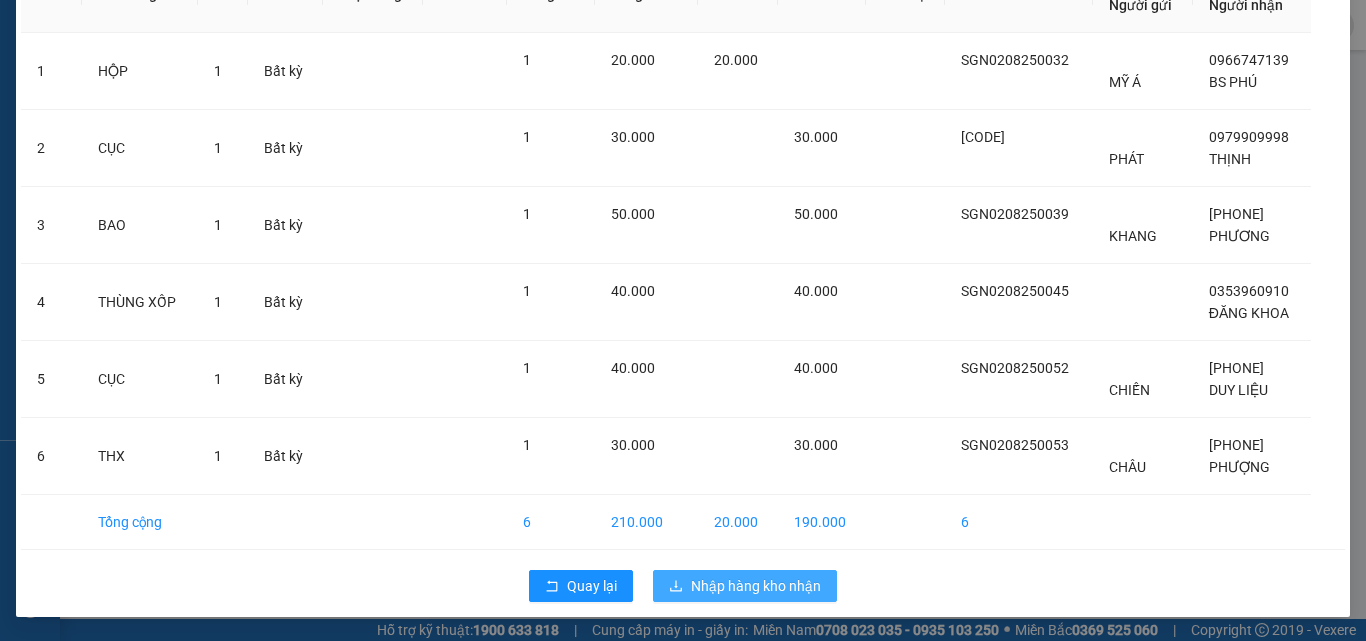 click on "Nhập hàng kho nhận" at bounding box center [756, 586] 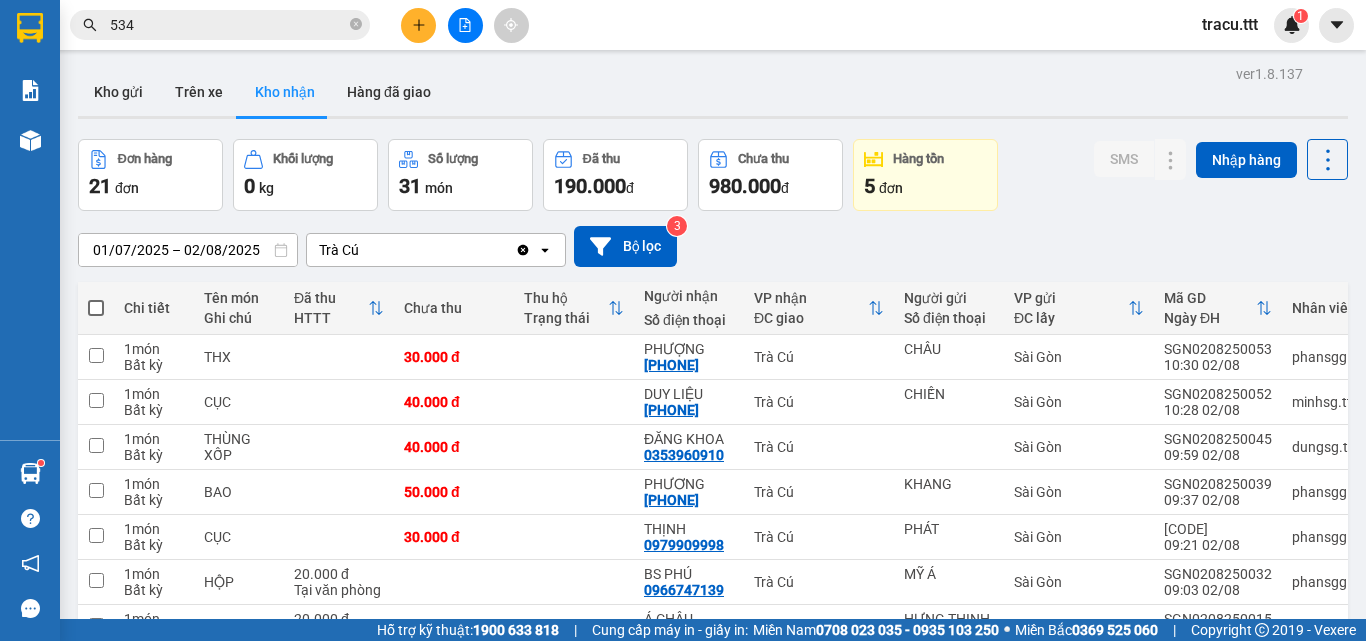 drag, startPoint x: 206, startPoint y: 98, endPoint x: 235, endPoint y: 159, distance: 67.54258 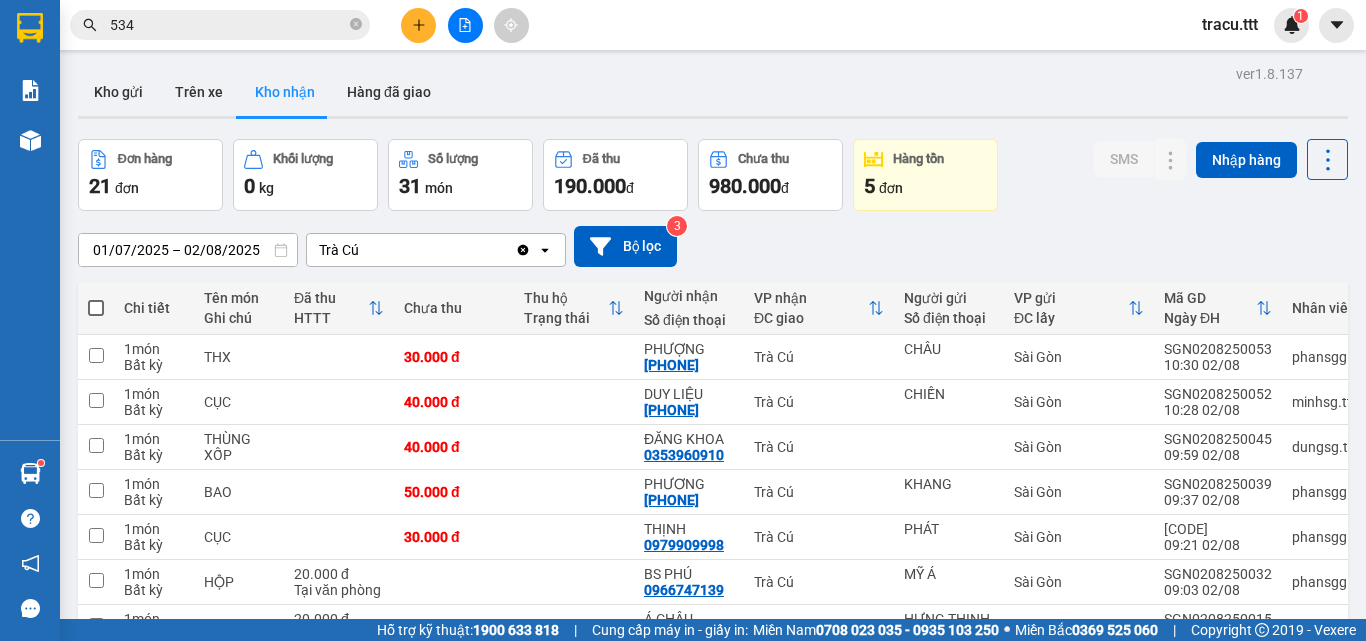 click on "Trên xe" at bounding box center (199, 92) 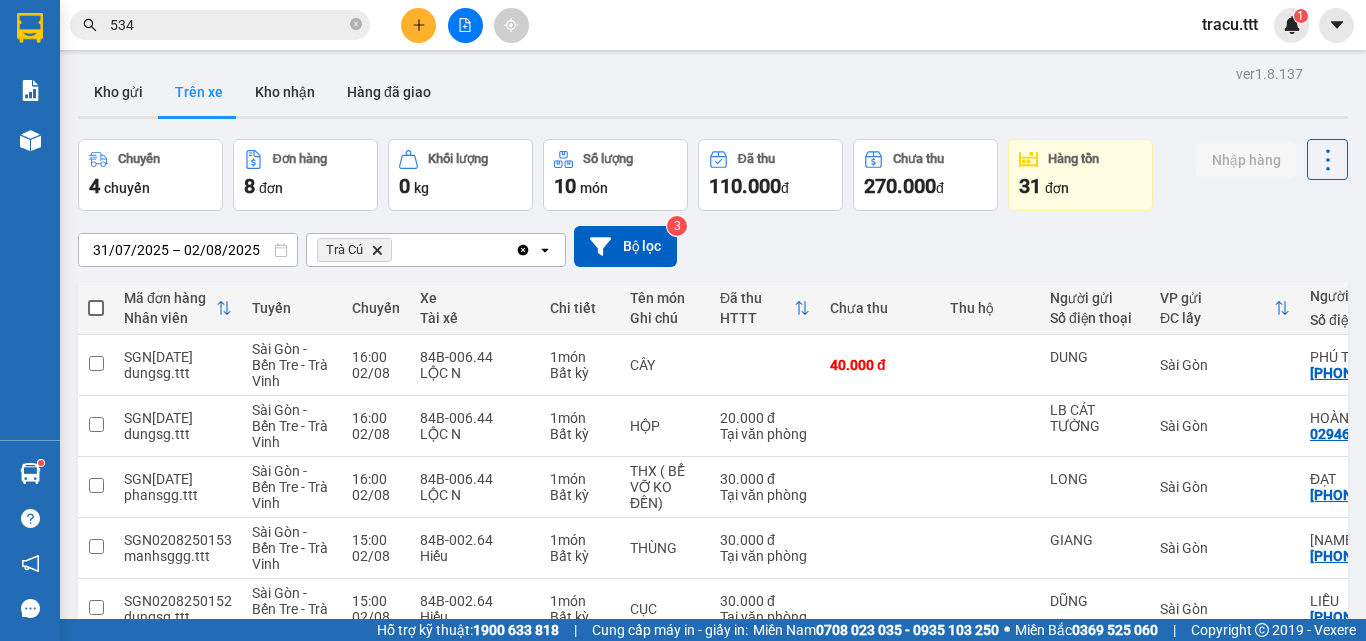 scroll, scrollTop: 294, scrollLeft: 0, axis: vertical 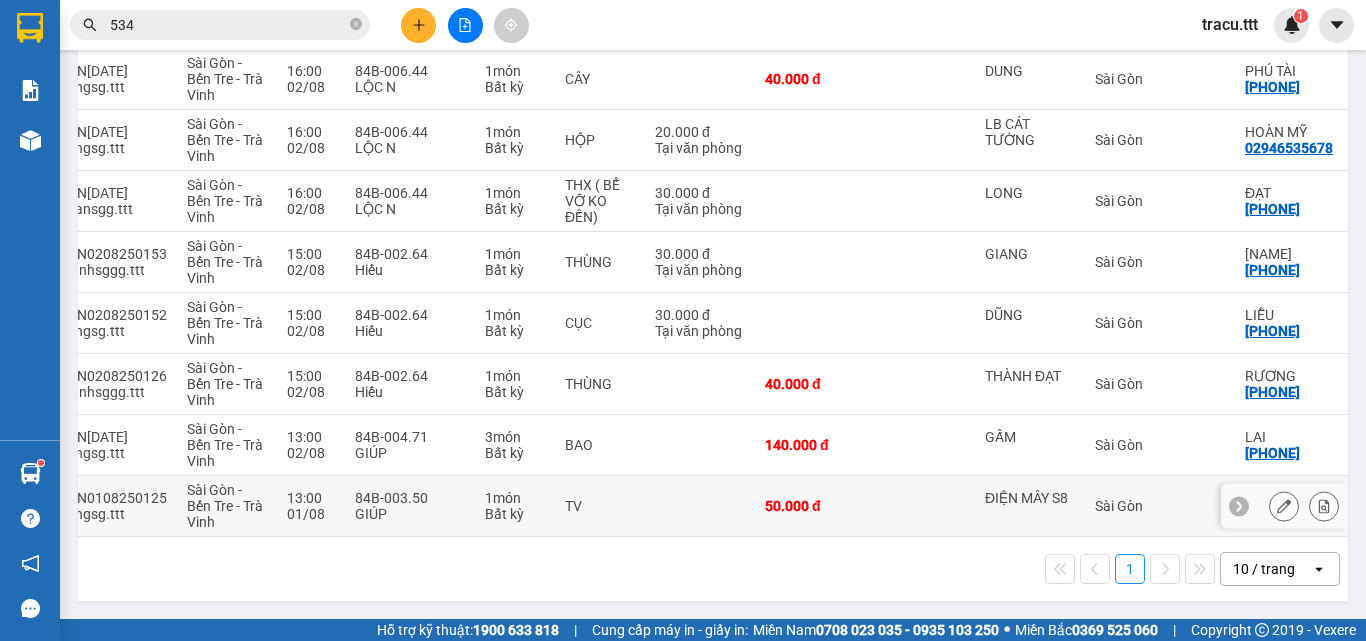 click at bounding box center (925, 506) 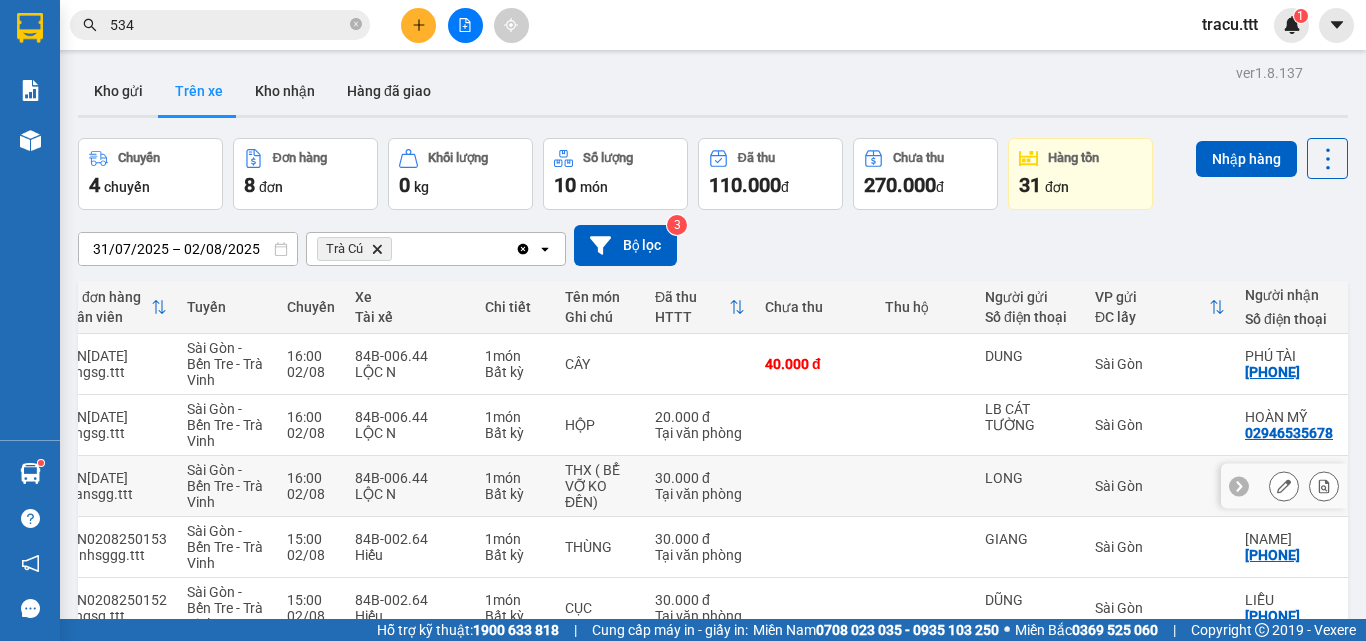 scroll, scrollTop: 0, scrollLeft: 0, axis: both 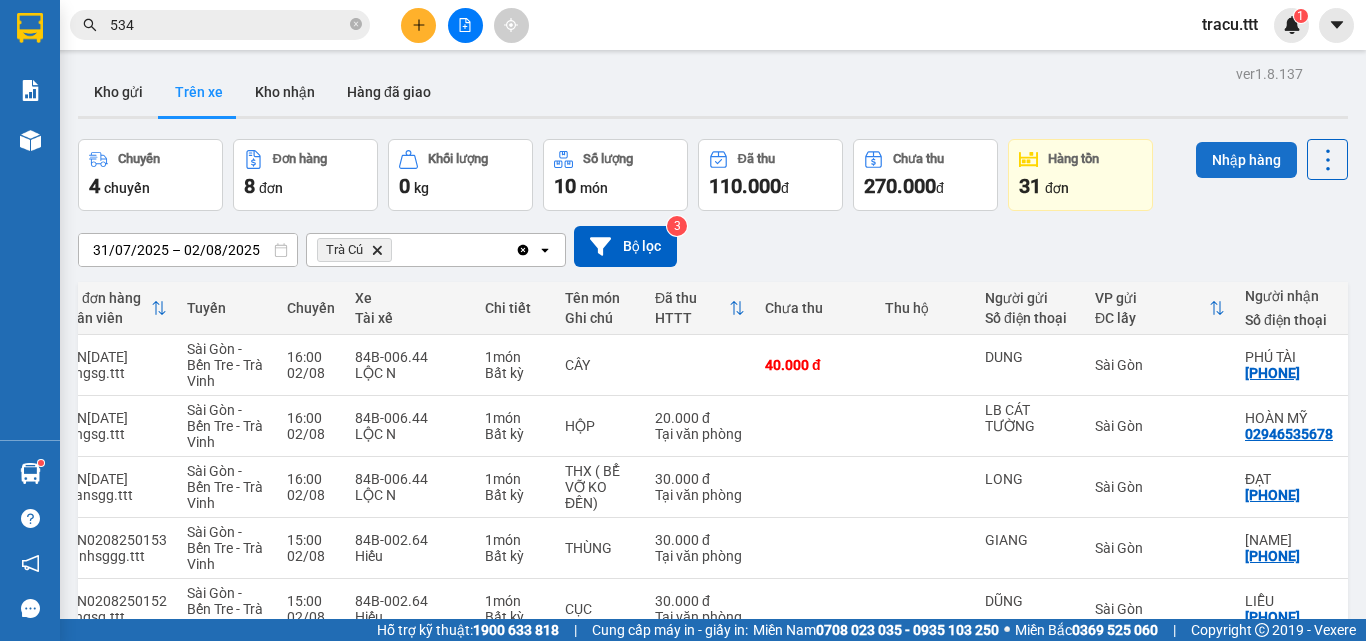 click on "Nhập hàng" at bounding box center [1246, 160] 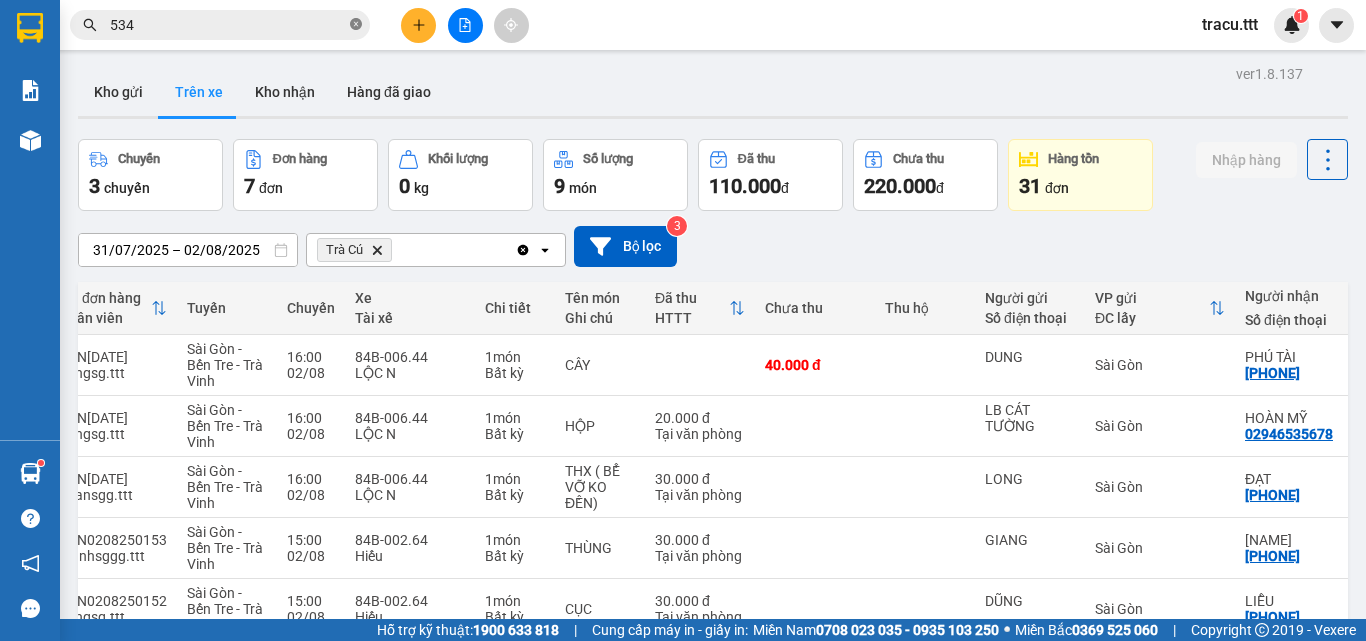 click at bounding box center (356, 25) 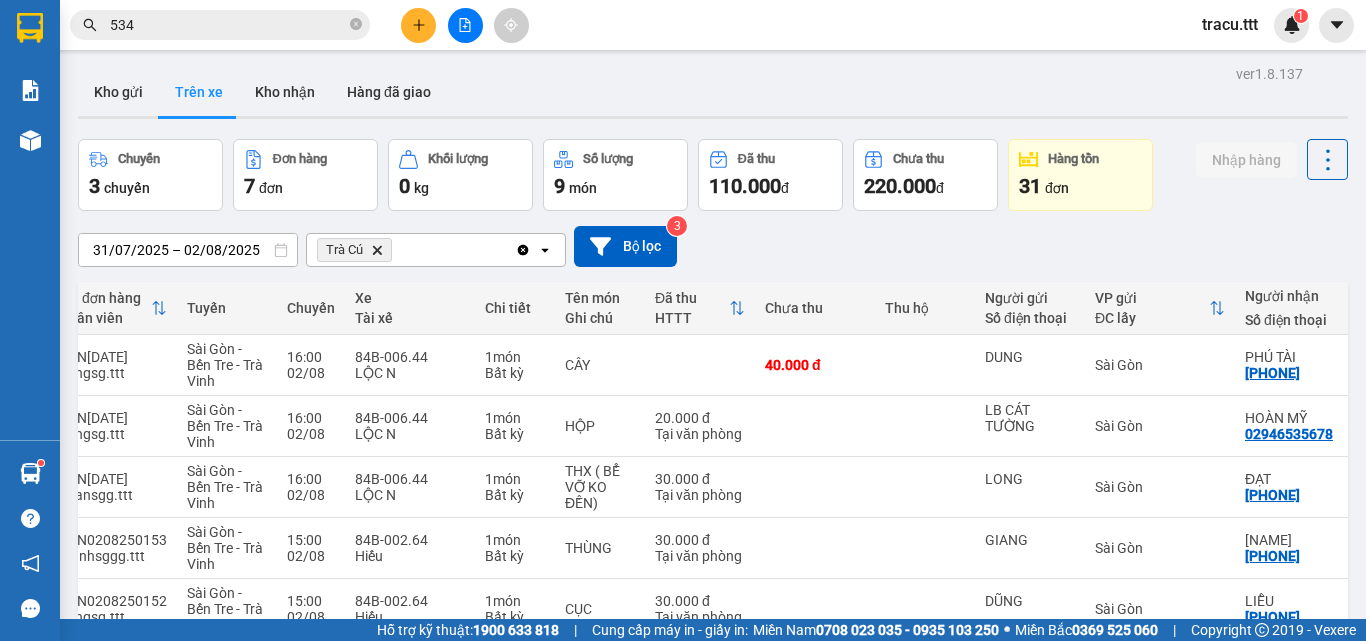 type 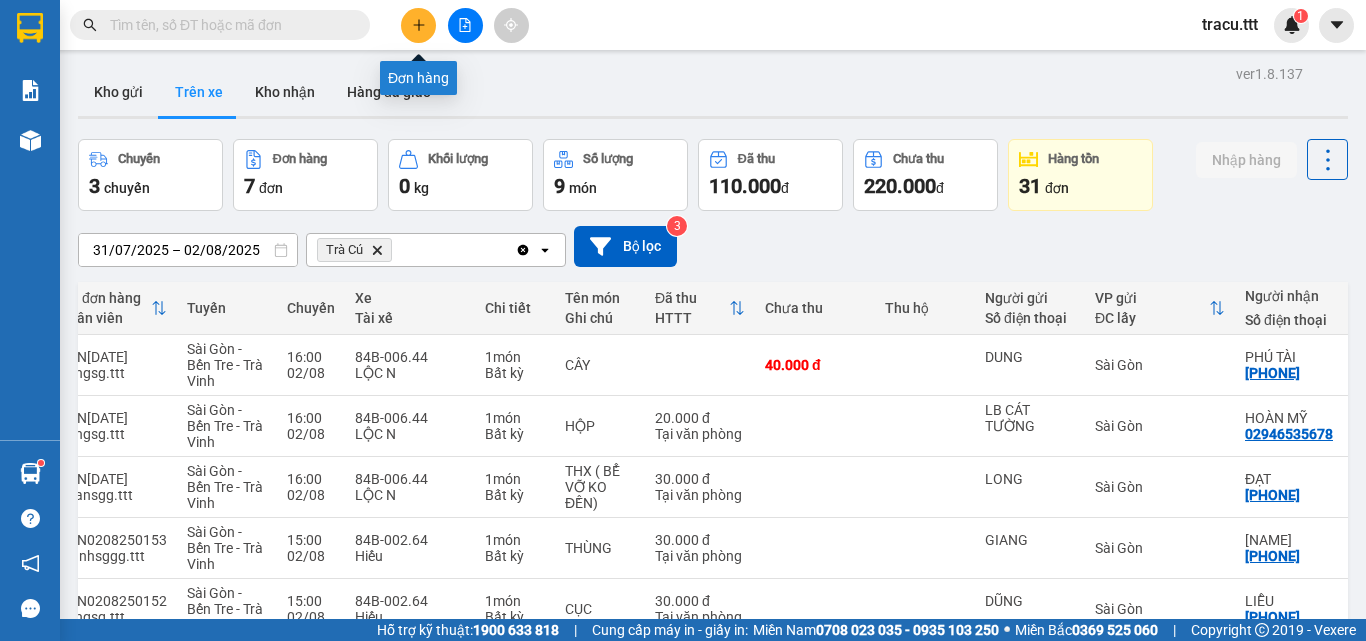 click at bounding box center [418, 25] 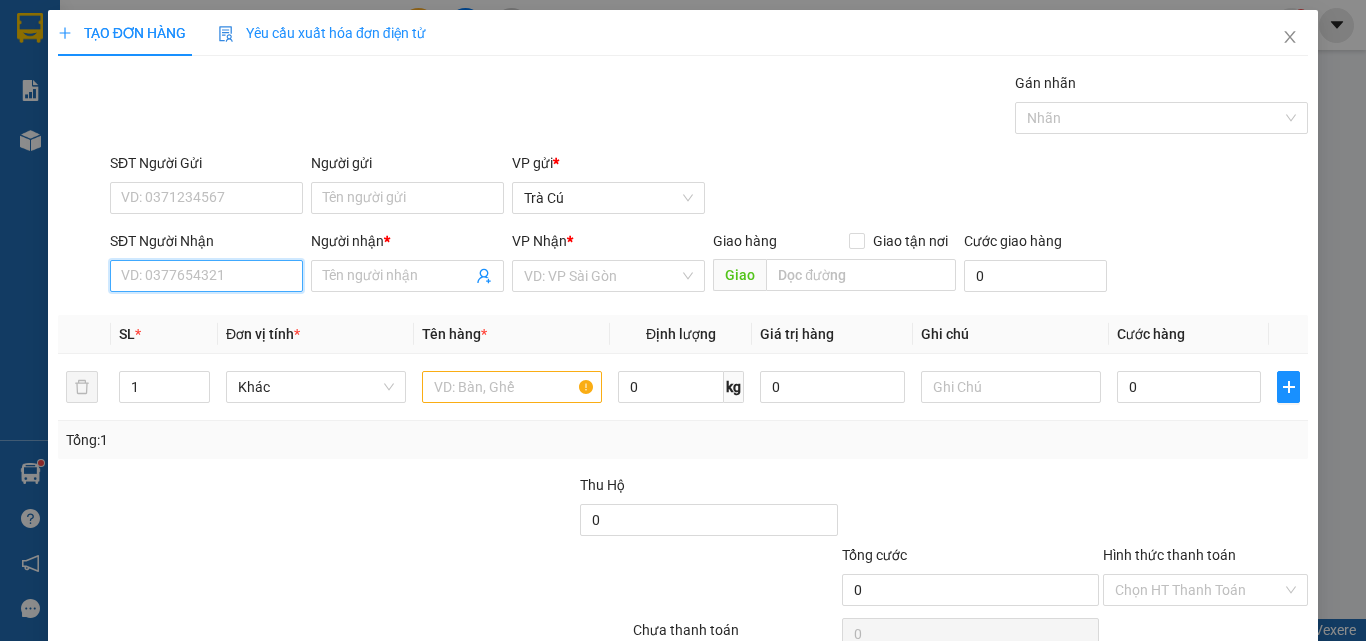 click on "SĐT Người Nhận" at bounding box center (206, 276) 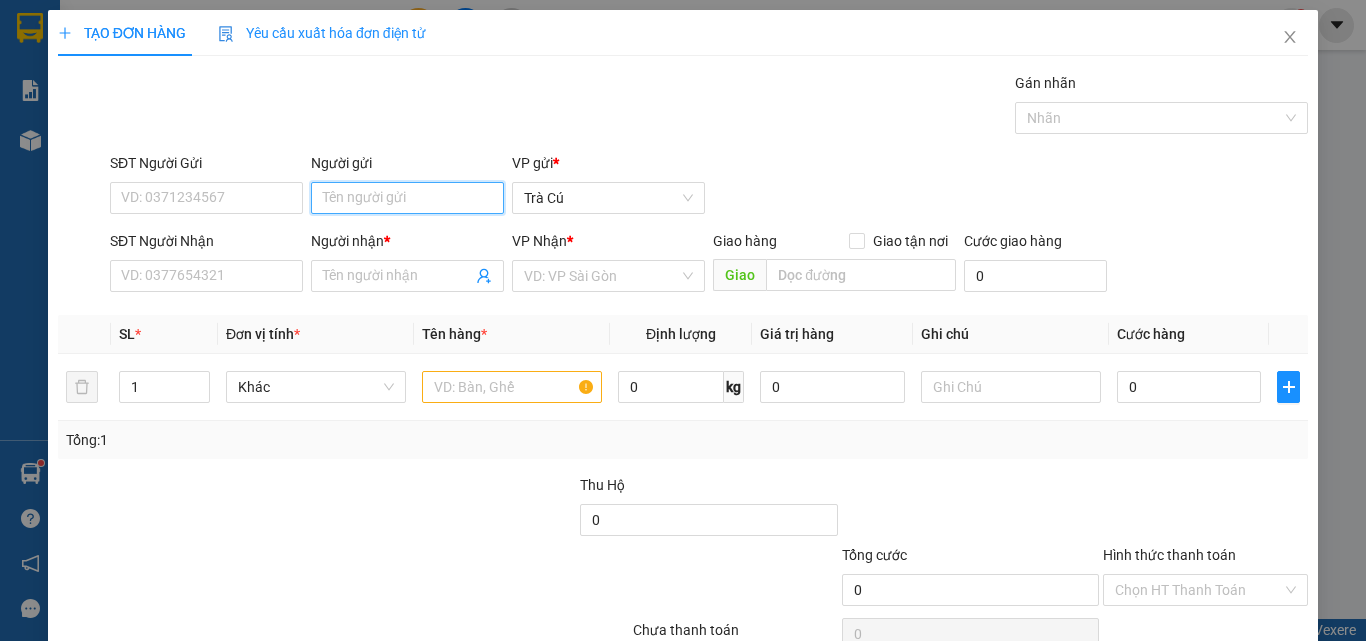click on "Người gửi" at bounding box center [407, 198] 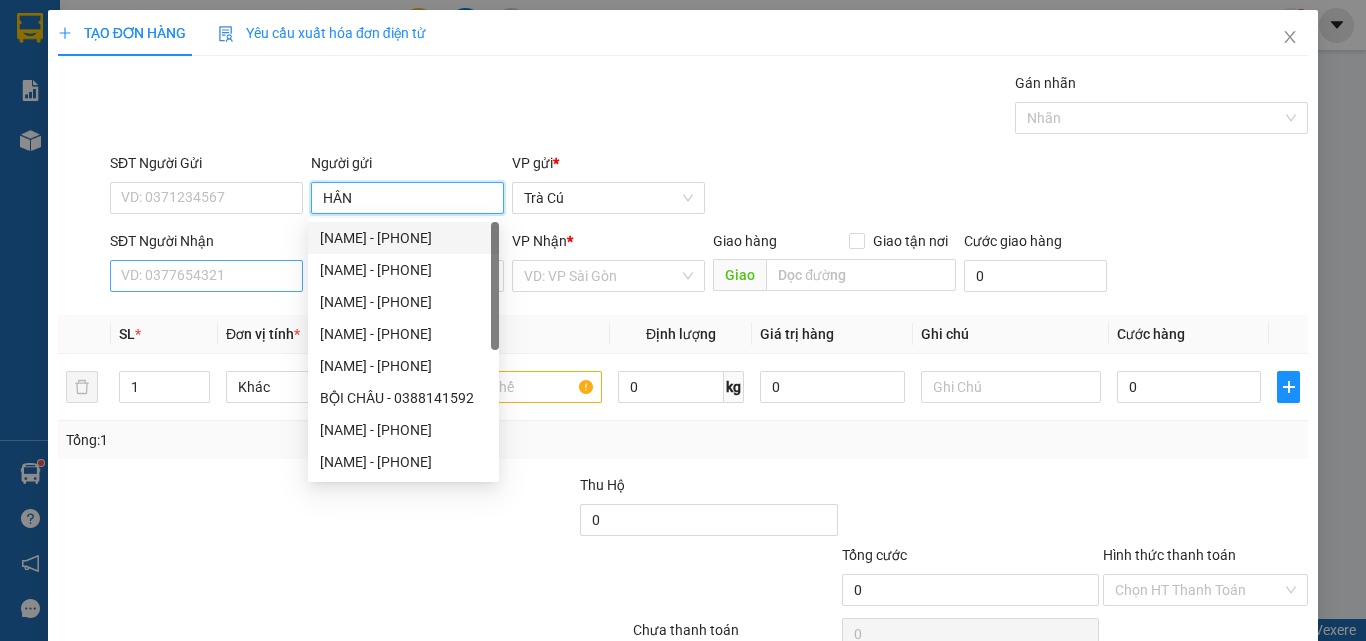 type on "HÂN" 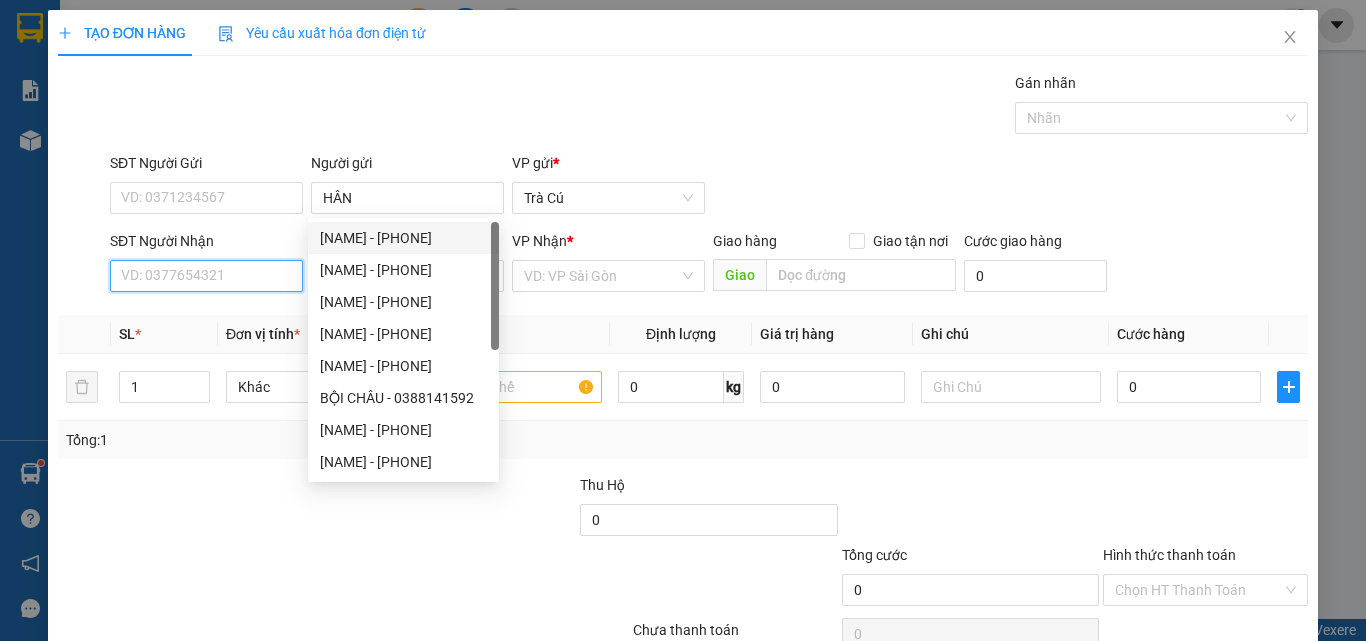 click on "SĐT Người Nhận" at bounding box center (206, 276) 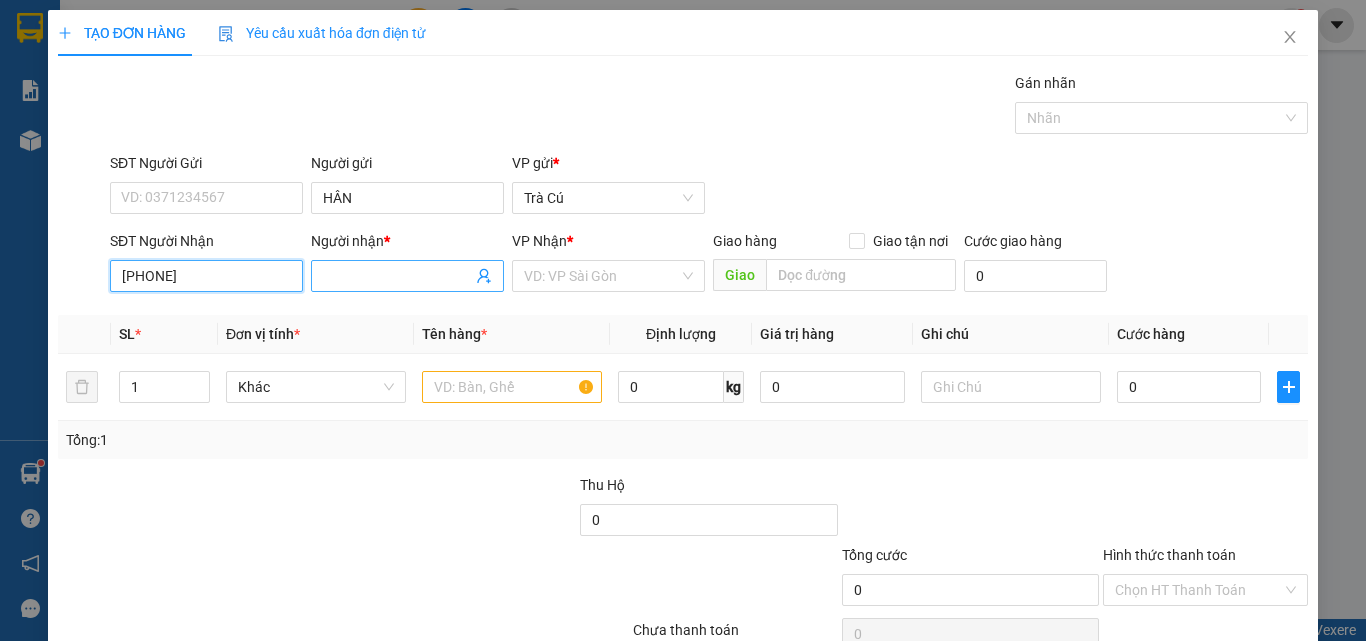 type on "[PHONE]" 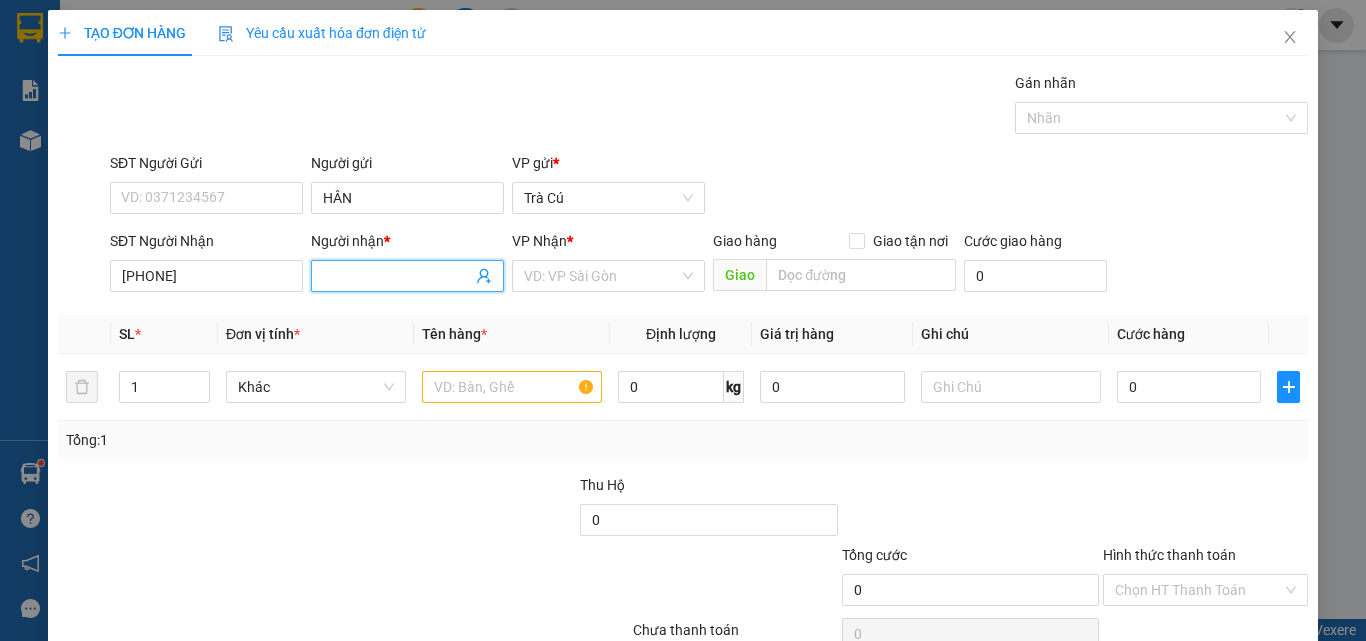 click on "Người nhận  *" at bounding box center [397, 276] 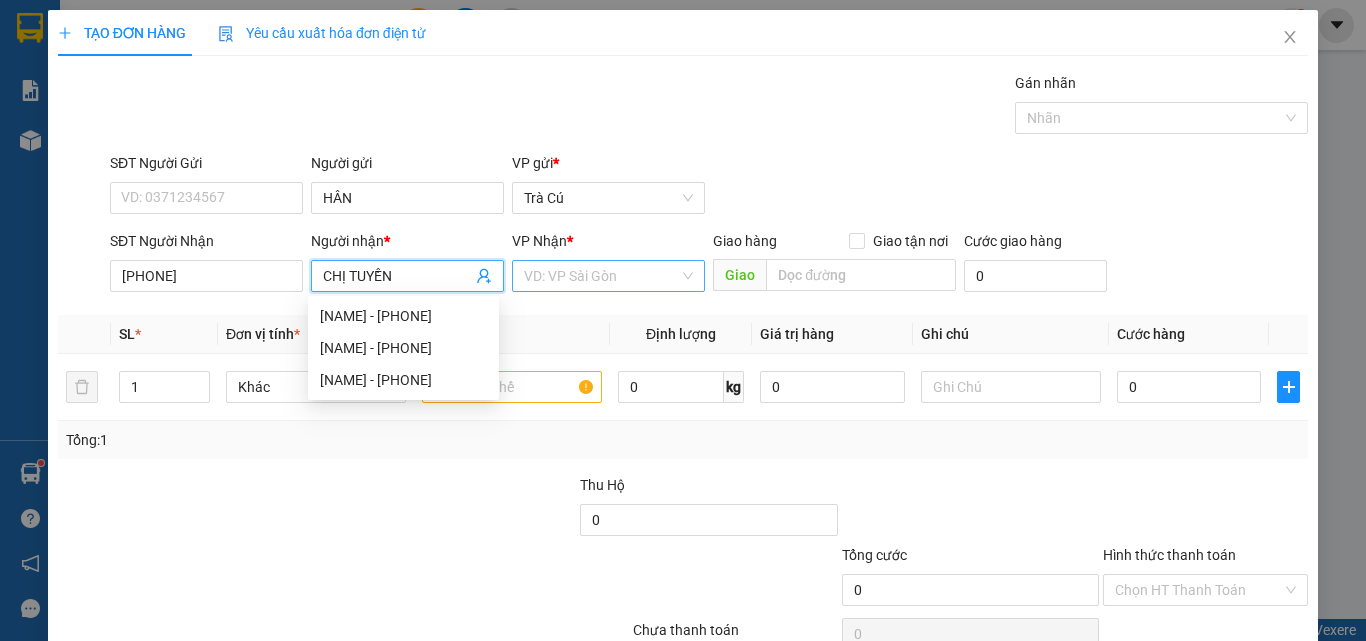 type on "CHỊ TUYỀN" 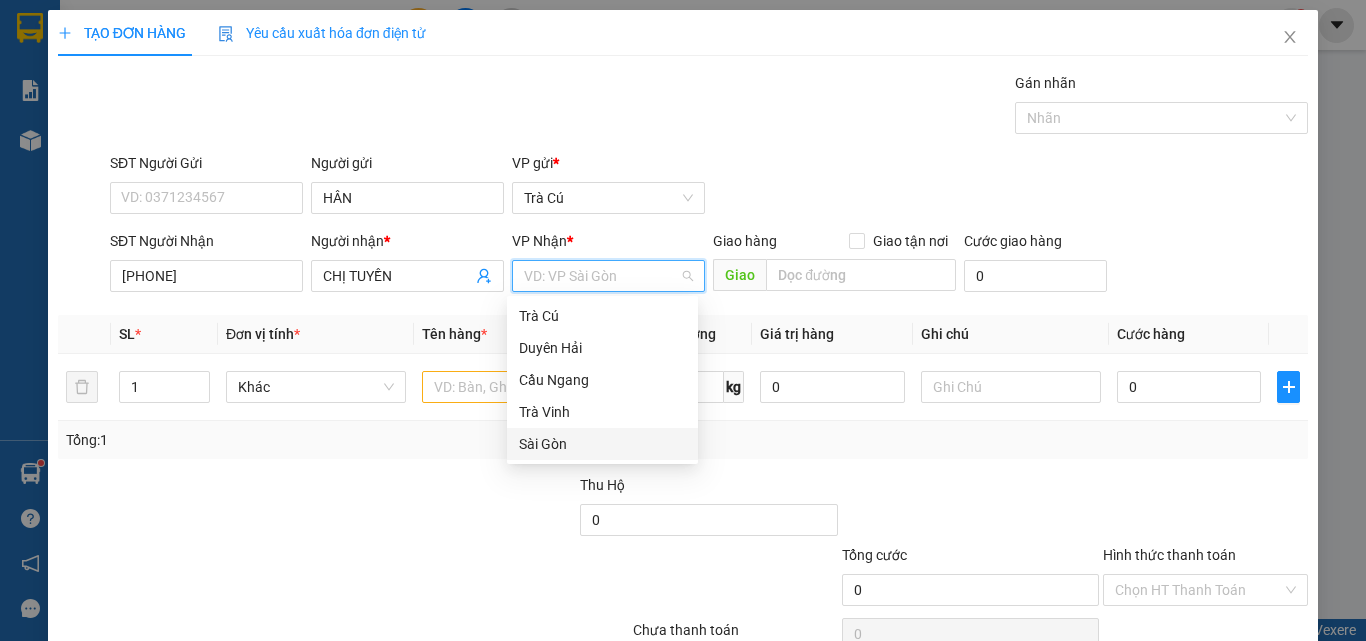 click on "Sài Gòn" at bounding box center [602, 444] 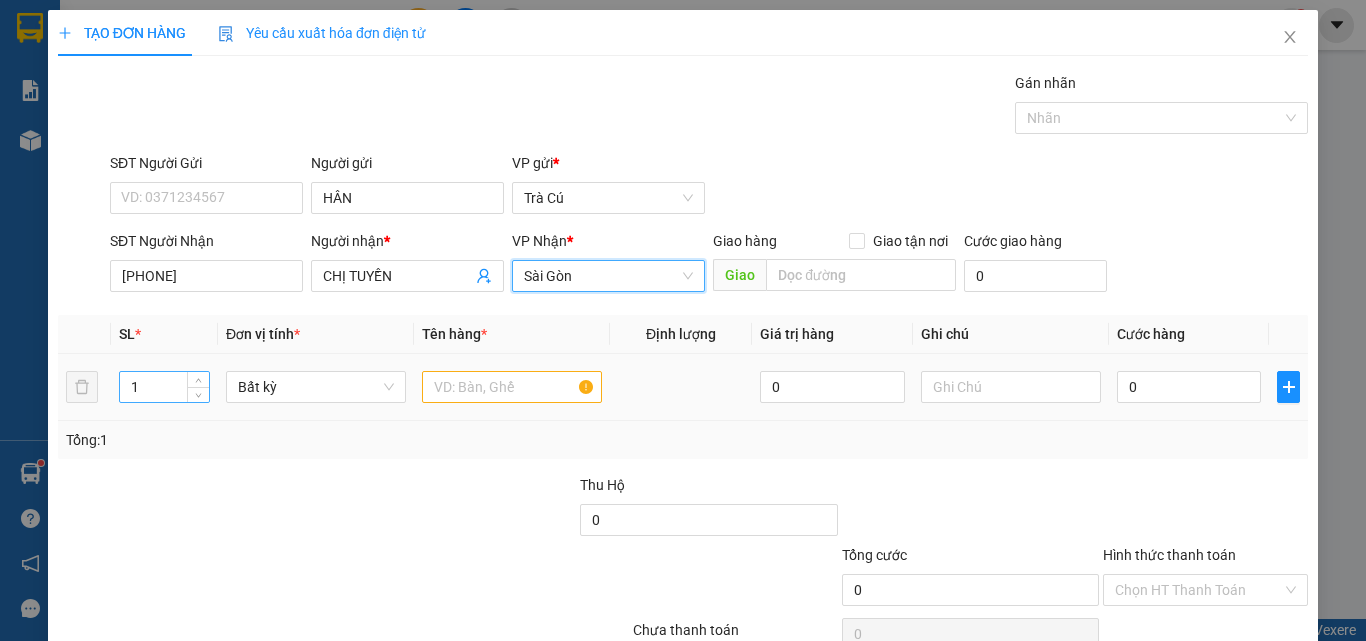 click on "1" at bounding box center (164, 387) 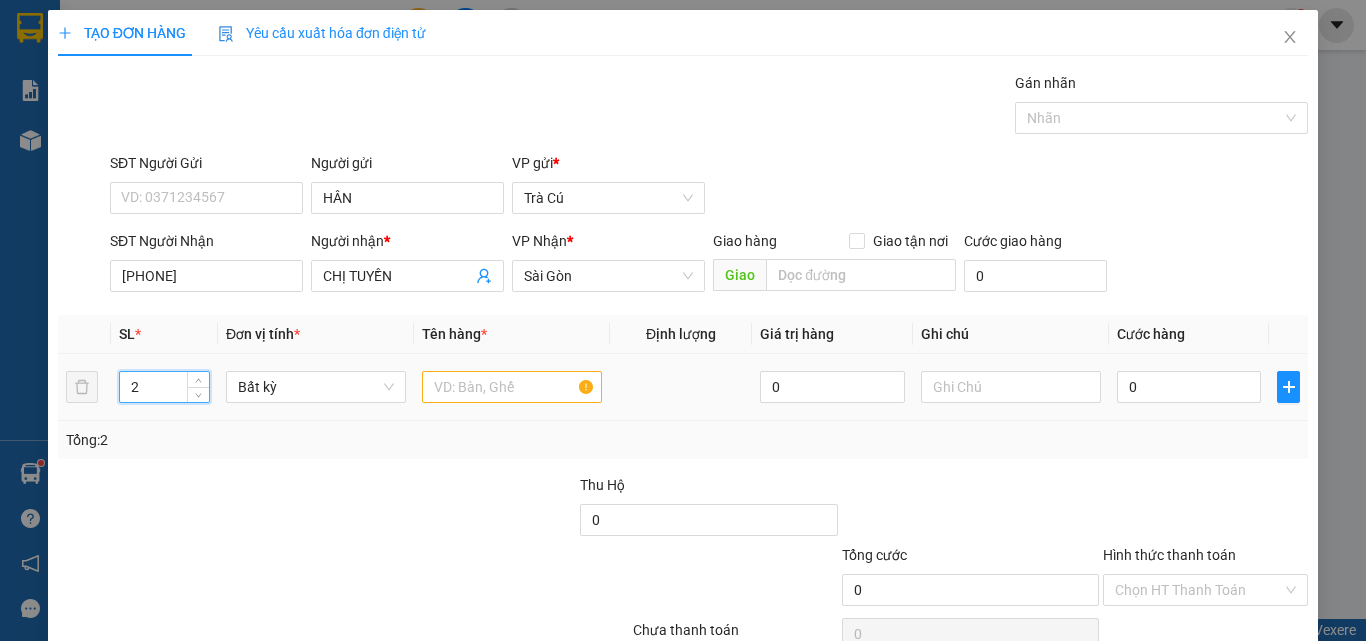 type on "2" 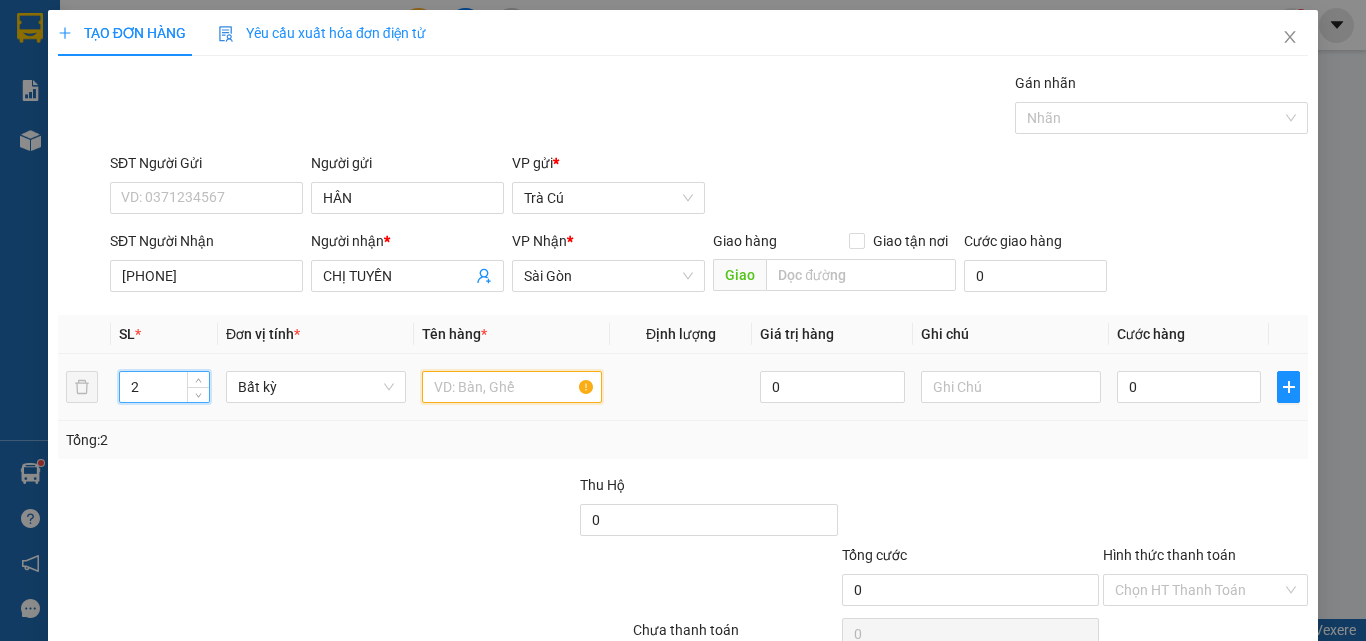 click at bounding box center [512, 387] 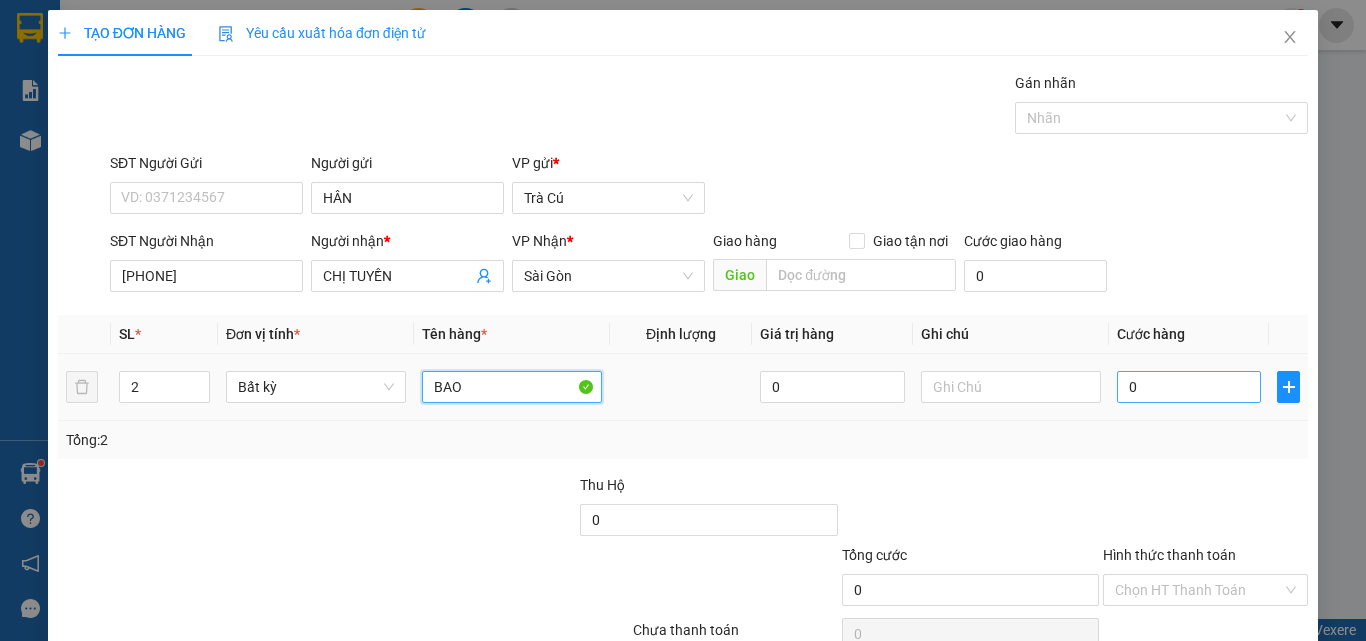 type on "BAO" 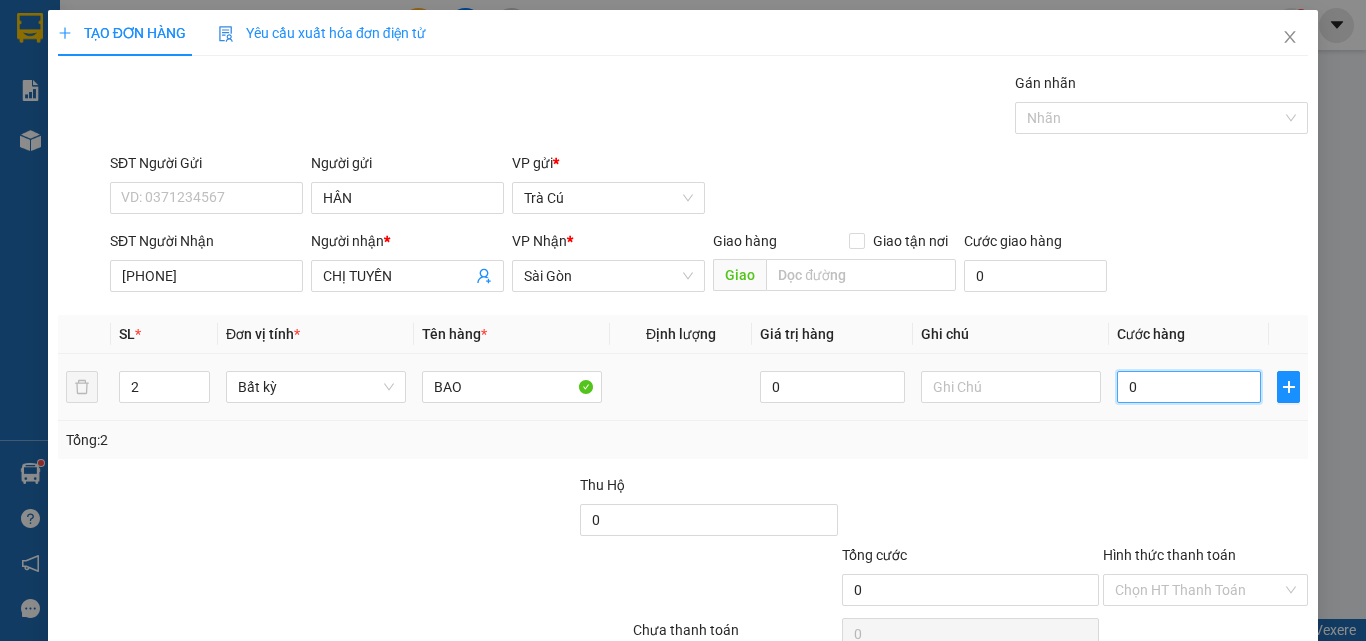 click on "0" at bounding box center (1189, 387) 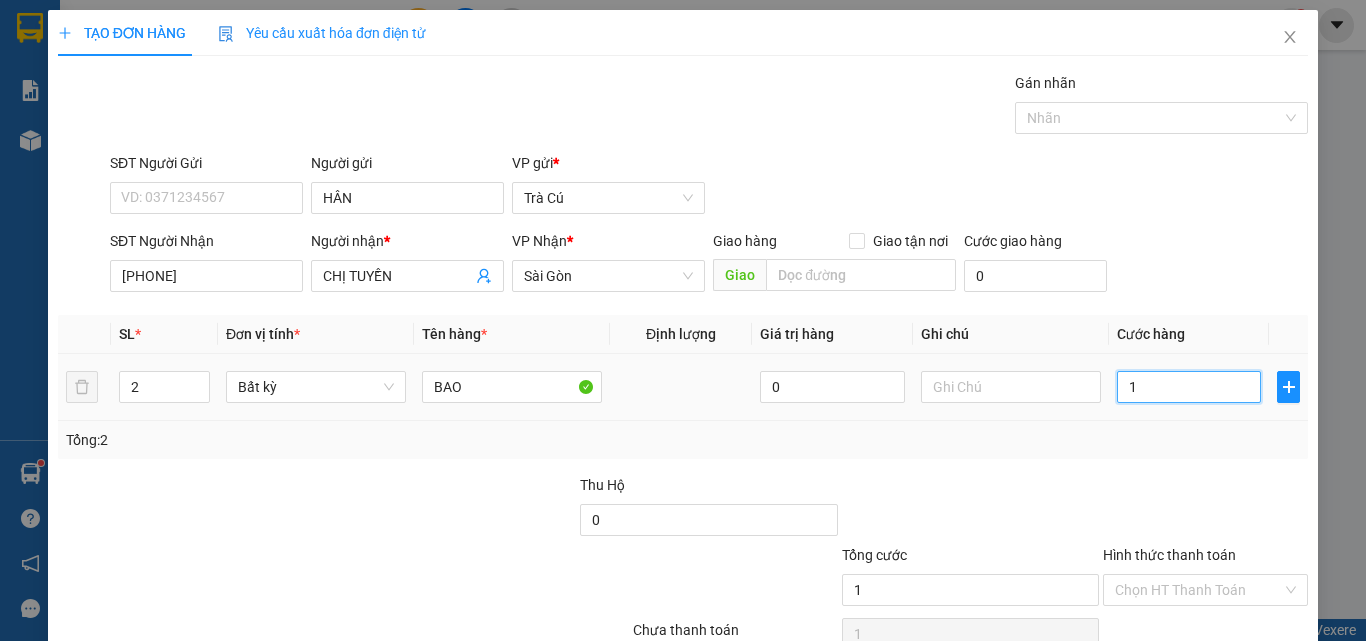 type on "14" 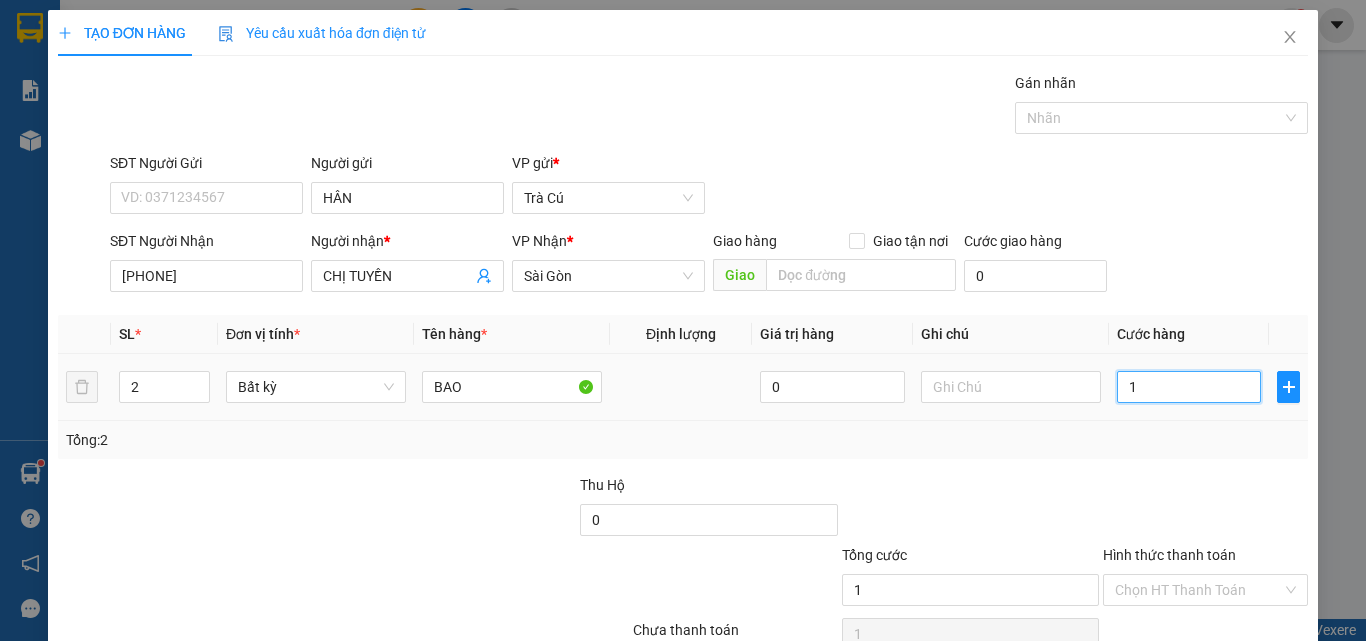 type on "14" 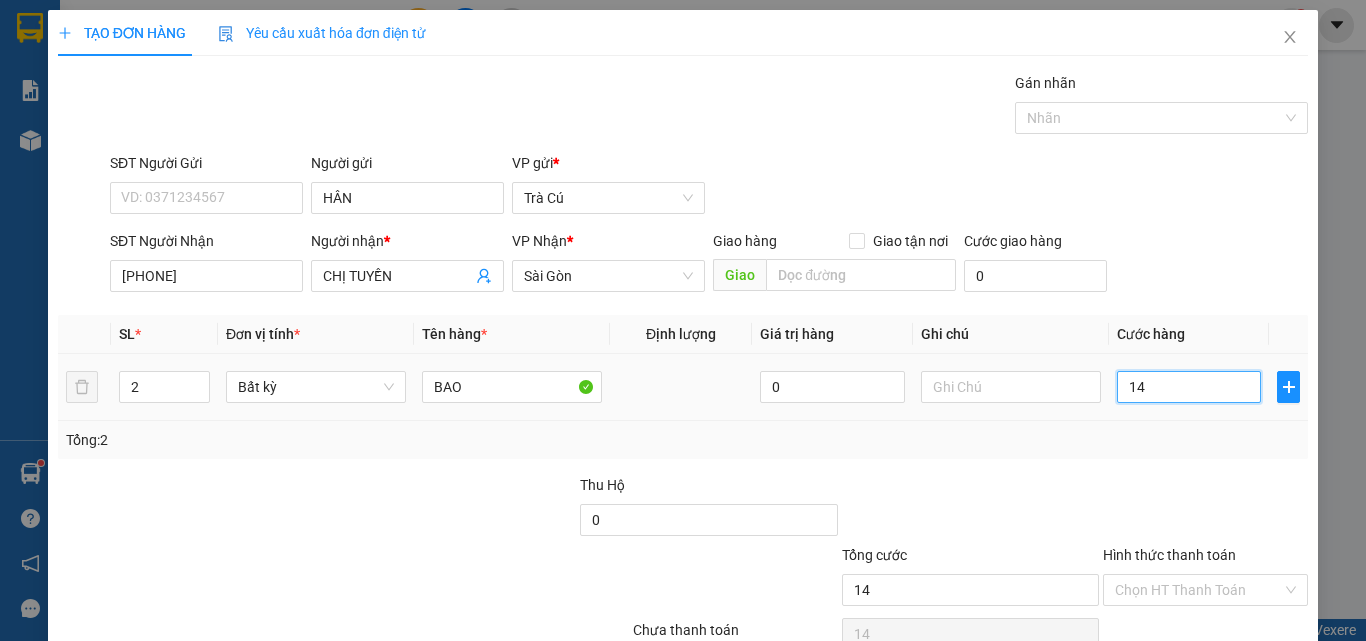 type on "140" 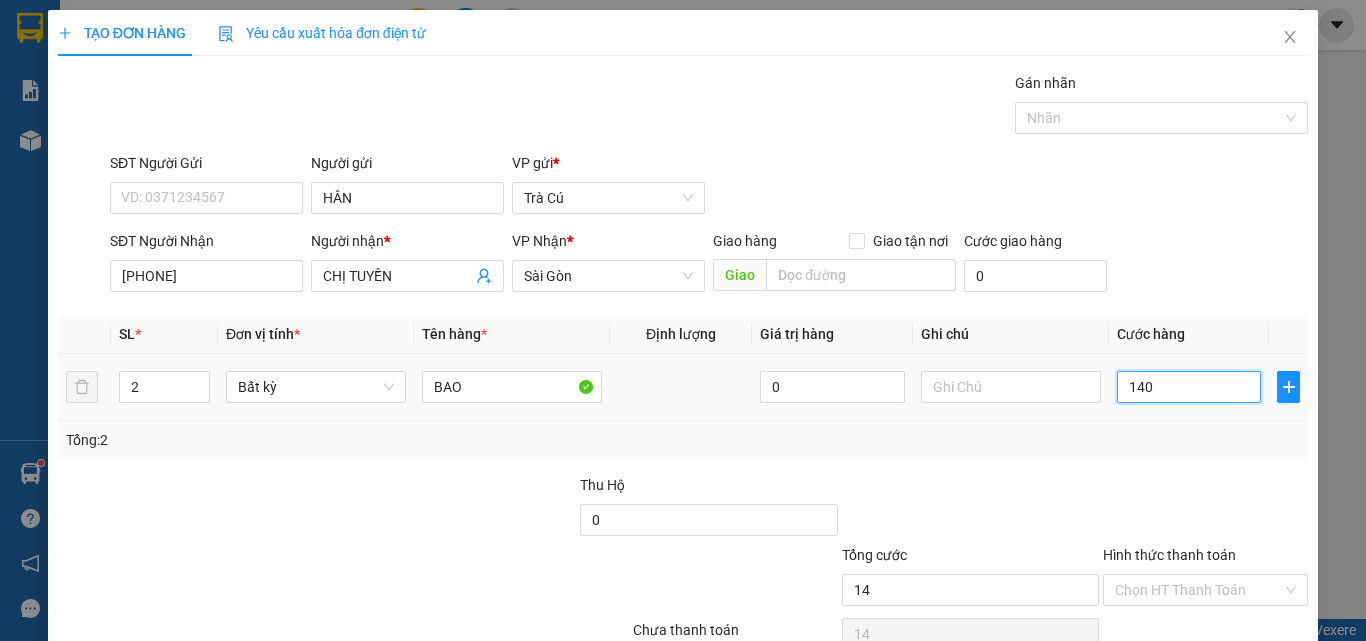 type on "140" 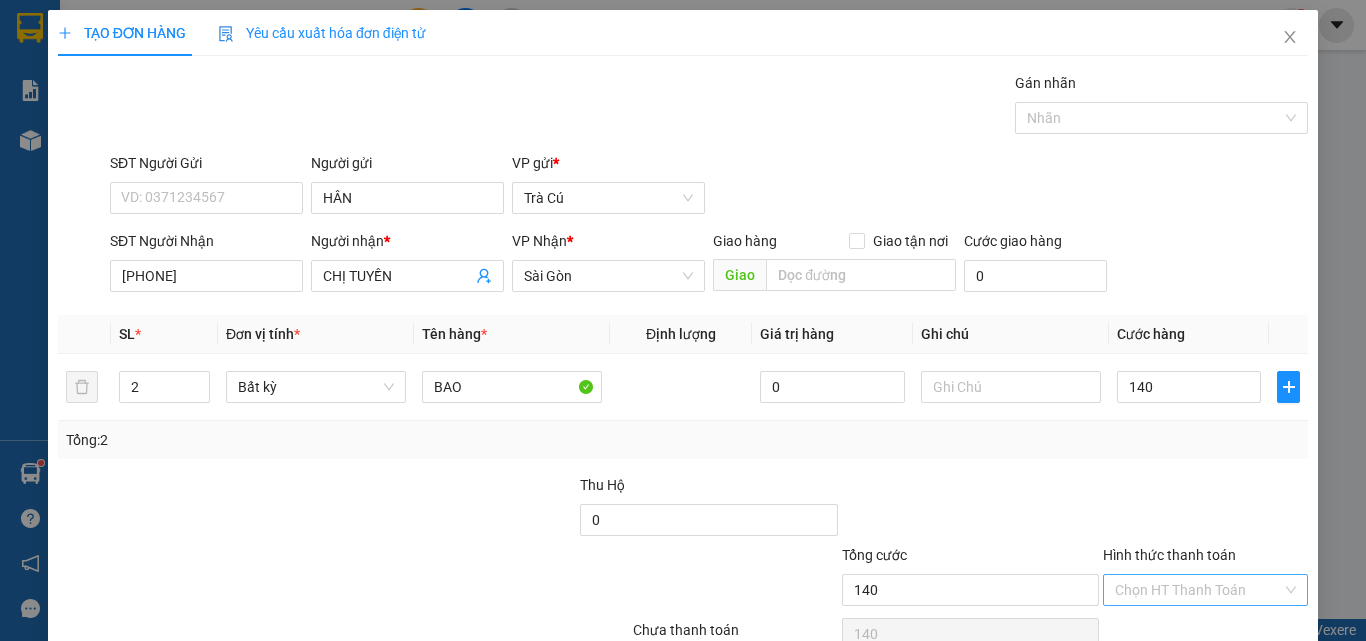 click on "Hình thức thanh toán" at bounding box center [1198, 590] 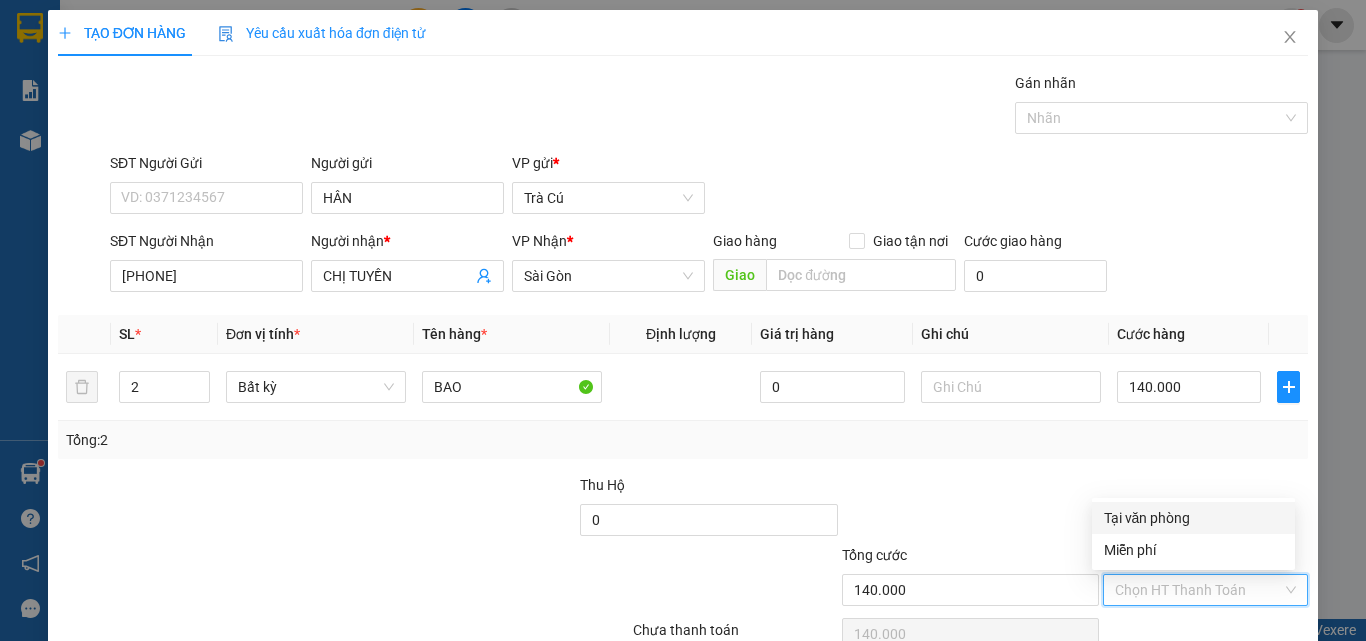click on "Tại văn phòng" at bounding box center [1193, 518] 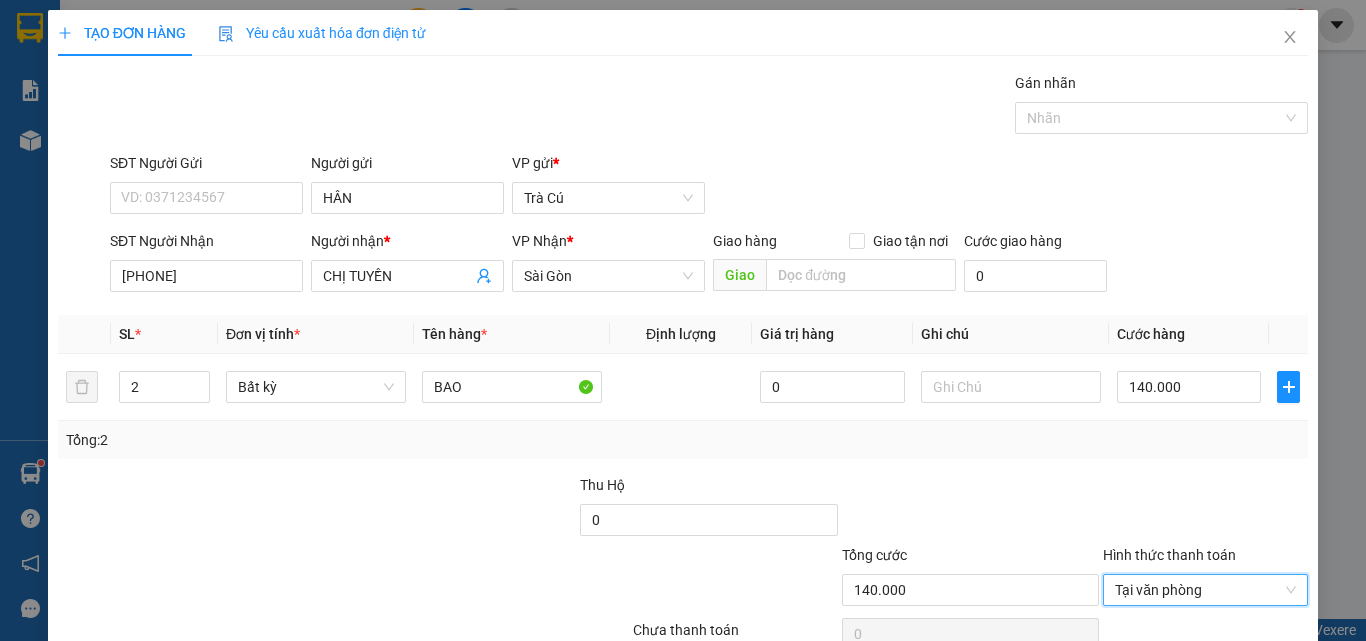 scroll, scrollTop: 99, scrollLeft: 0, axis: vertical 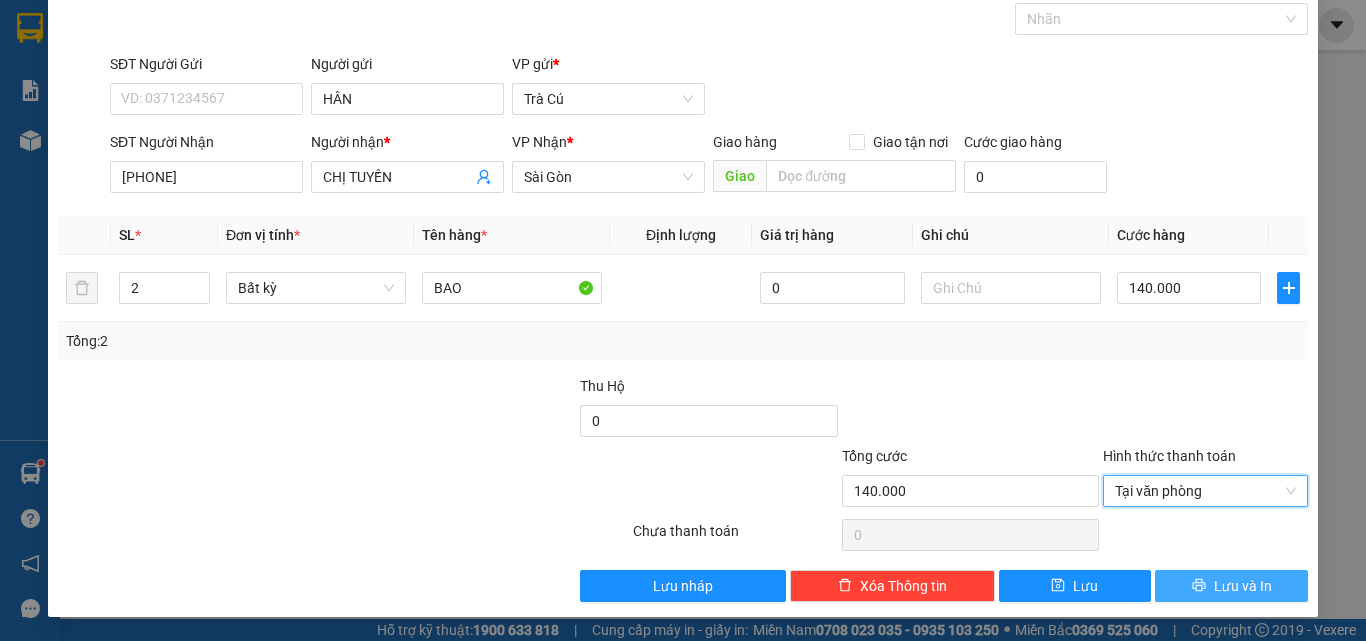click on "Lưu và In" at bounding box center [1231, 586] 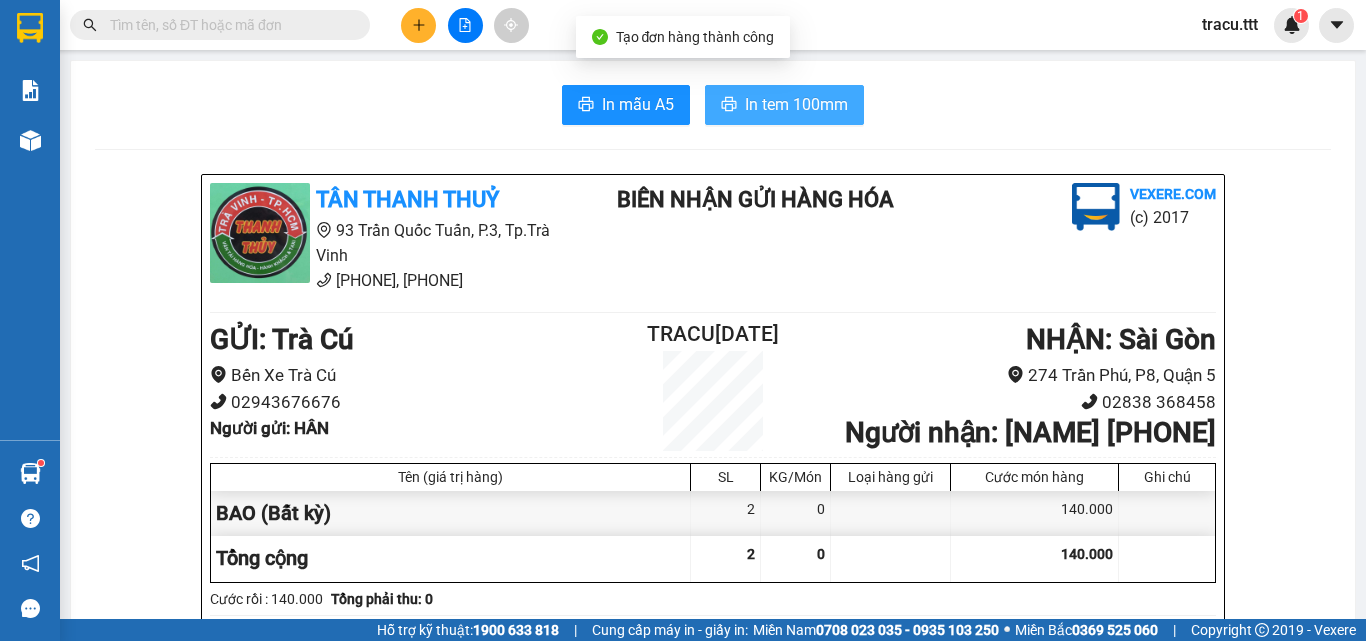 click on "In tem 100mm" at bounding box center [796, 104] 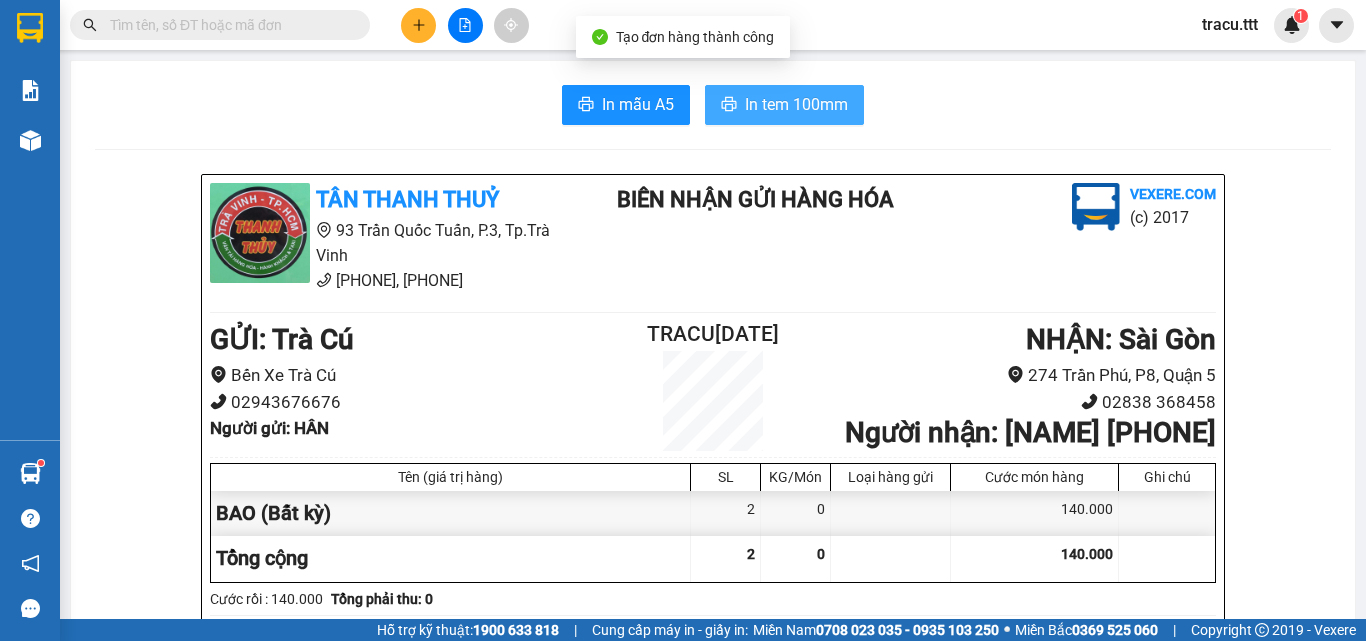 scroll, scrollTop: 0, scrollLeft: 0, axis: both 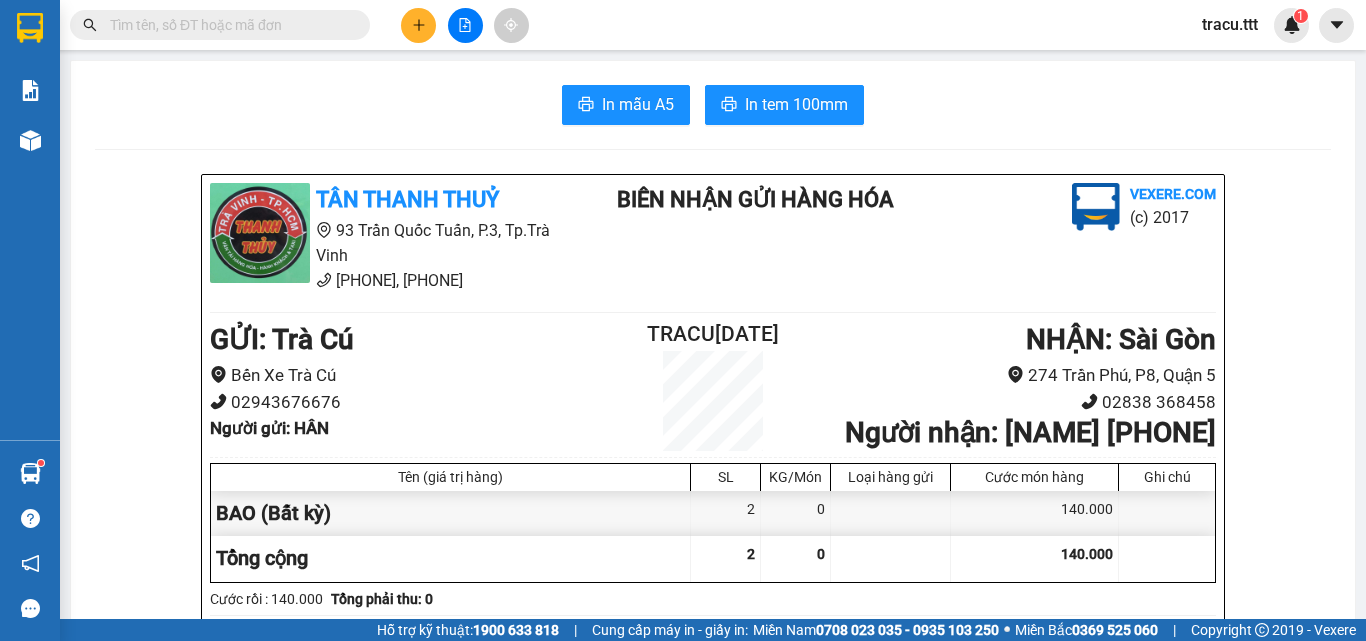drag, startPoint x: 341, startPoint y: 29, endPoint x: 322, endPoint y: 39, distance: 21.470911 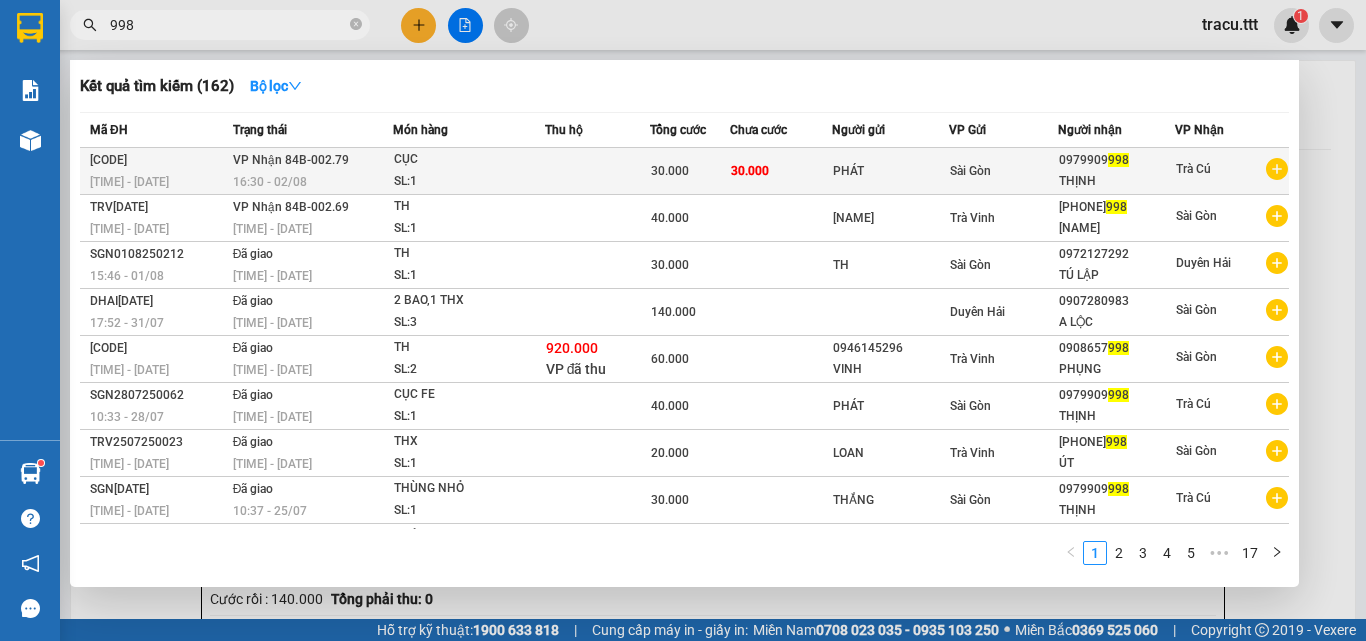 type on "998" 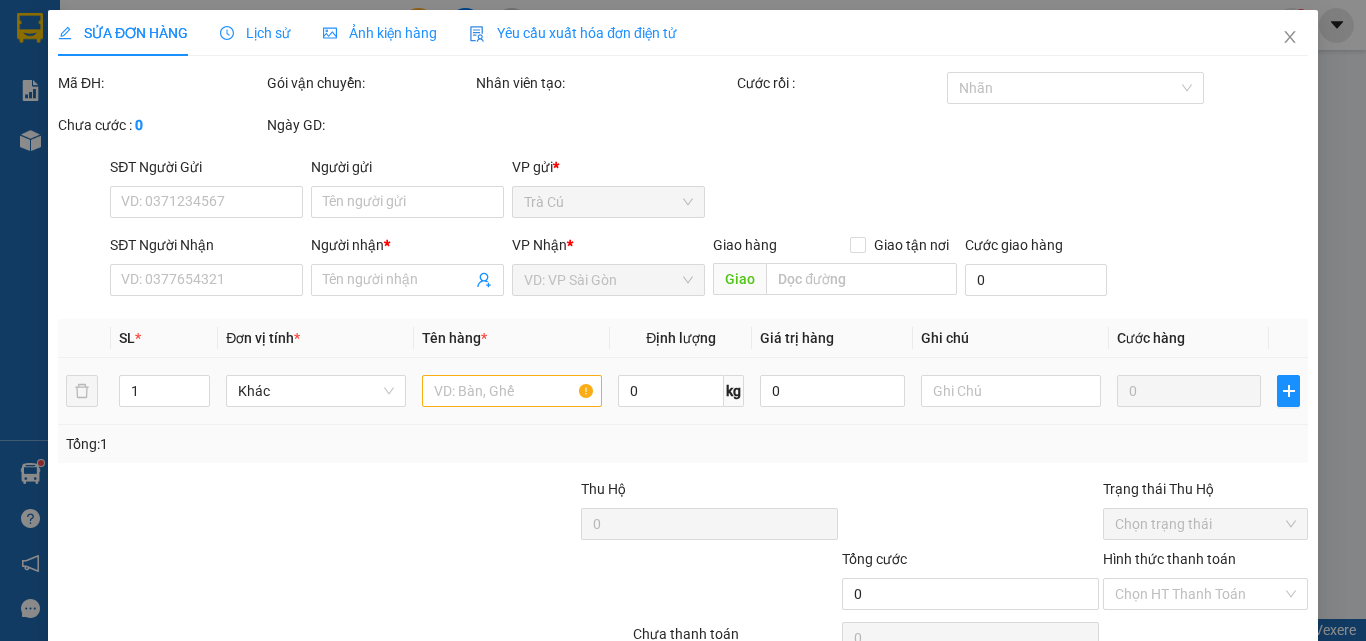 type on "PHÁT" 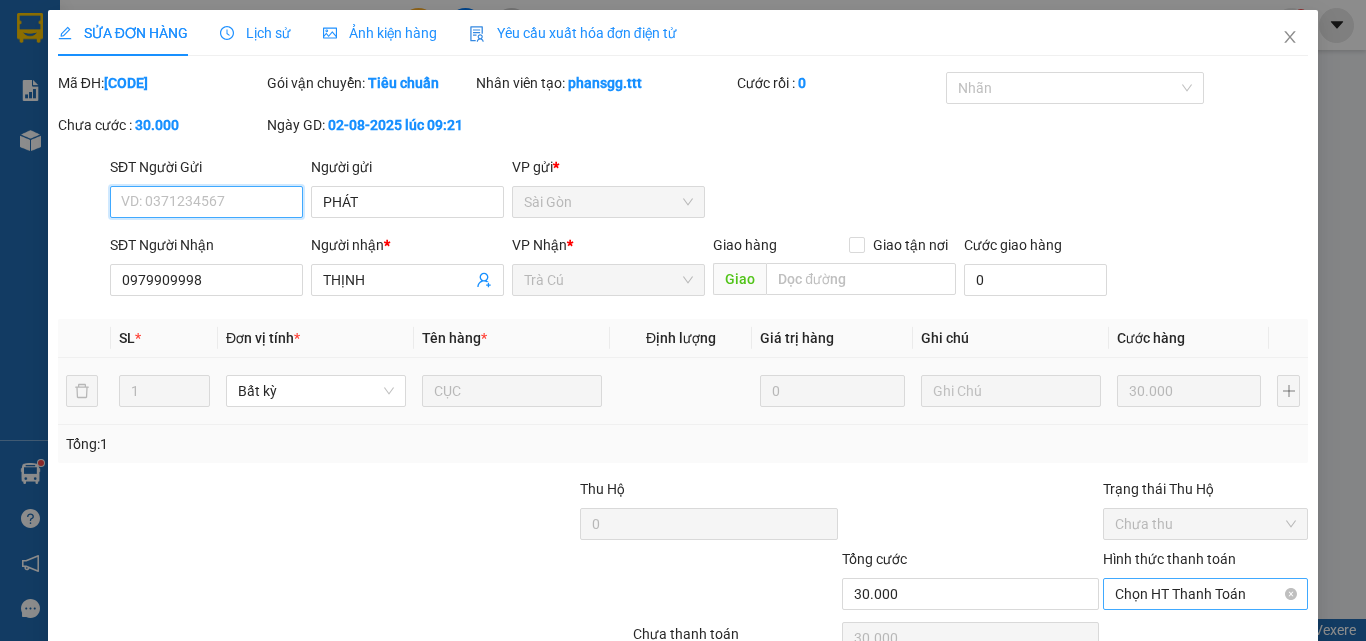 scroll, scrollTop: 93, scrollLeft: 0, axis: vertical 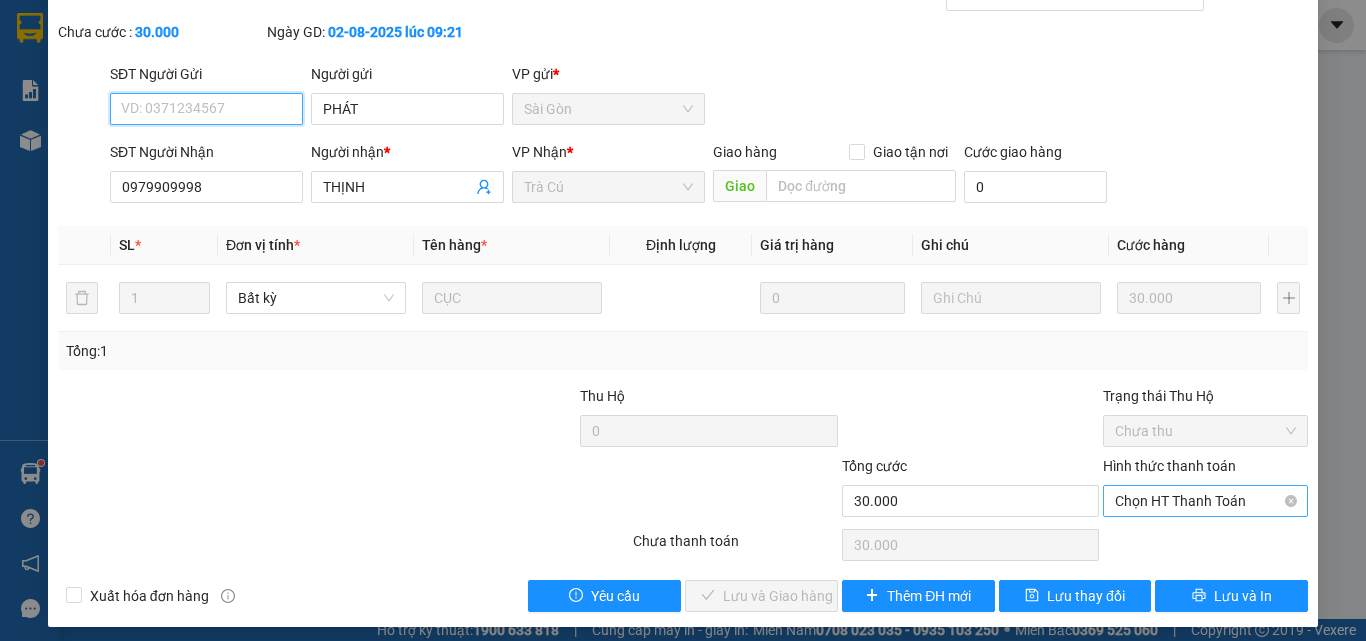 click on "Chọn HT Thanh Toán" at bounding box center (1205, 501) 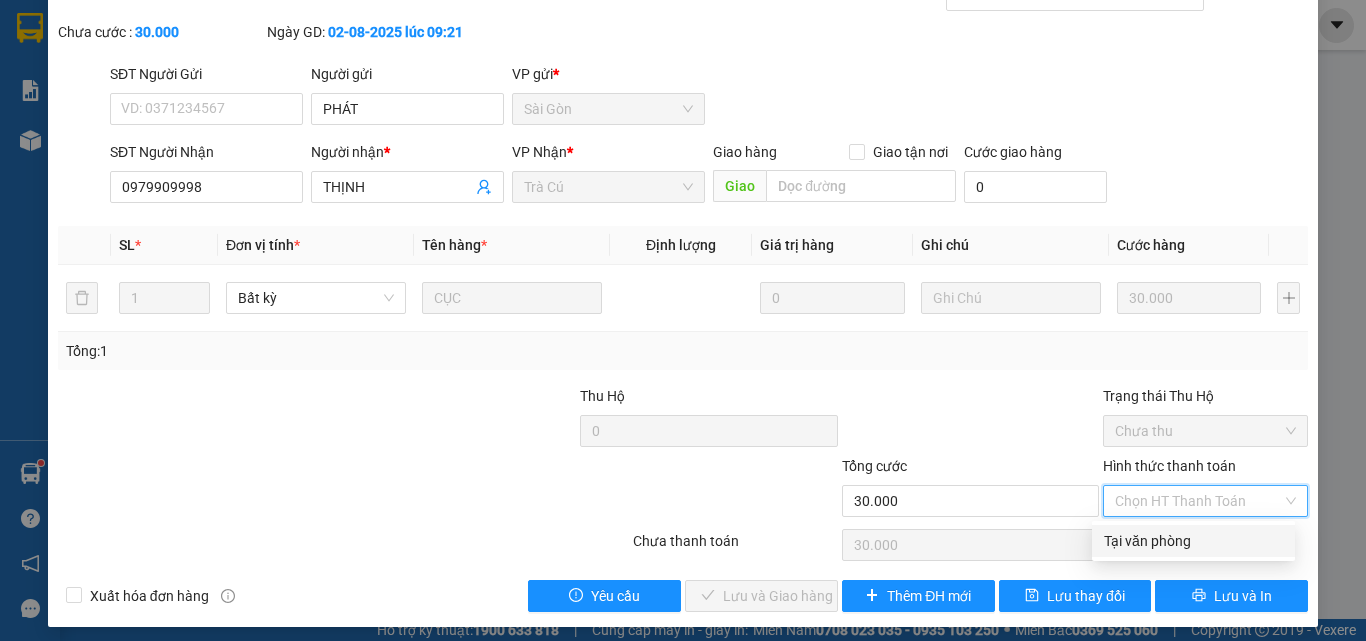 click on "Tại văn phòng" at bounding box center [1193, 541] 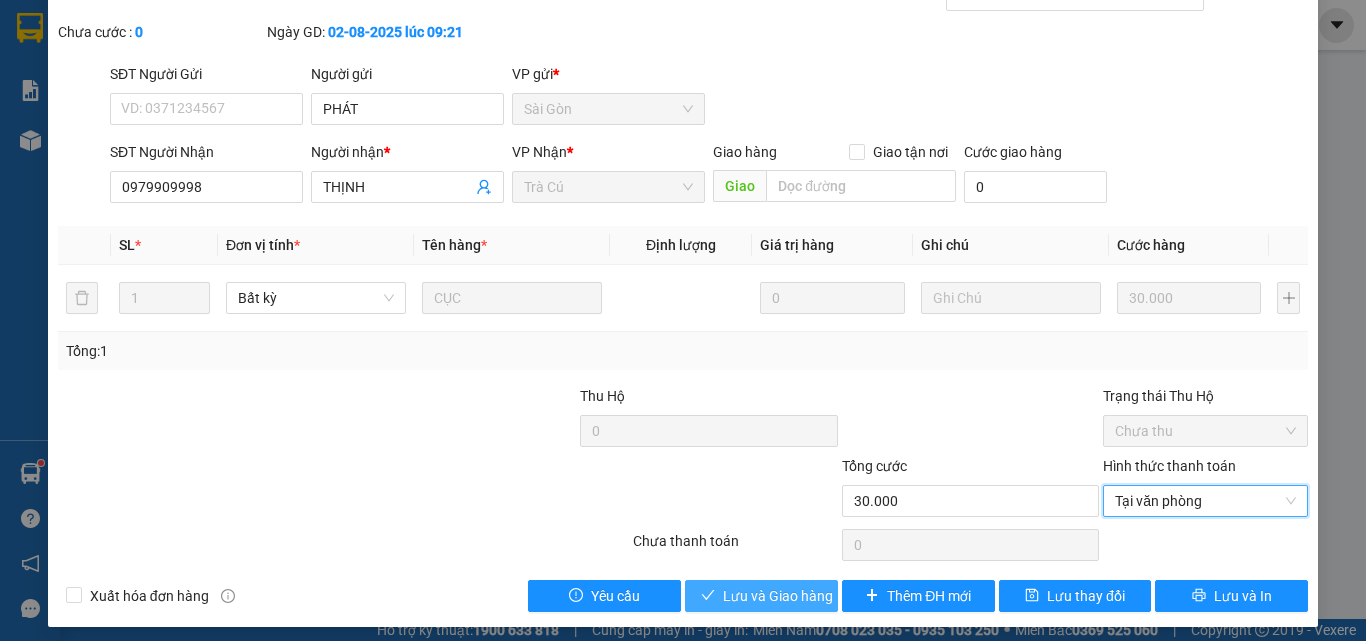 click on "Lưu và Giao hàng" at bounding box center [778, 596] 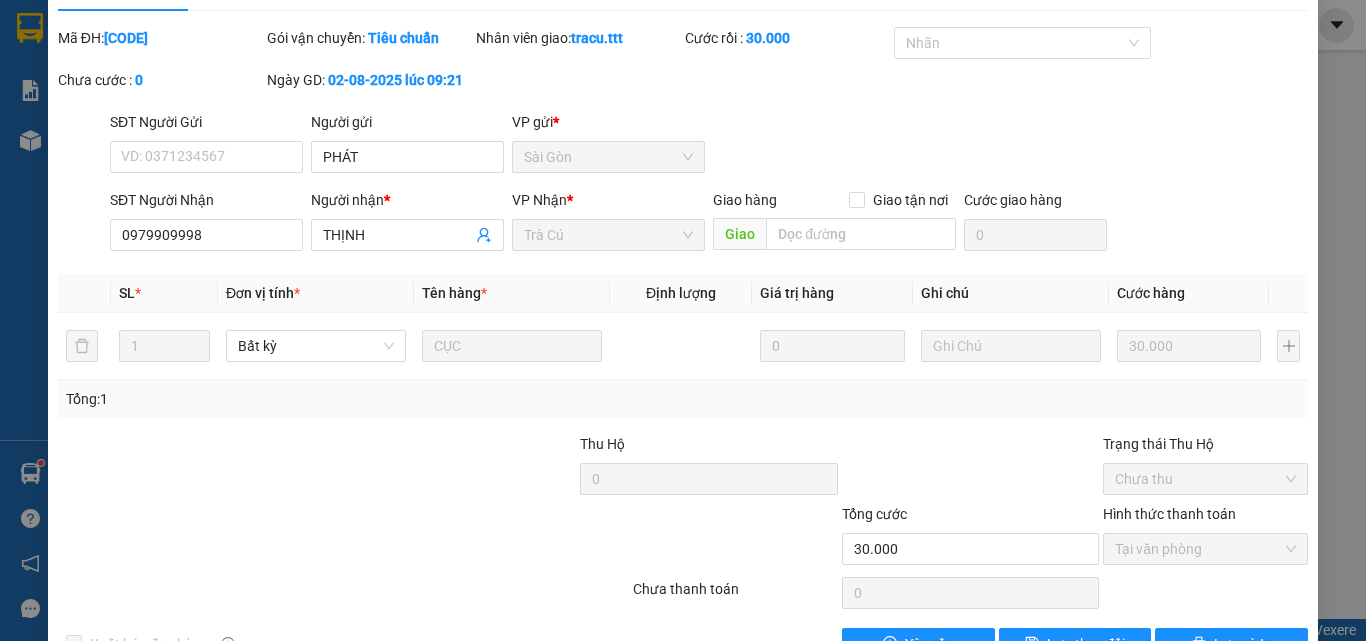 scroll, scrollTop: 0, scrollLeft: 0, axis: both 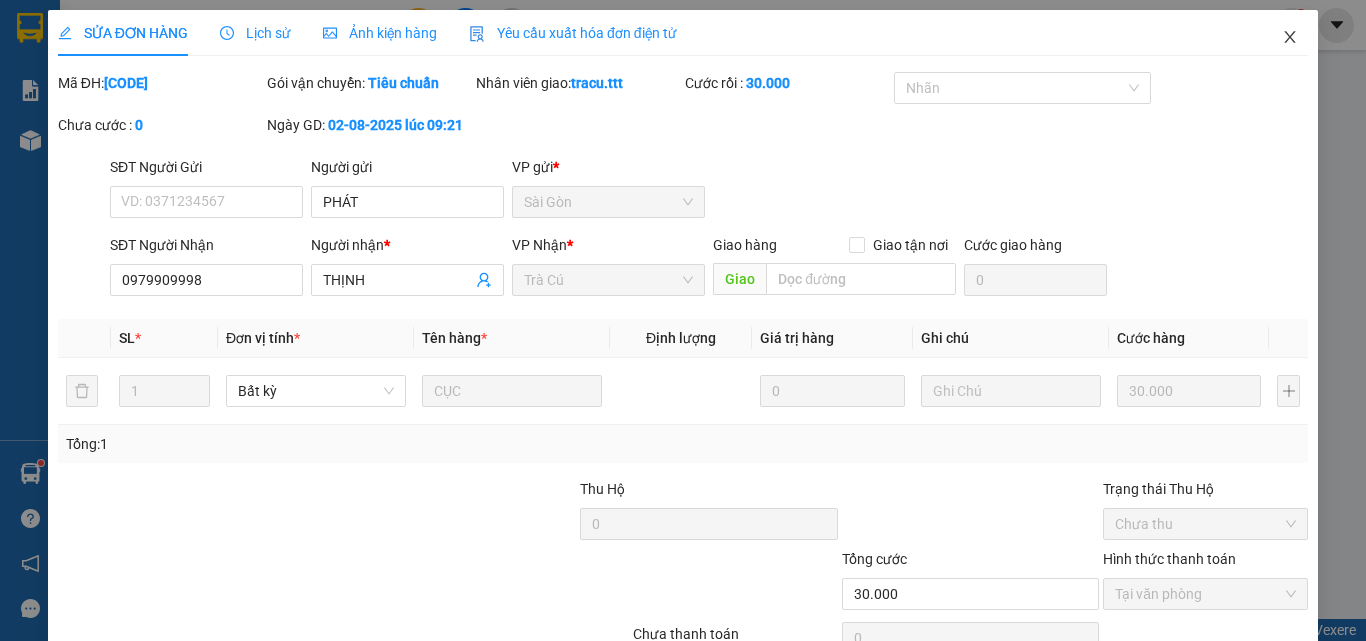 drag, startPoint x: 1270, startPoint y: 27, endPoint x: 1264, endPoint y: 38, distance: 12.529964 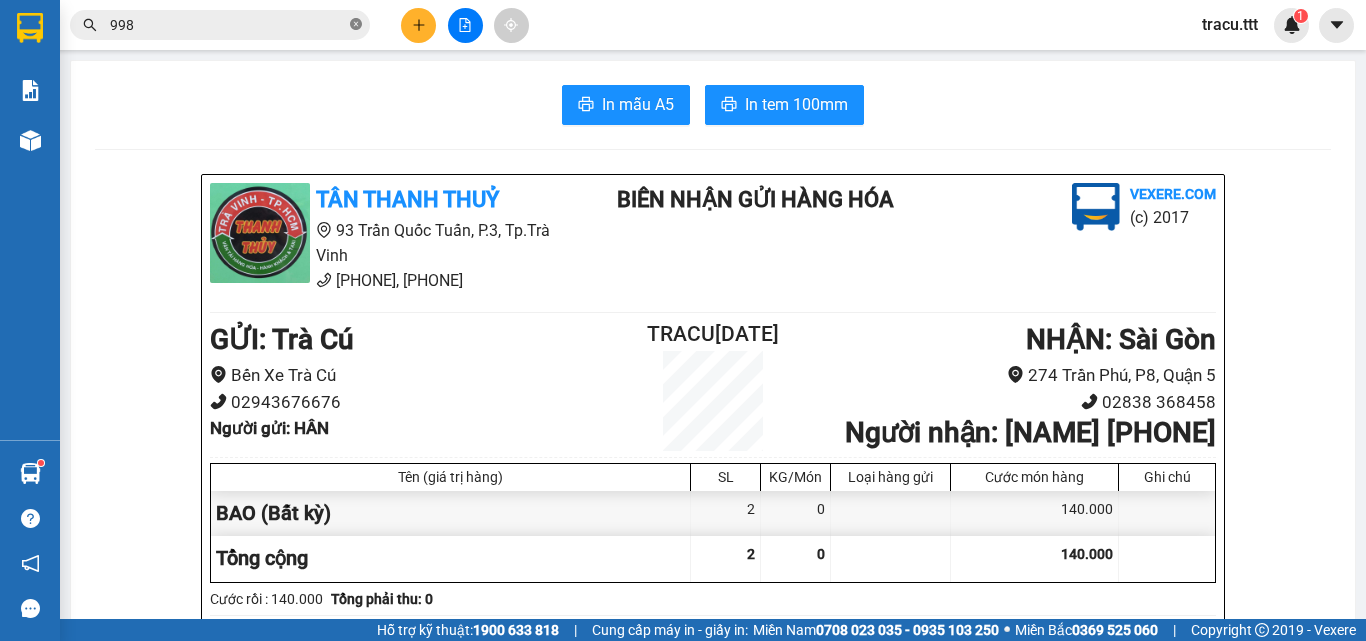 click 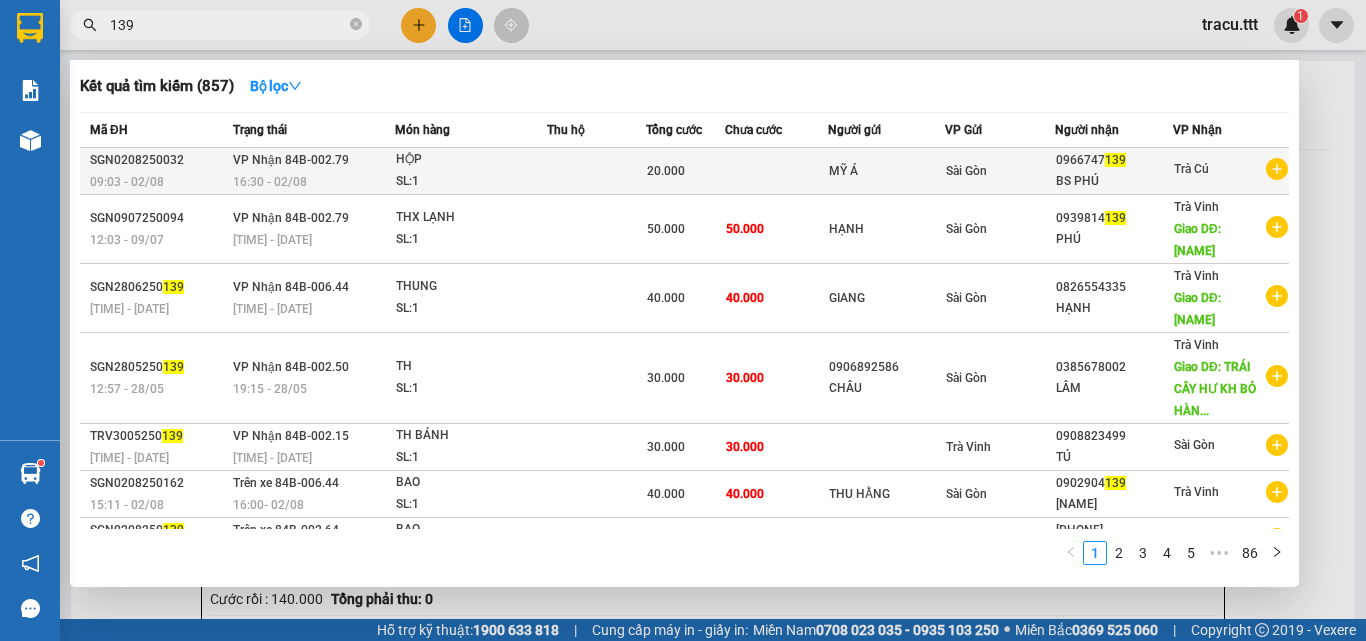 type on "139" 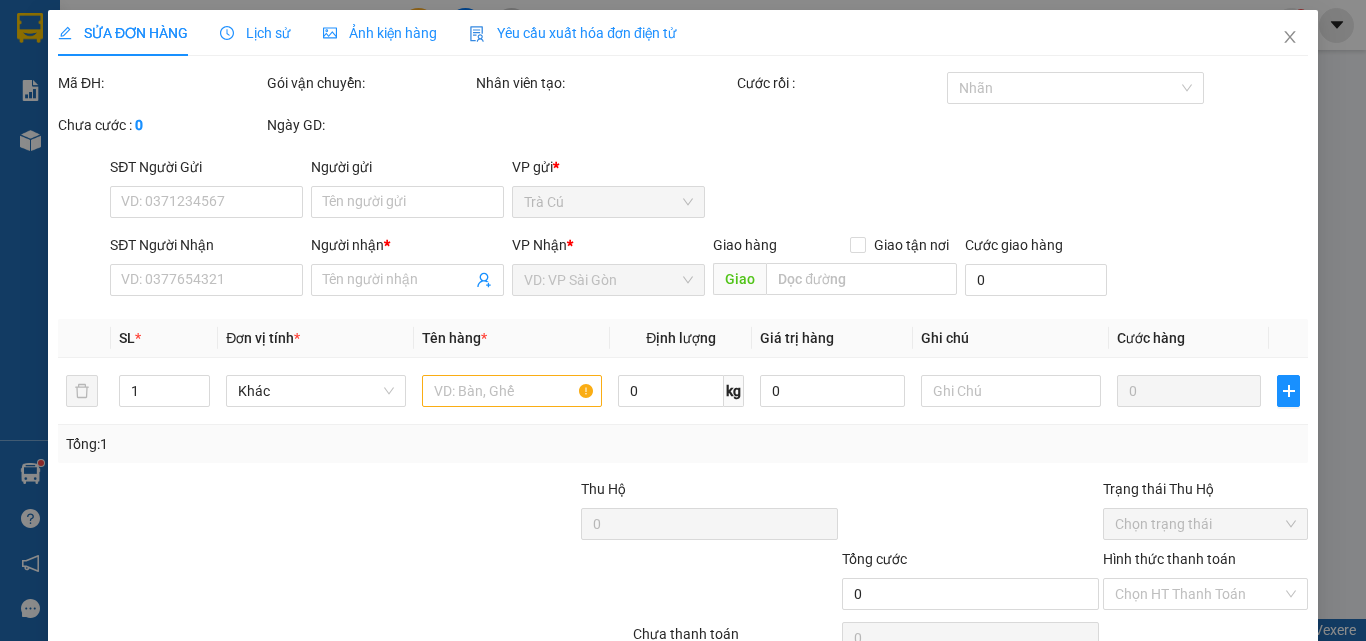 type on "MỸ Á" 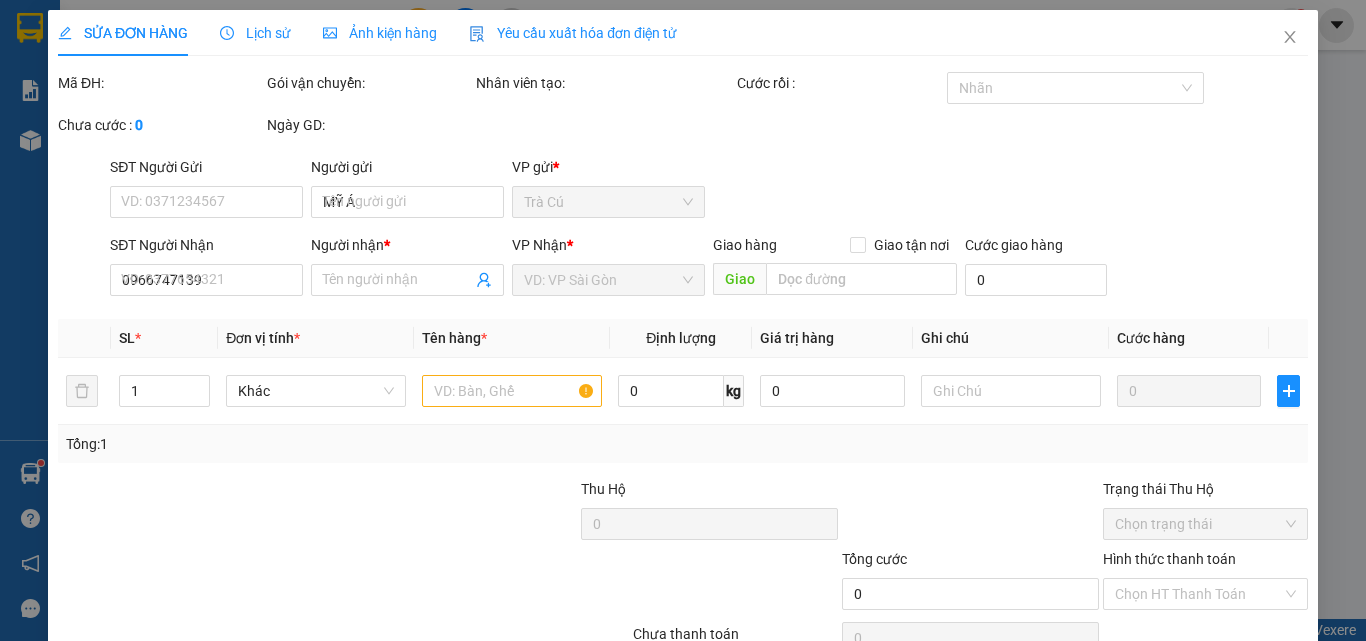 type on "BS PHÚ" 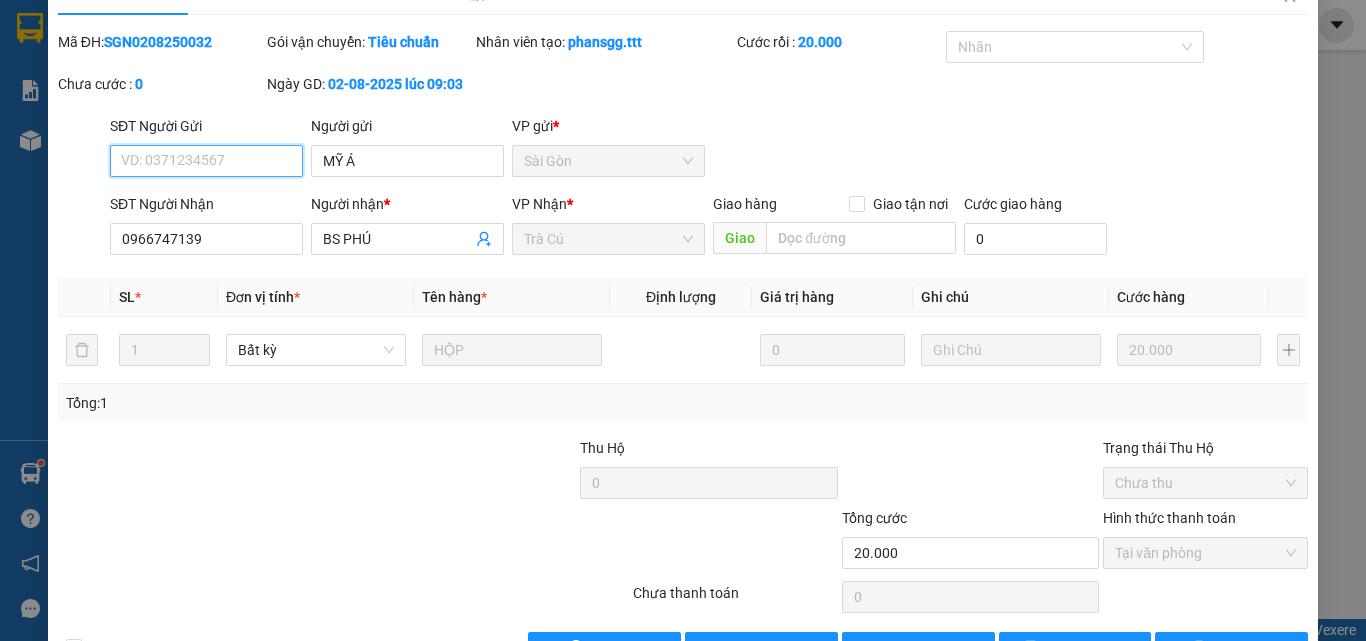 scroll, scrollTop: 100, scrollLeft: 0, axis: vertical 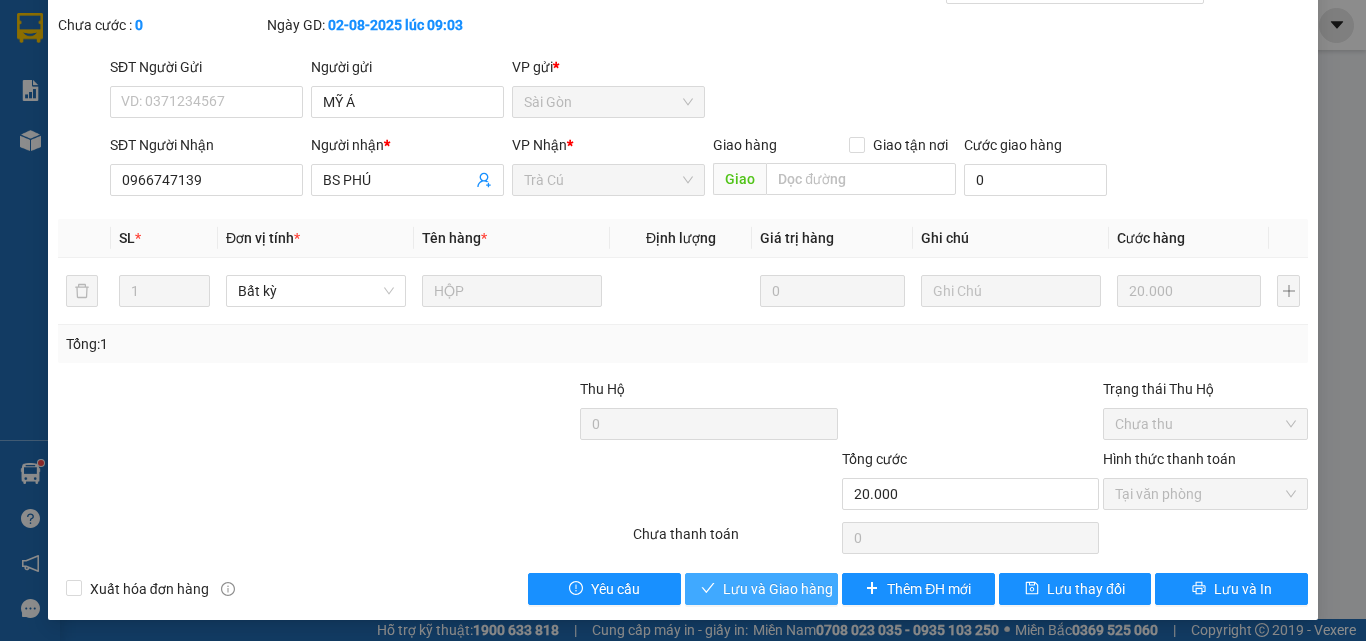 click on "Lưu và Giao hàng" at bounding box center (778, 589) 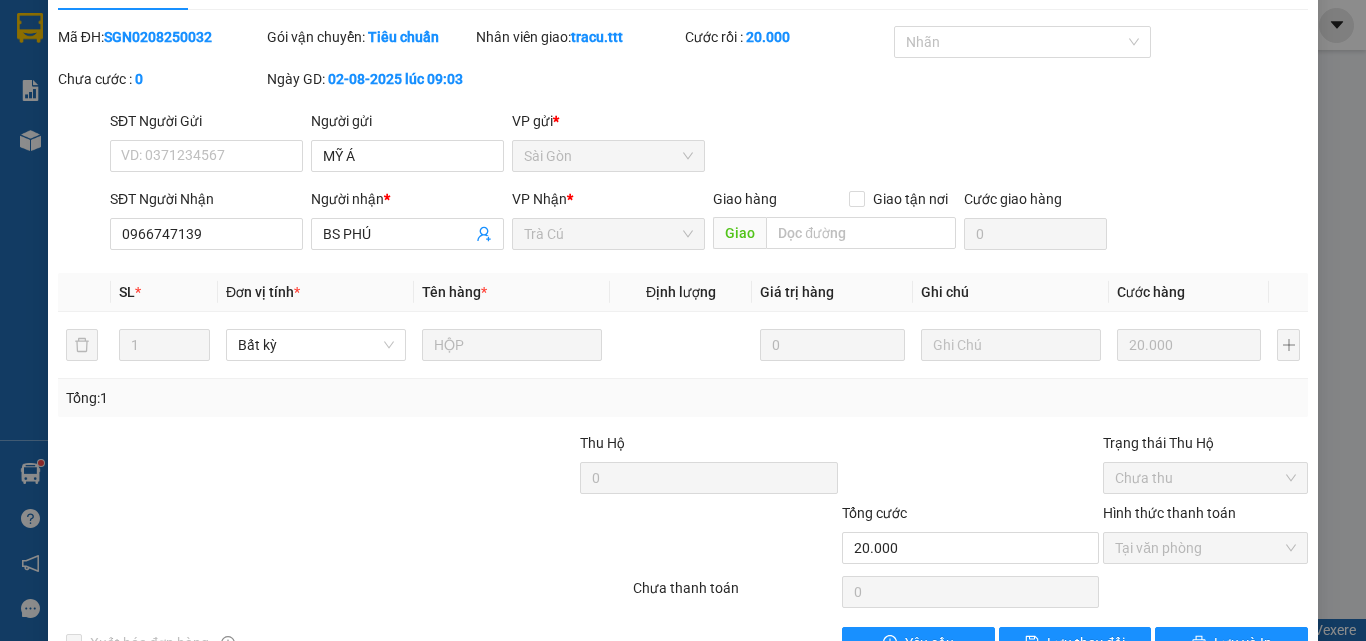 scroll, scrollTop: 0, scrollLeft: 0, axis: both 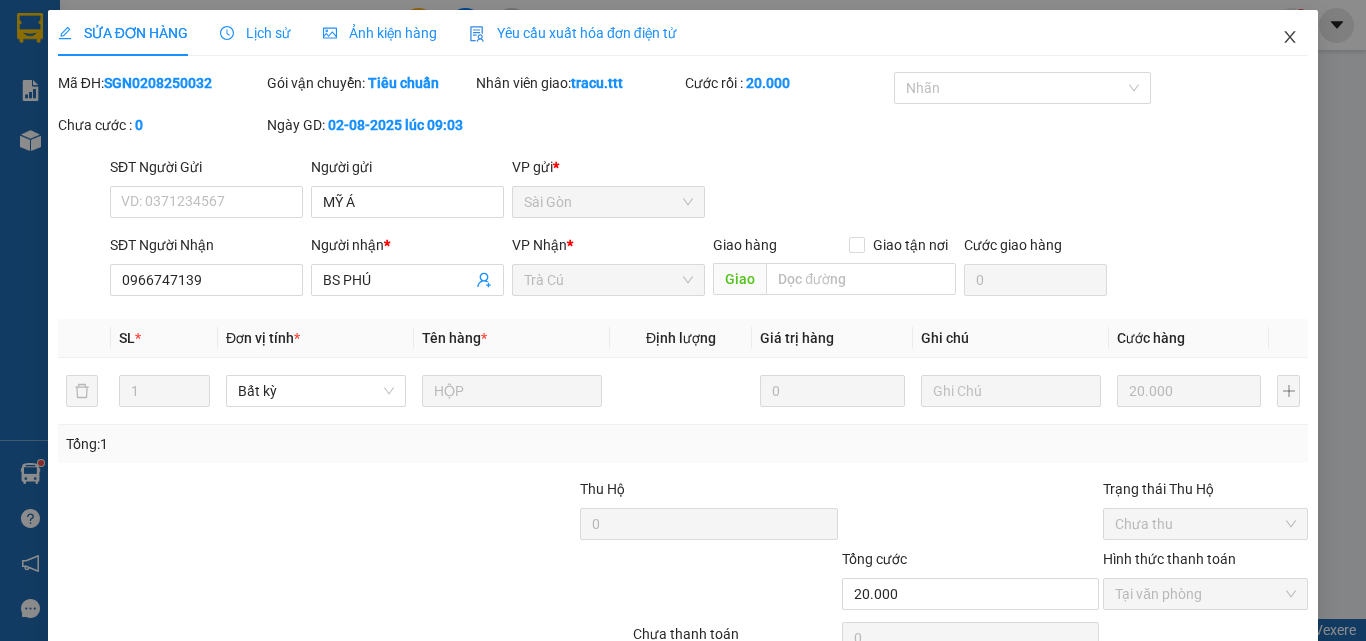 click 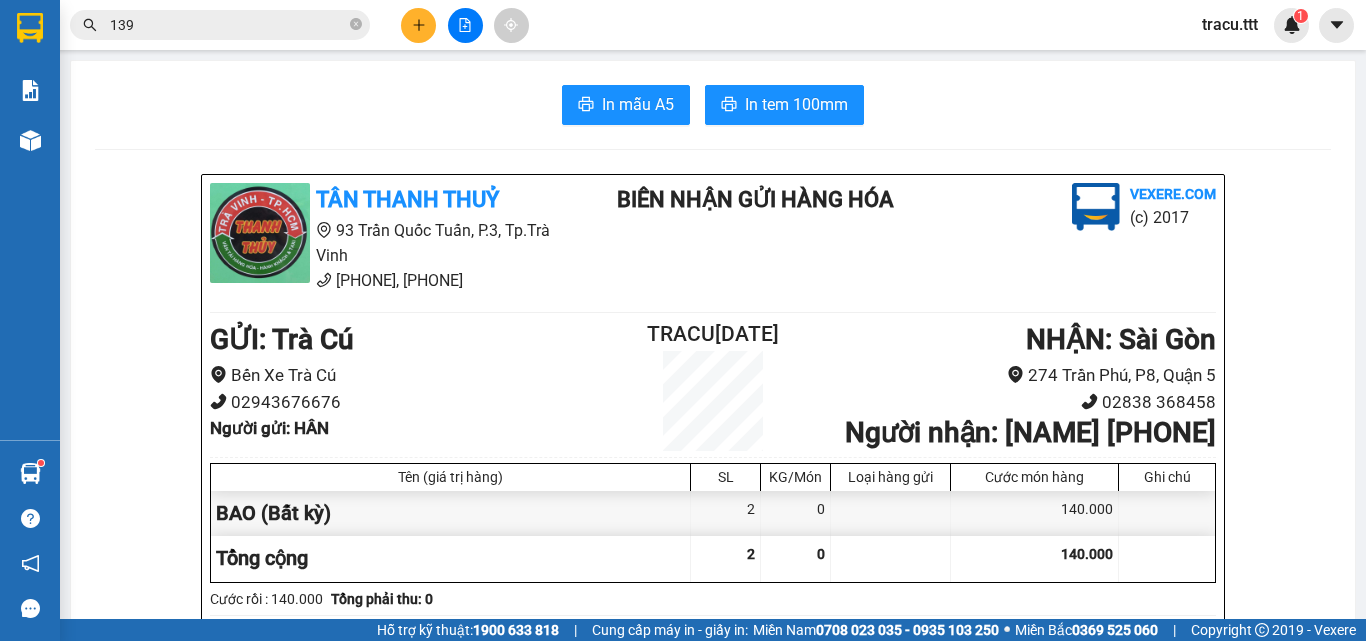 click on "139" at bounding box center (228, 25) 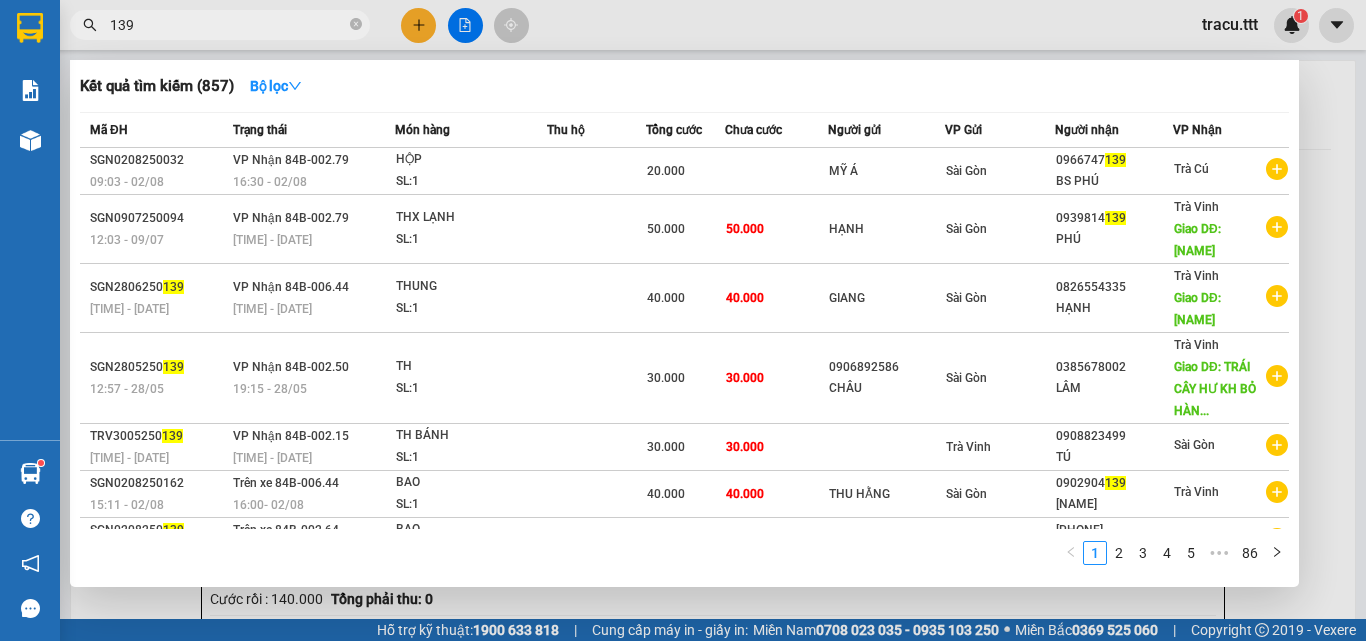 click on "139" at bounding box center (228, 25) 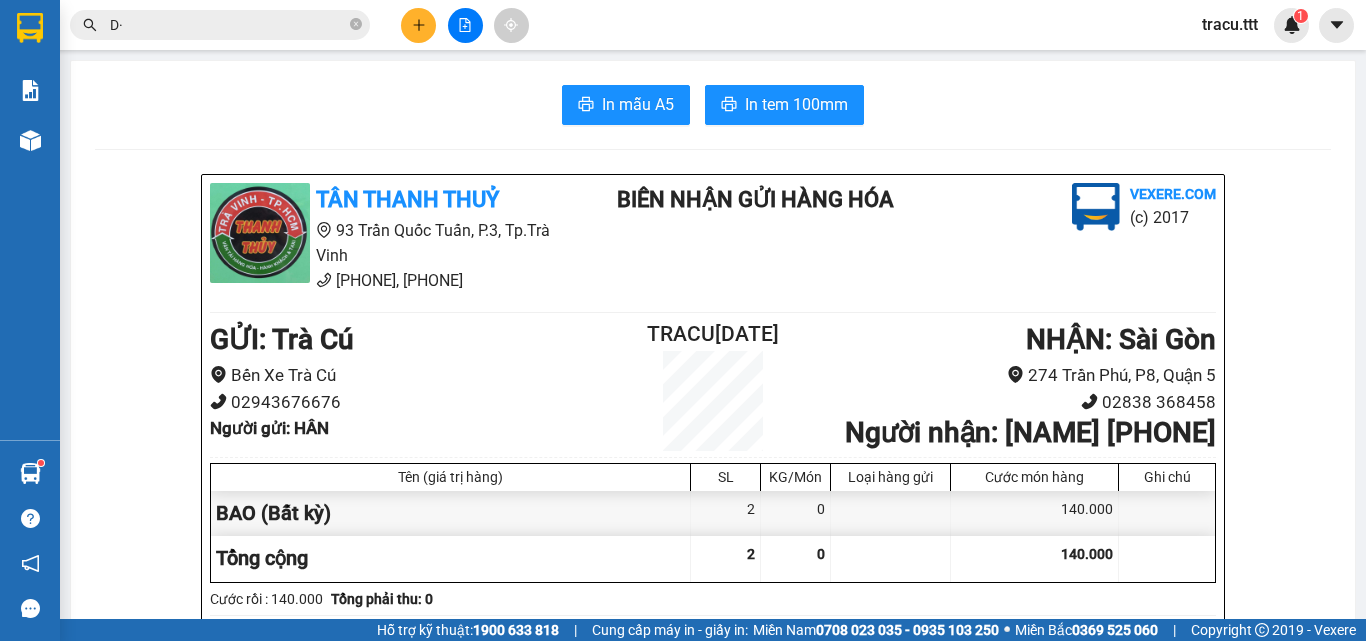 type on "D" 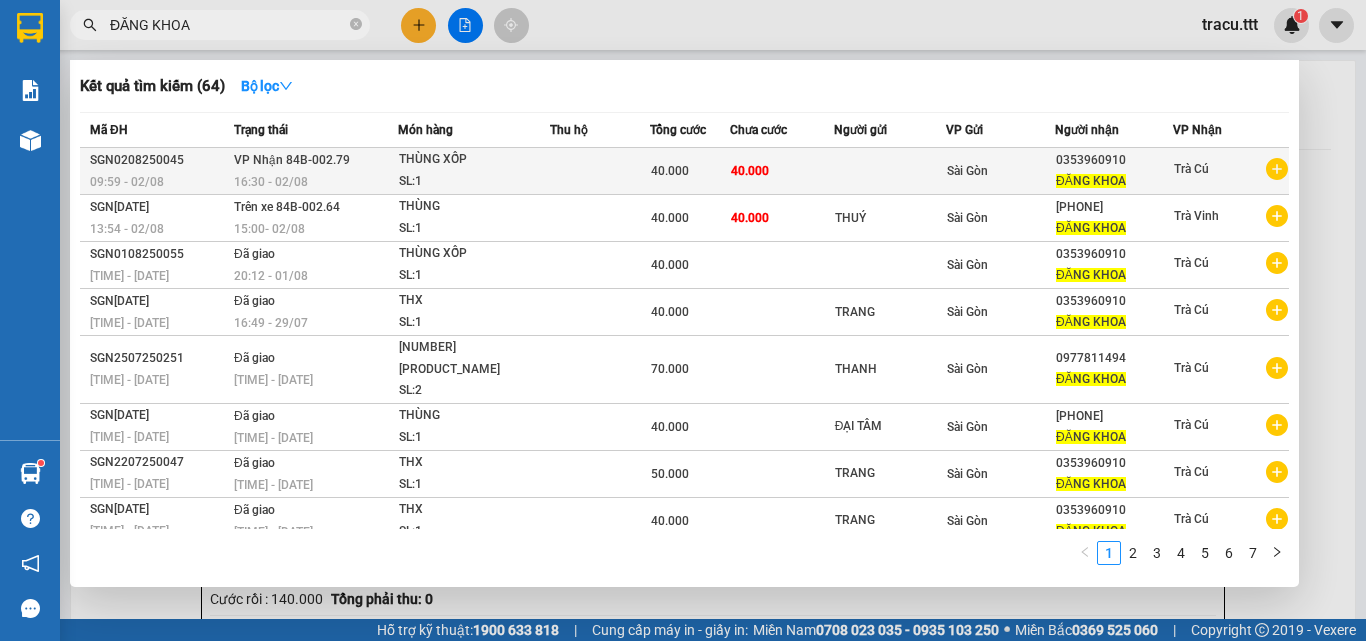 type on "ĐĂNG KHOA" 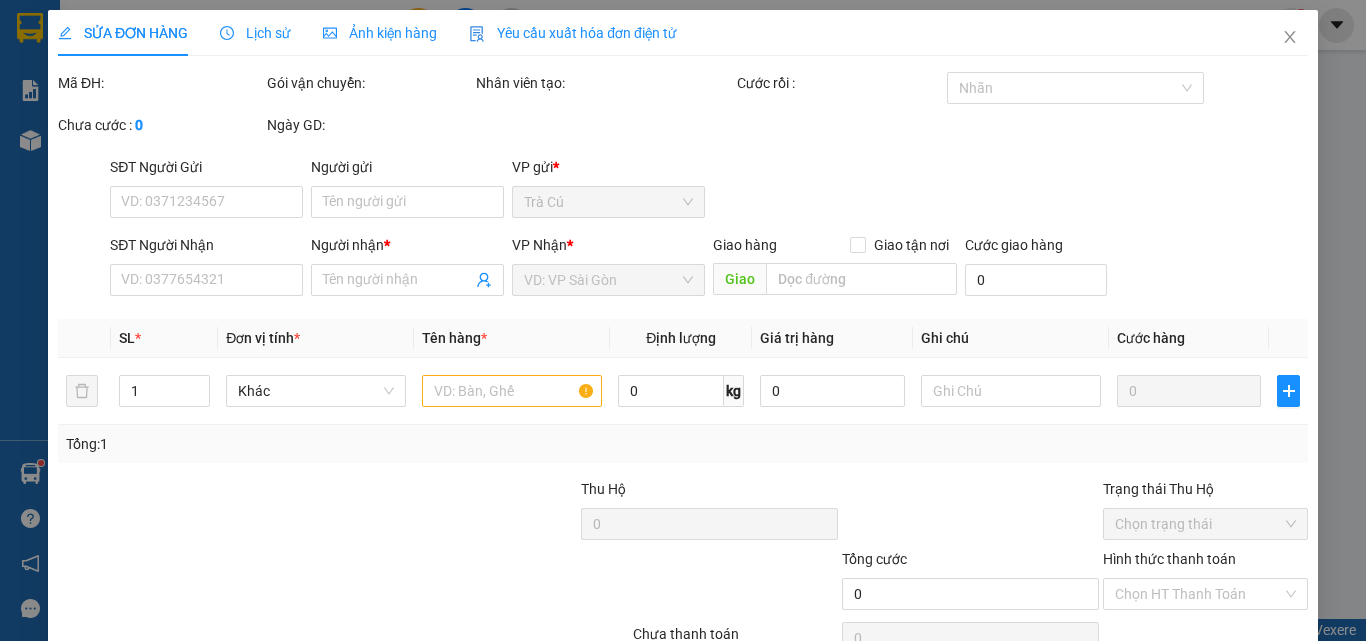 type on "0353960910" 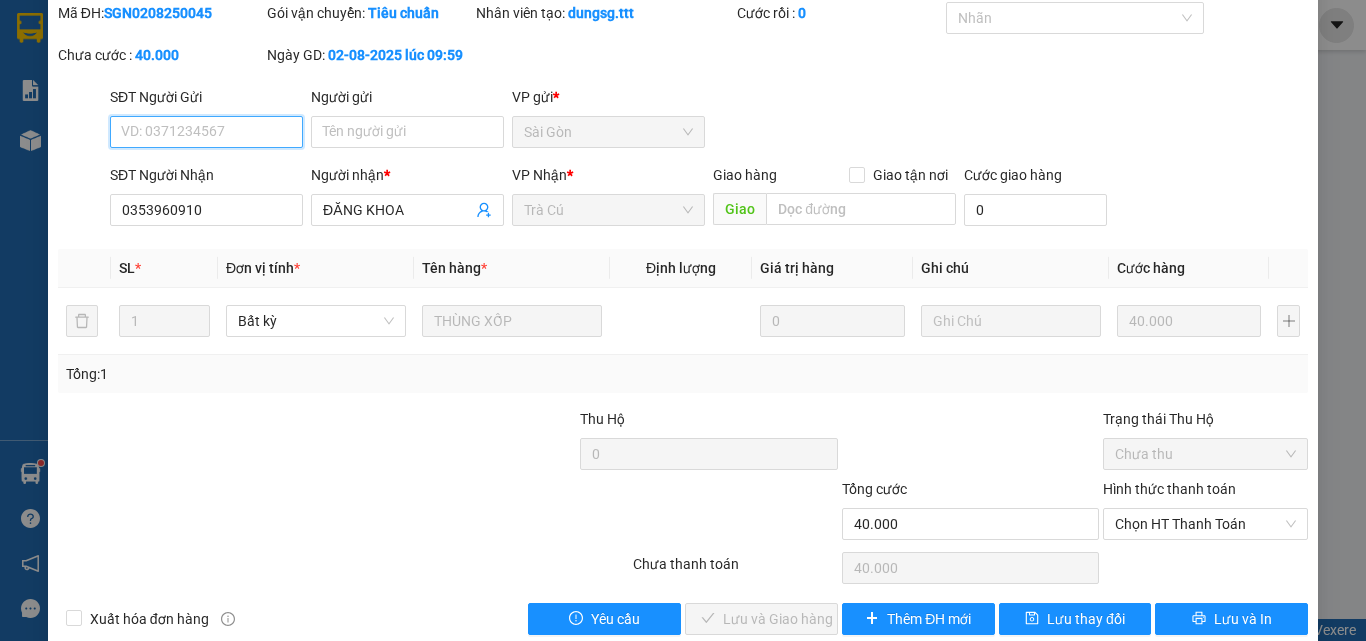 scroll, scrollTop: 103, scrollLeft: 0, axis: vertical 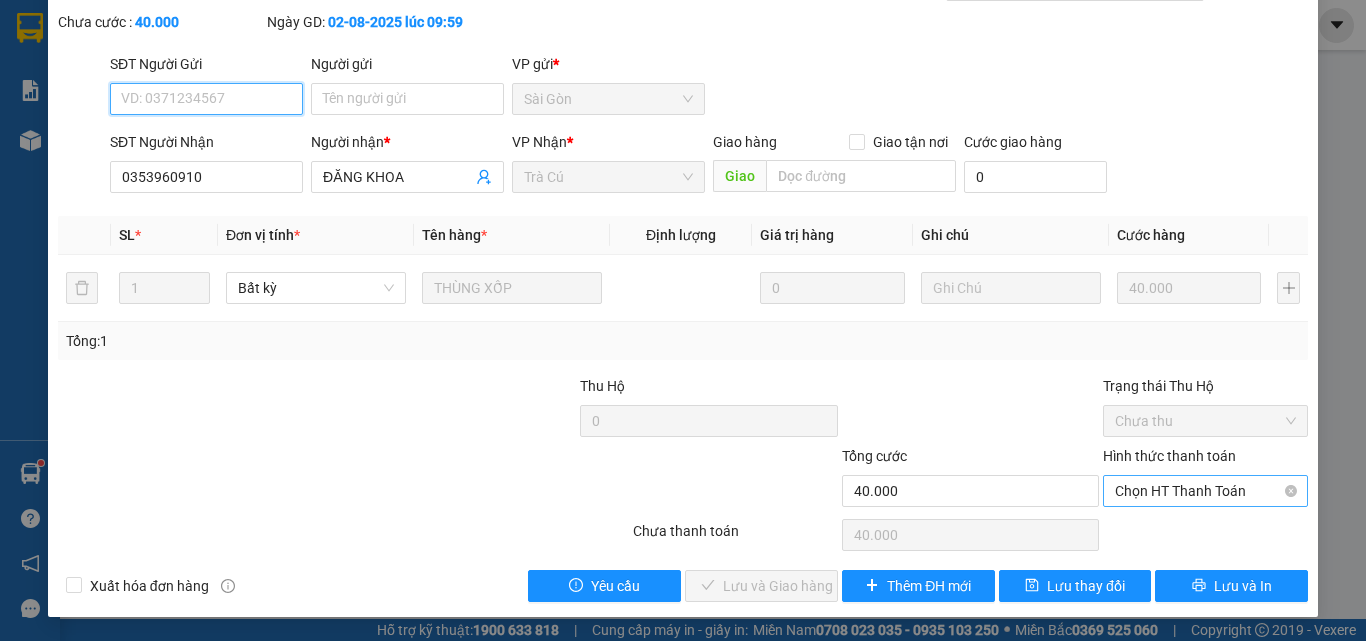click on "Chọn HT Thanh Toán" at bounding box center [1205, 491] 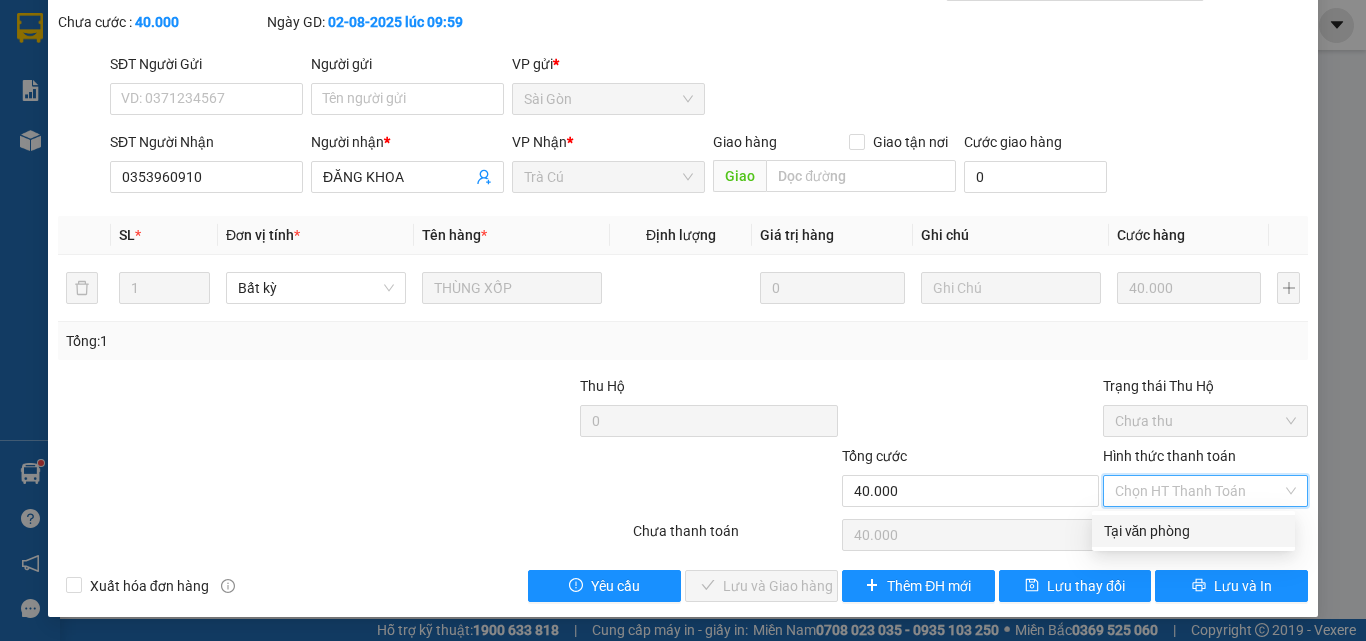 click on "Tại văn phòng" at bounding box center [1193, 531] 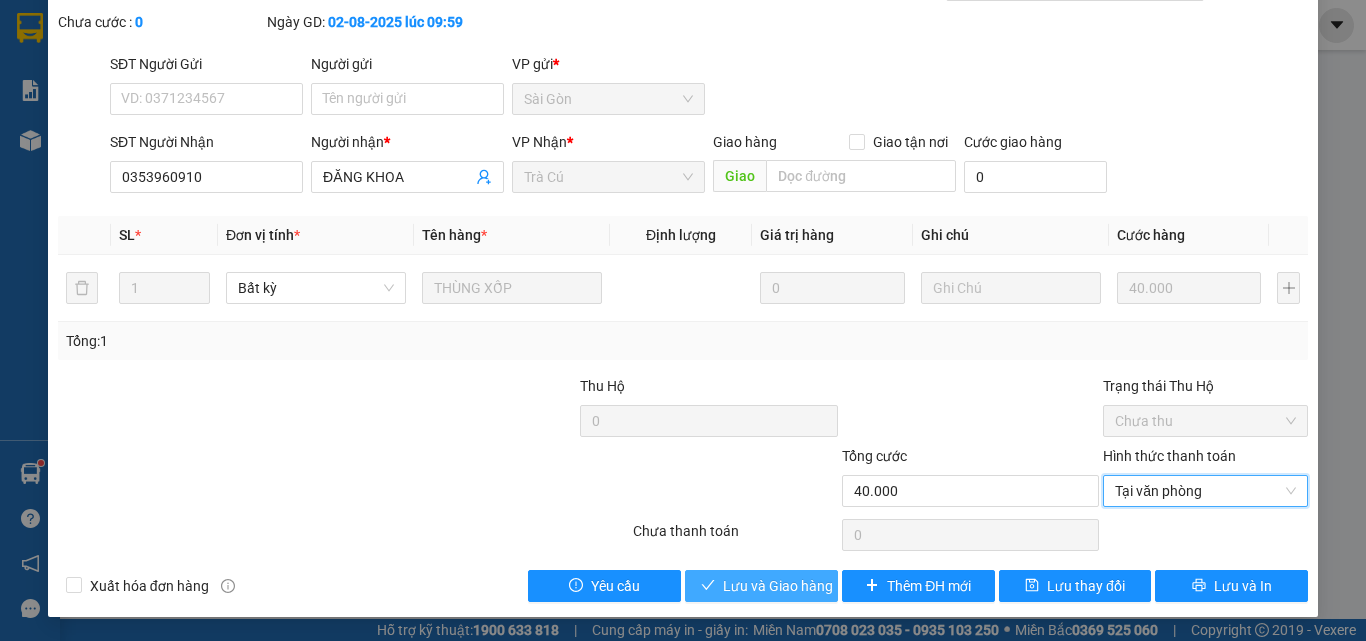 click on "Lưu và Giao hàng" at bounding box center (778, 586) 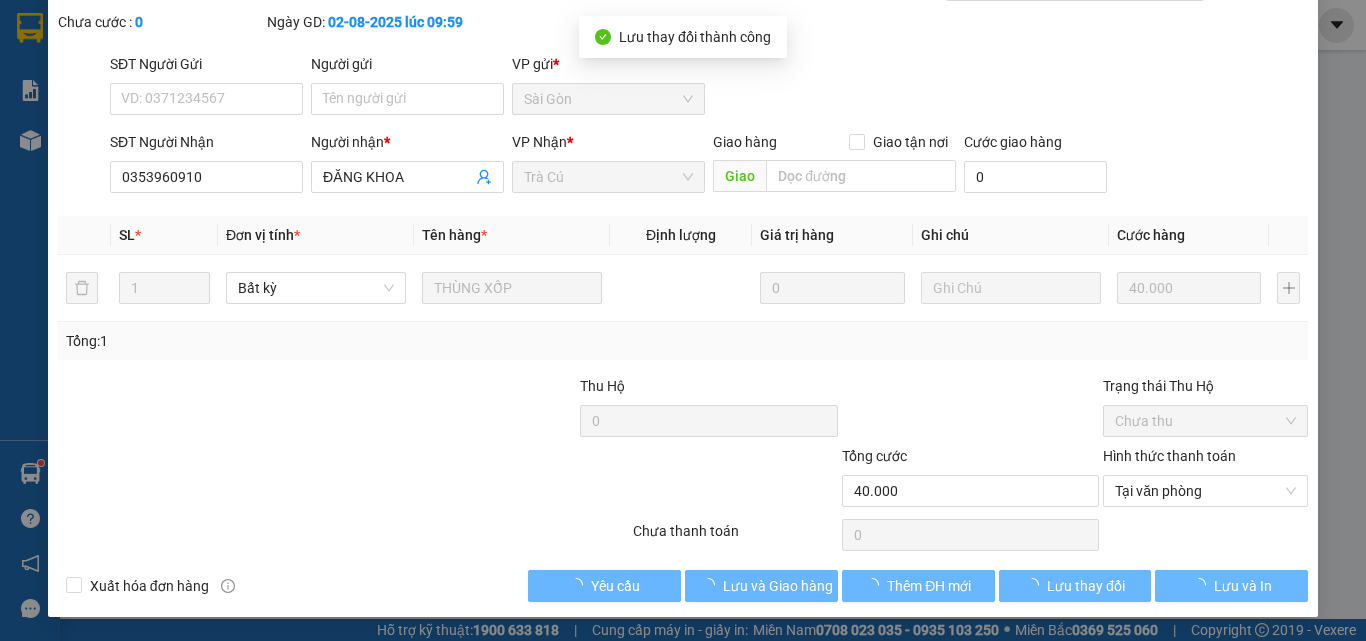 scroll, scrollTop: 0, scrollLeft: 0, axis: both 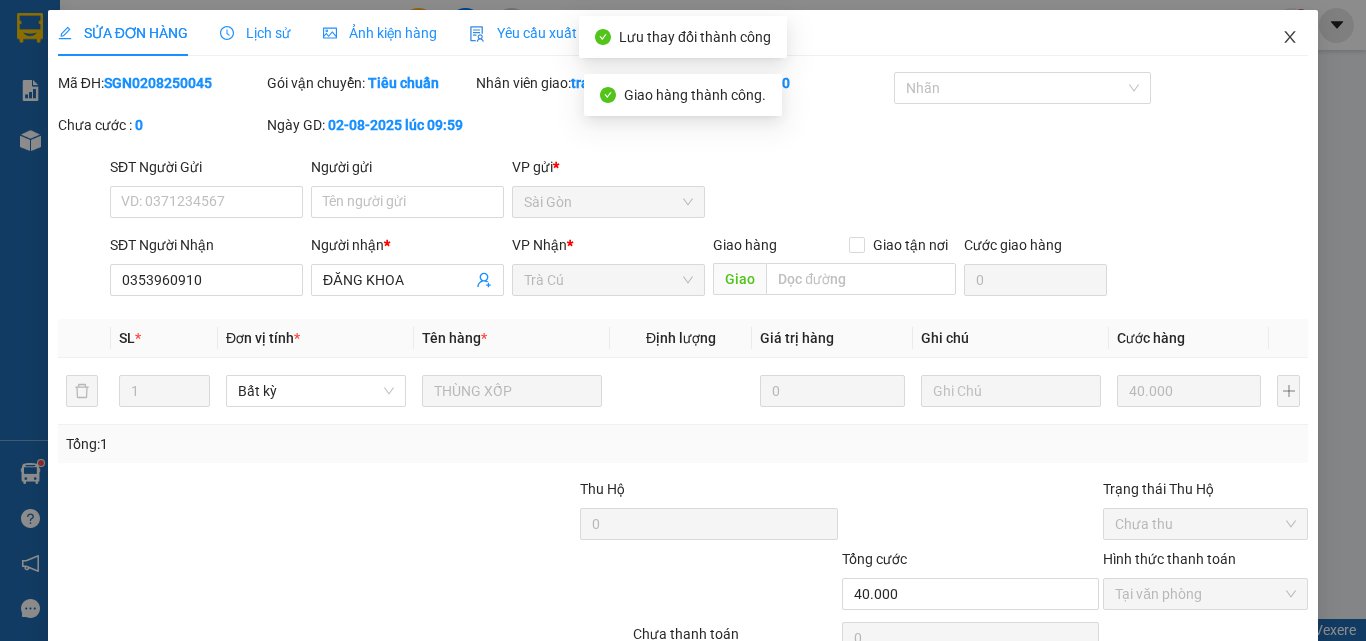 click at bounding box center [1290, 38] 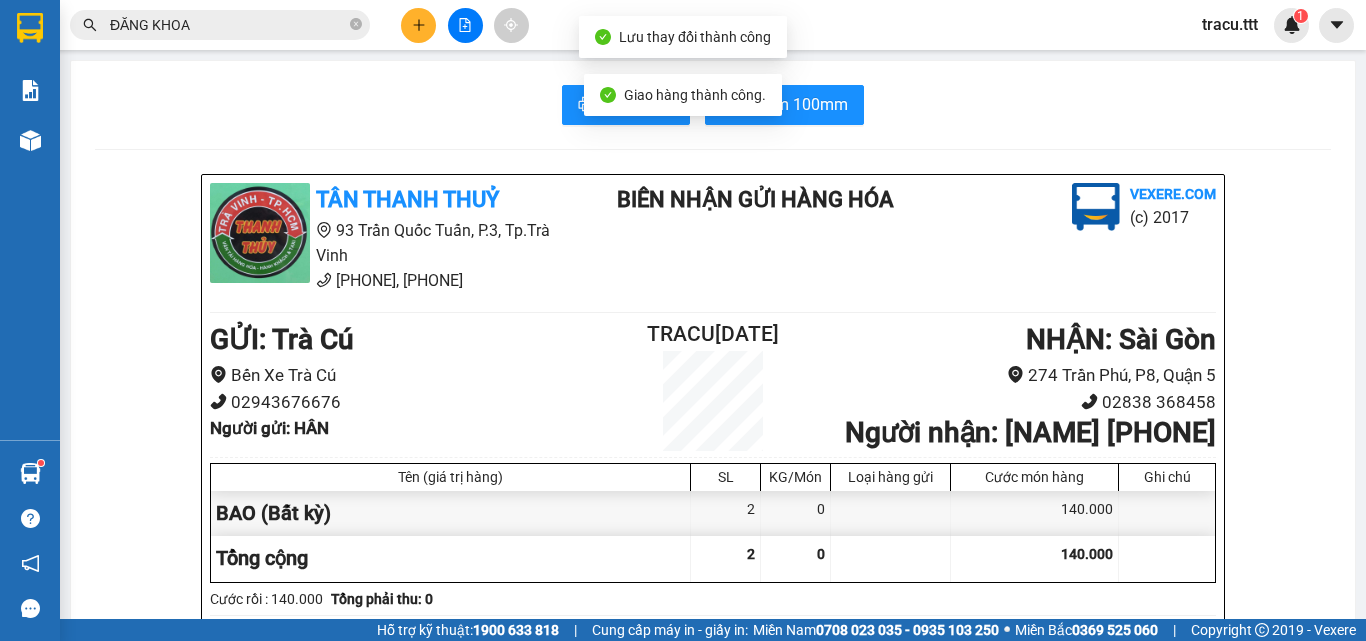 click on "[CODE] [TIME] - [DATE] [CODE] [TIME] - [DATE] THÙNG SL: 1 40.000 40.000 [CITY] [PHONE] [NAME] Trà Cú [CODE] [TIME] - [DATE] Trên xe [CODE] [TIME] - [DATE] THÙNG SL: 1 40.000 40.000 THUÝ [CITY] [PHONE] [NAME] Trà Vinh [CODE] [TIME] - [DATE] Đã giao [TIME] - [DATE] THÙNG XỐP SL: 1 40.000 [CITY] [PHONE] [NAME] Trà Cú [CODE] [TIME] - [DATE] Đã giao [TIME] - [DATE] THX SL: 1 [CITY] [PHONE] [NAME] Trà Cú [CODE] [TIME] - [DATE] Đã giao [TIME] - [DATE] 1 TH + 1 KTH TRÁI CÂY SL: 2 70.000 THANH [CITY] [PHONE] [NAME] Trà Cú [CODE] [TIME] - [DATE] Đã giao [TIME] - [DATE] THÙNG SL: 1 40.000 ĐẠI TÂM [CITY] [PHONE] [NAME] Trà Cú [CODE] [TIME] - [DATE] Đã giao THX SL: 1" at bounding box center [683, 25] 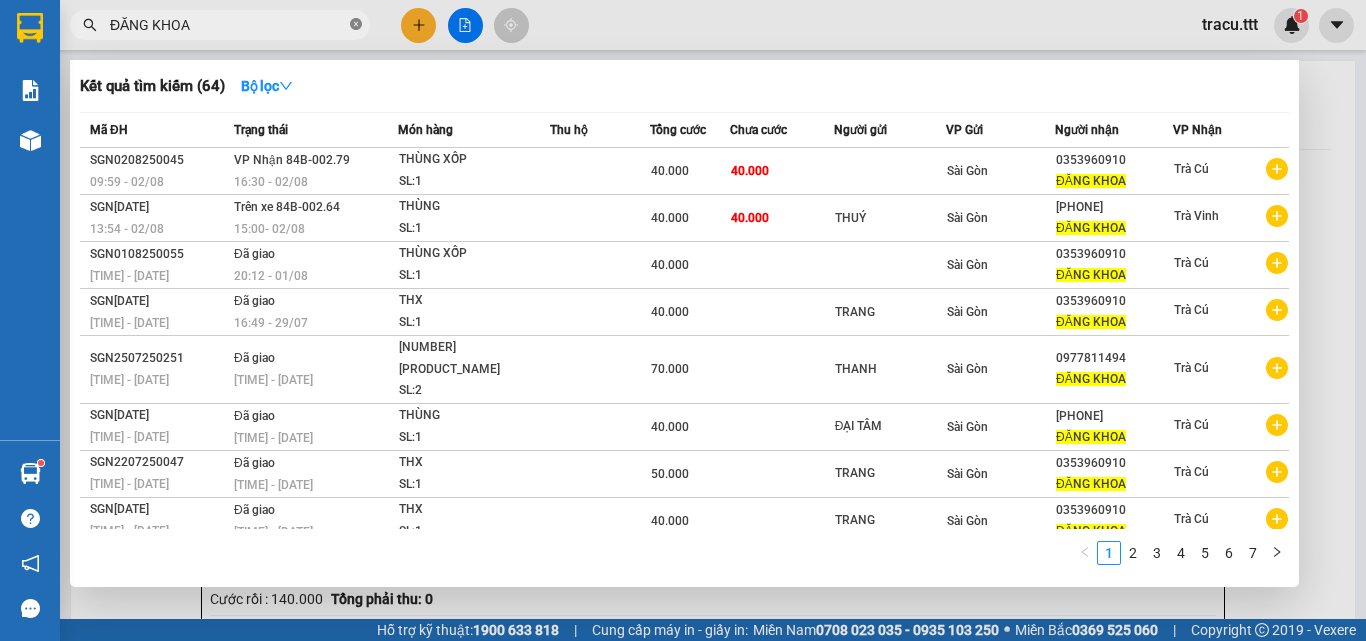 click 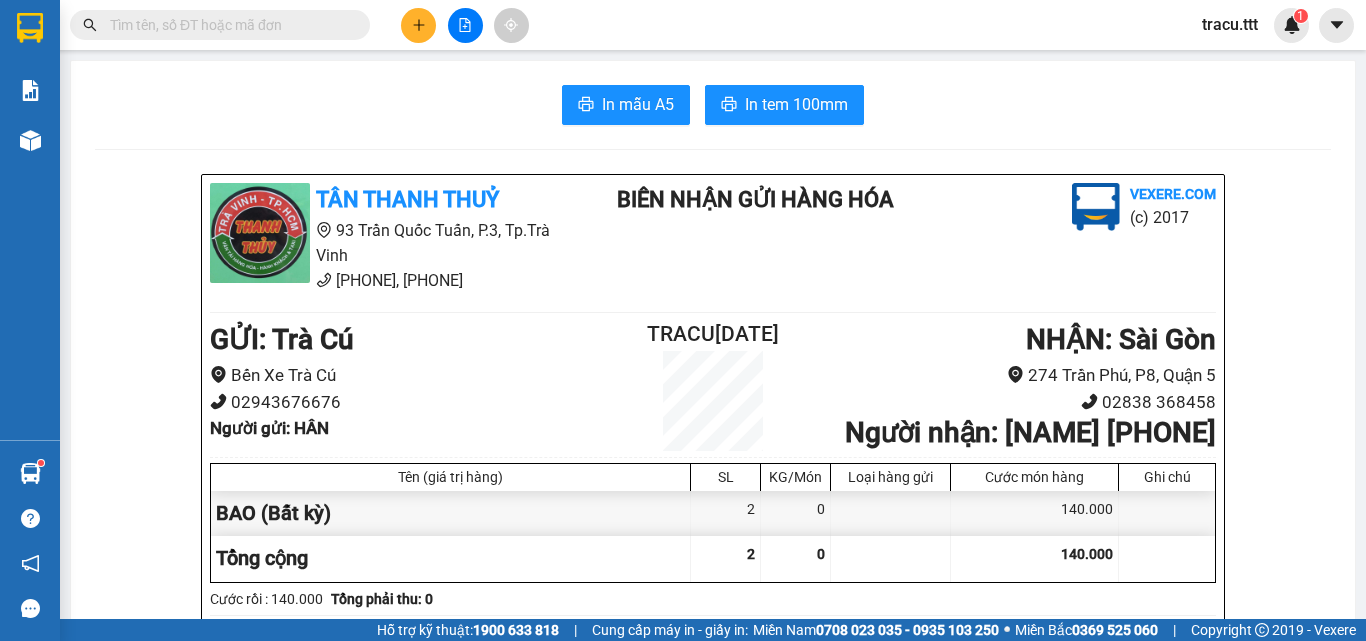 click 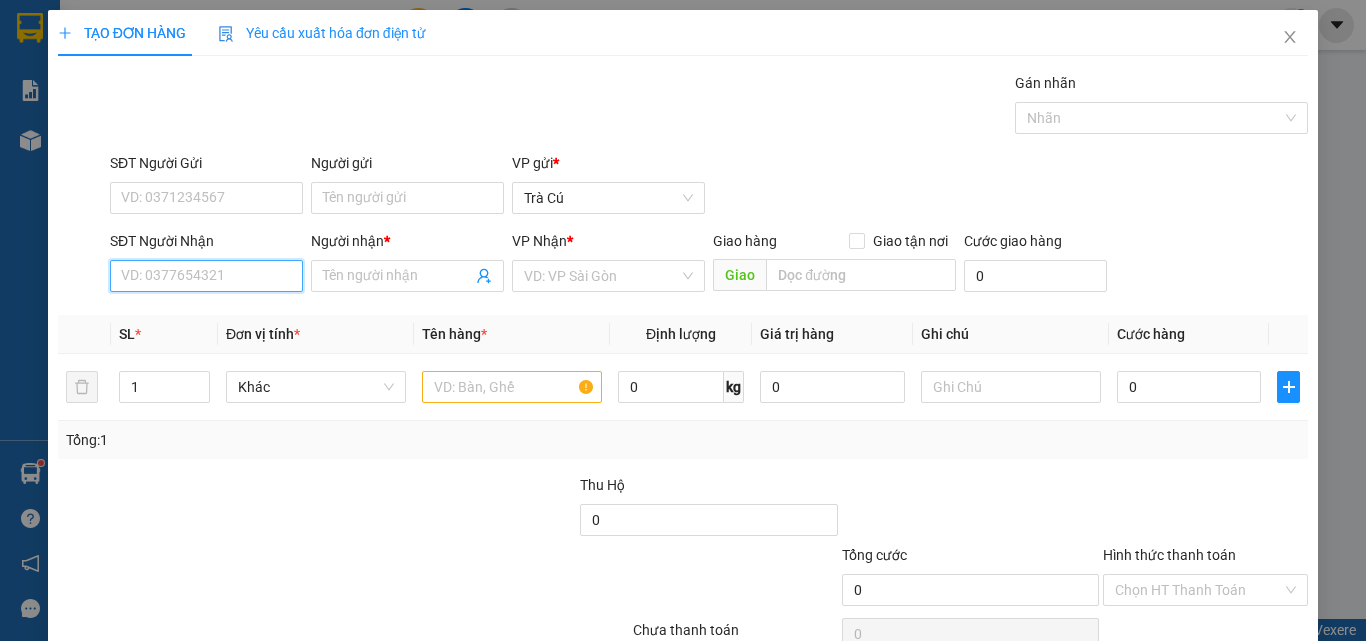 click on "SĐT Người Nhận" at bounding box center [206, 276] 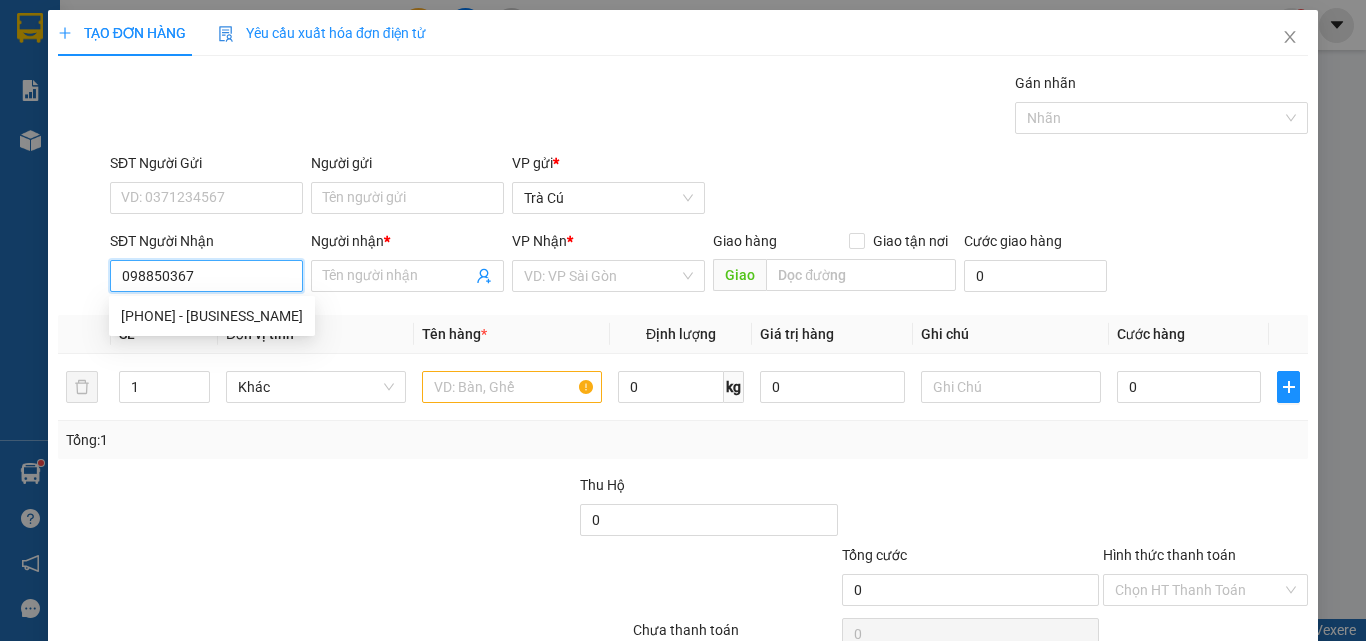 type on "0988503679" 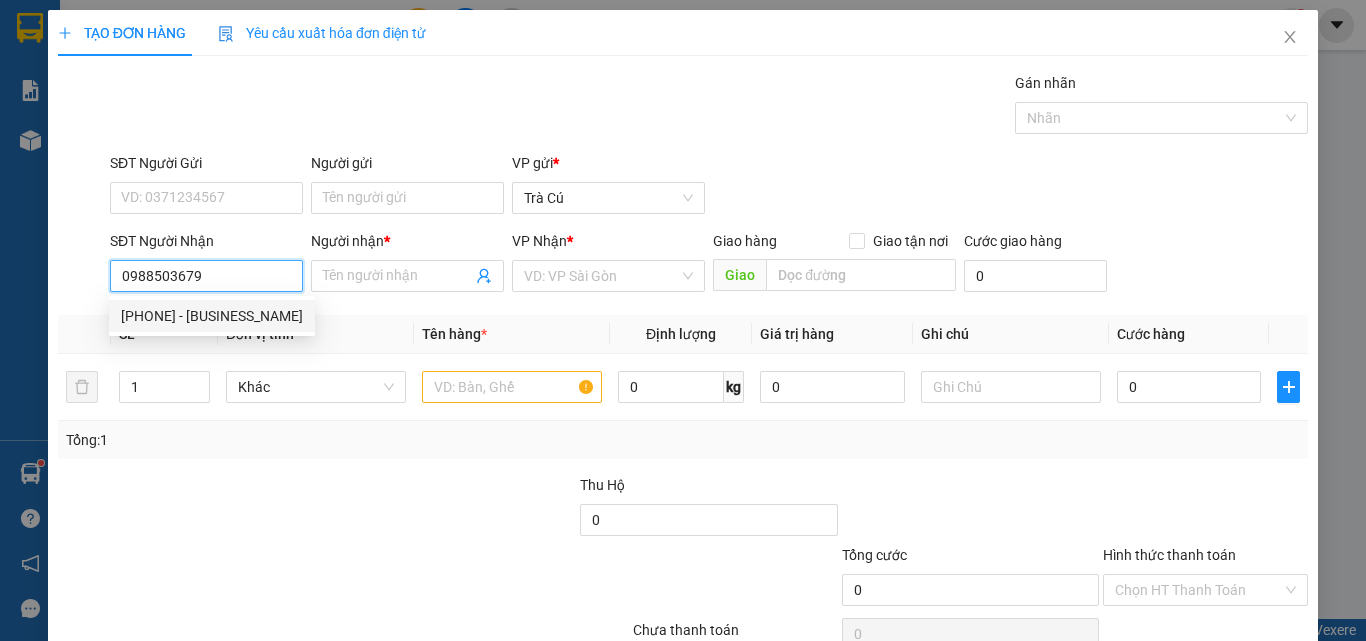 click on "[PHONE] - [BUSINESS_NAME]" at bounding box center [212, 316] 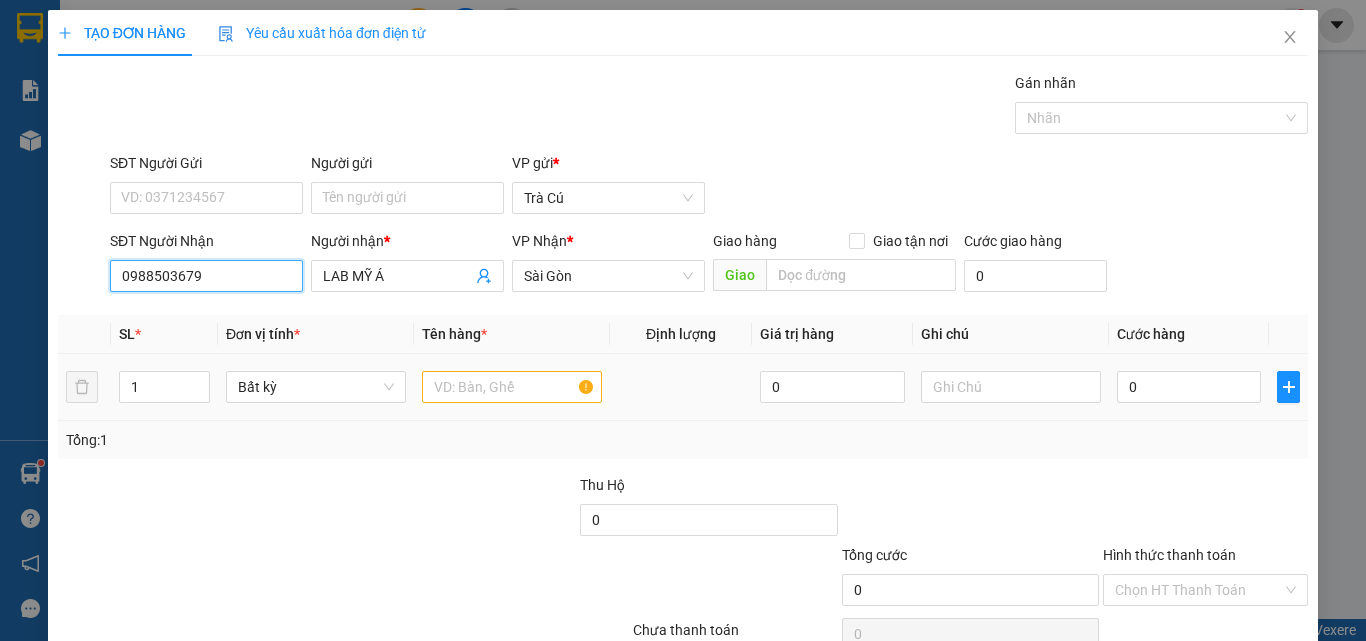 type on "0988503679" 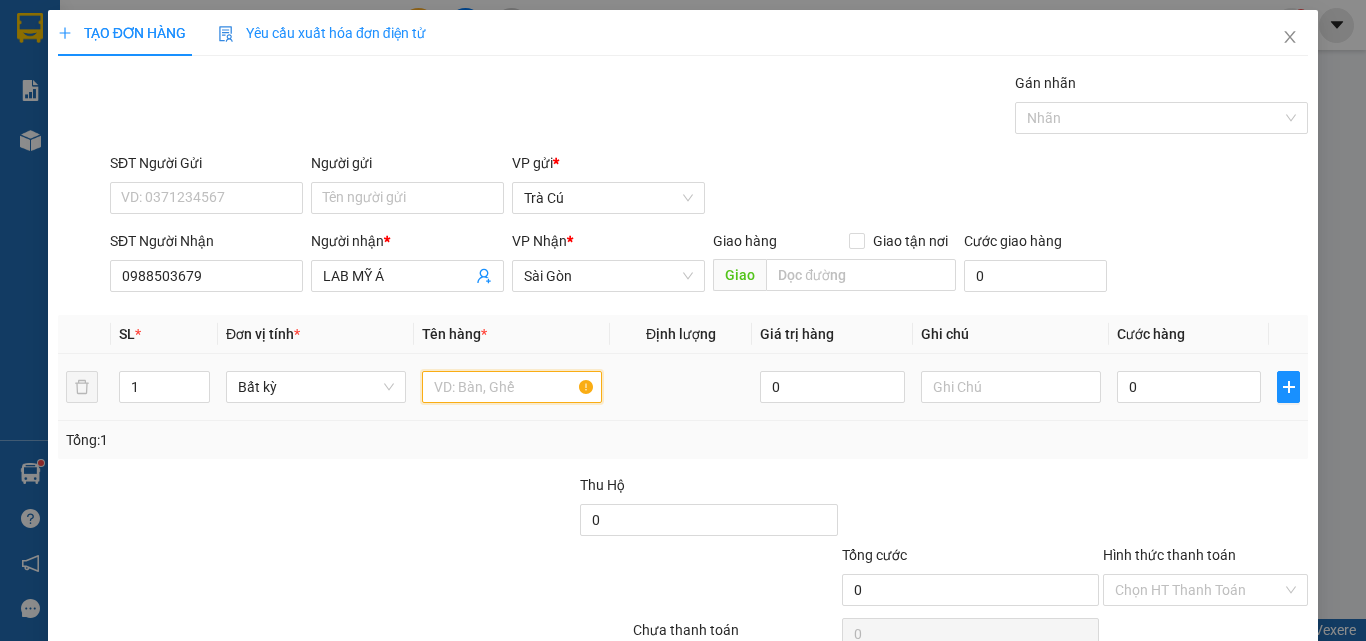 click at bounding box center (512, 387) 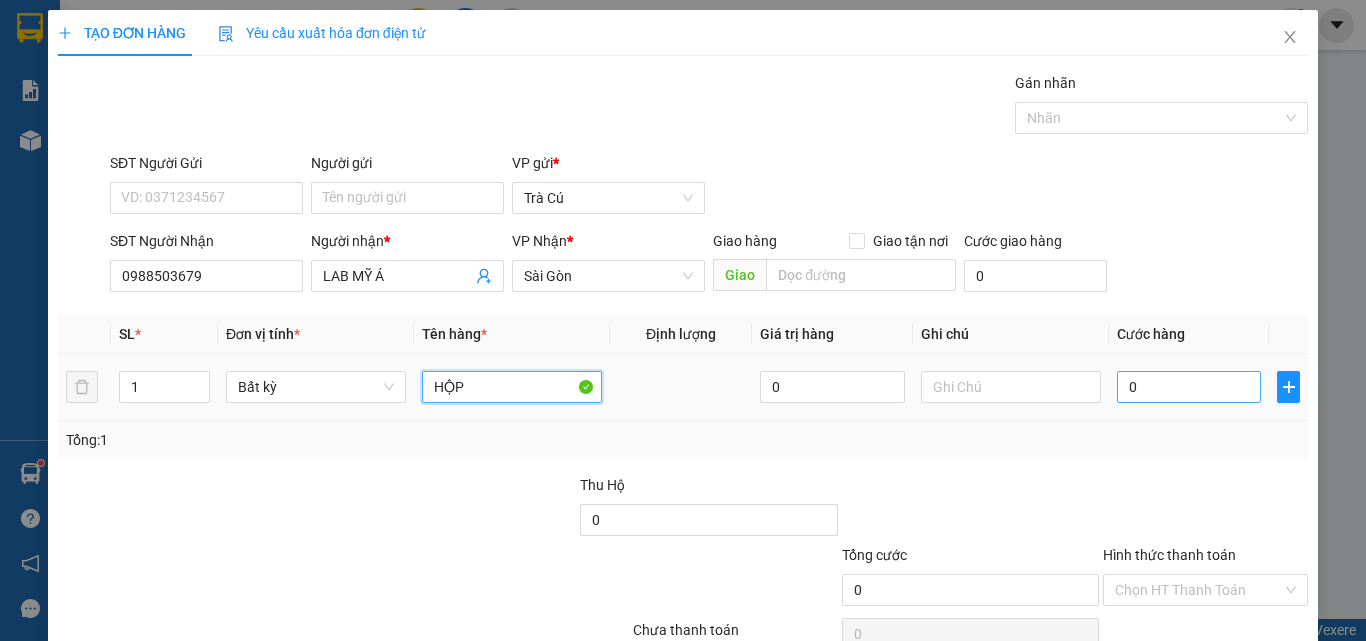 type on "HỘP" 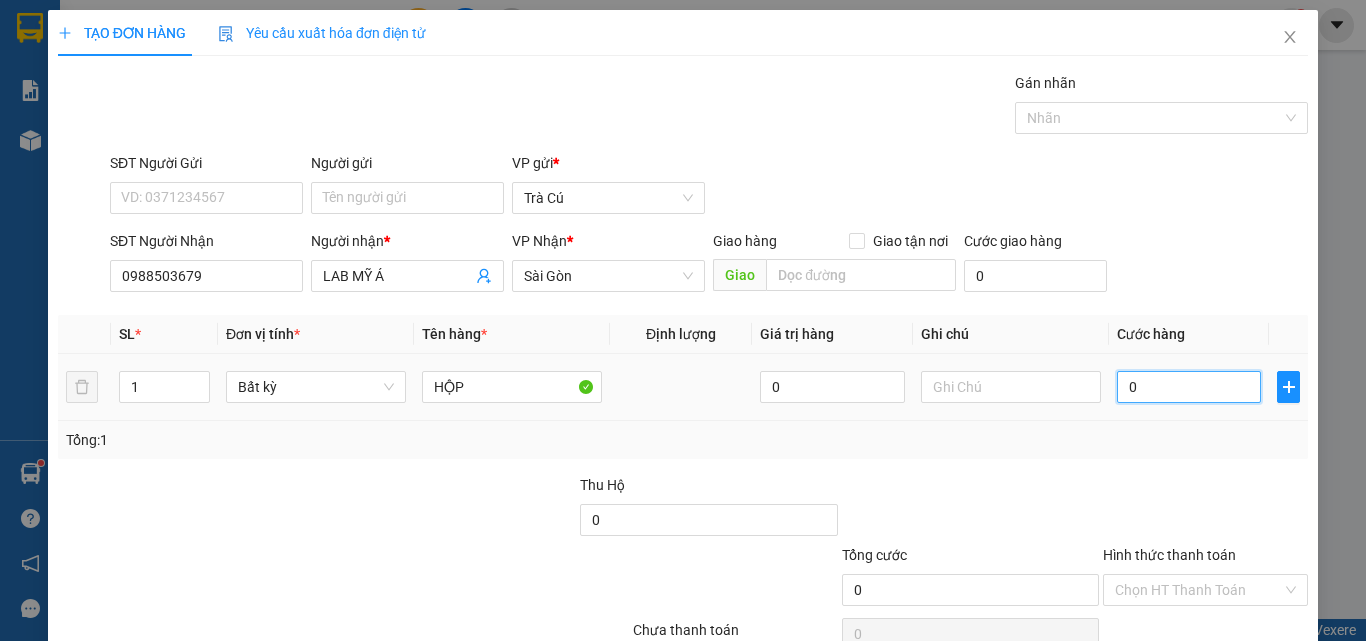 click on "0" at bounding box center (1189, 387) 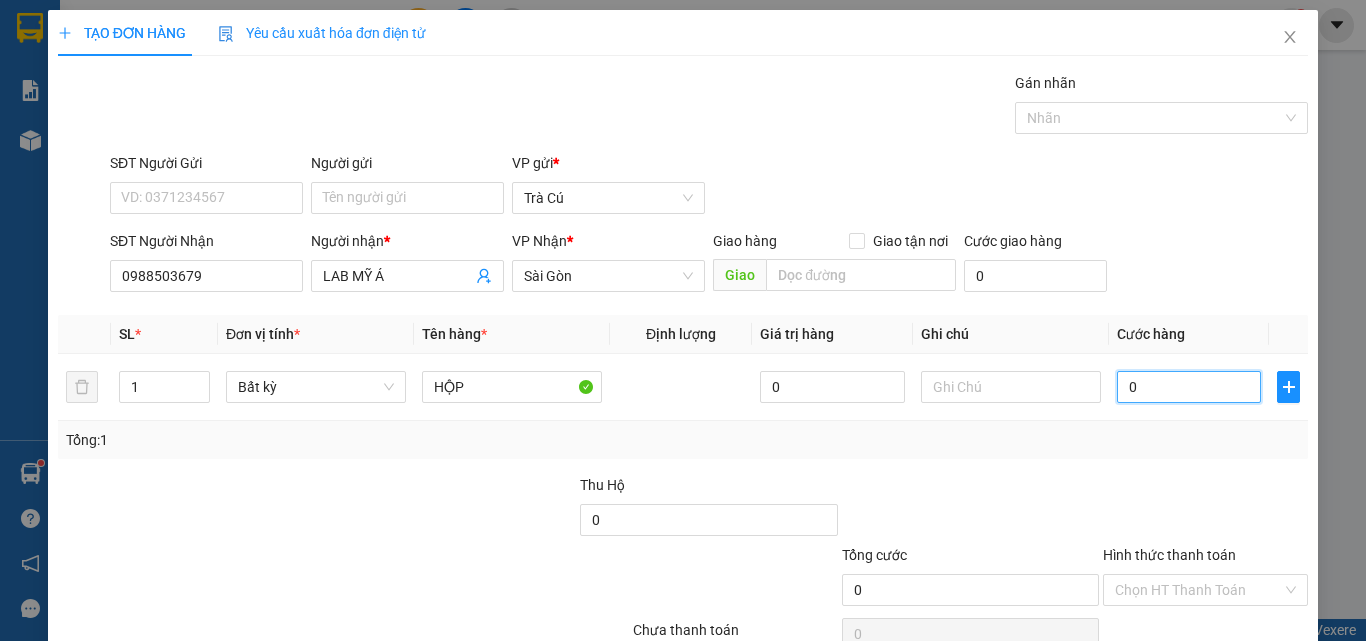type on "3" 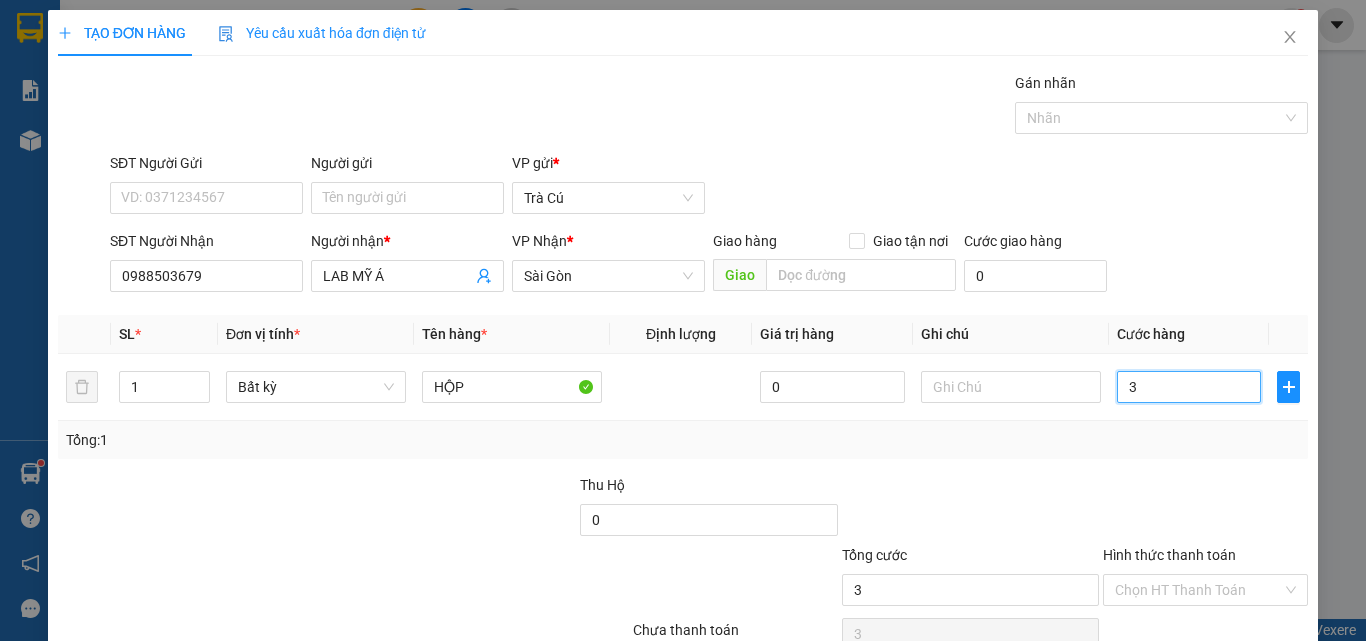 type on "30" 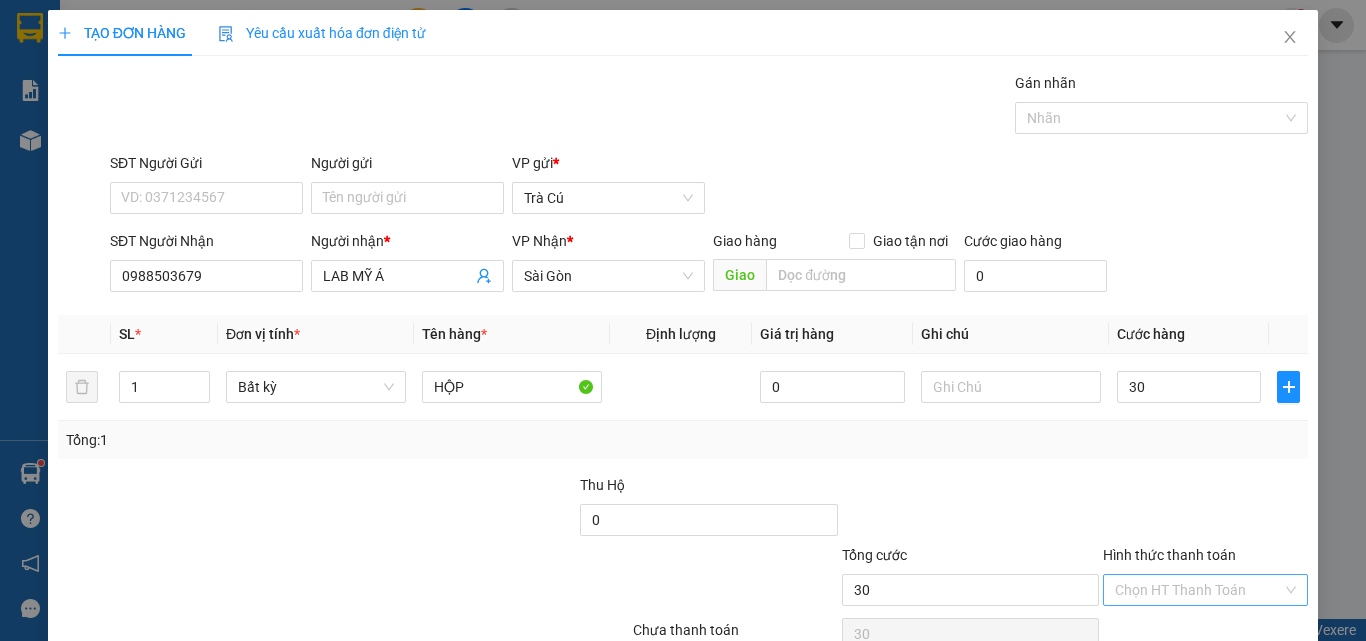 type on "30.000" 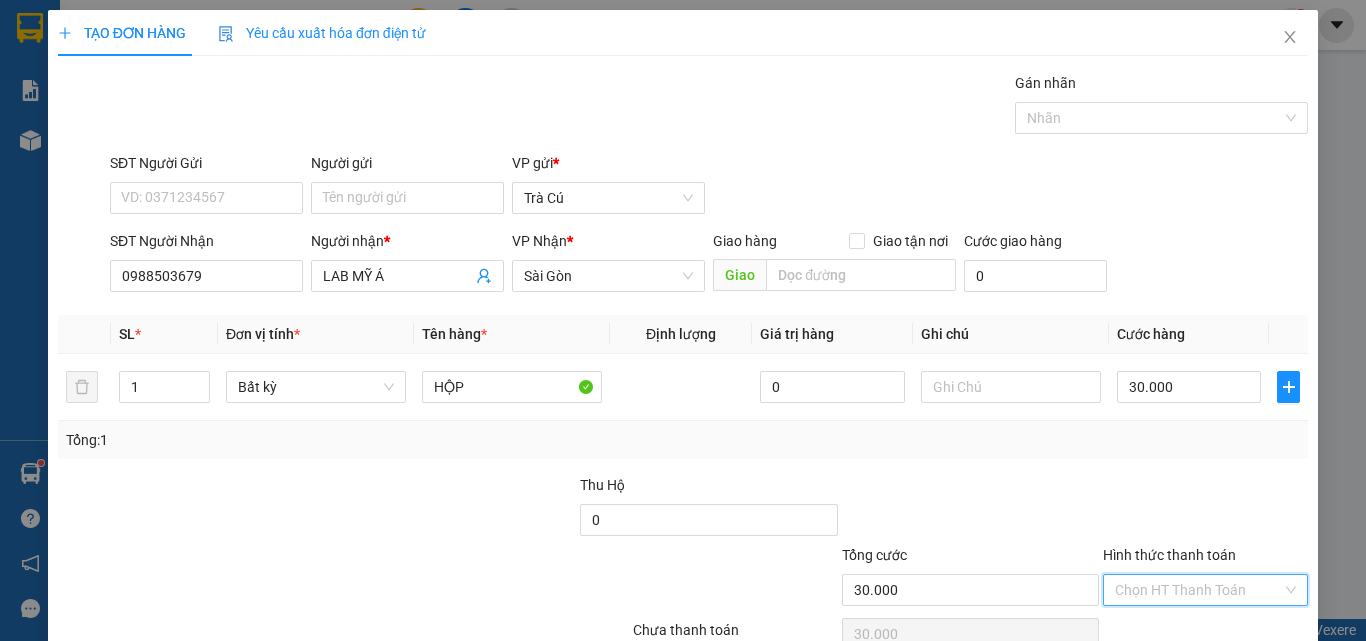 click on "Hình thức thanh toán" at bounding box center (1198, 590) 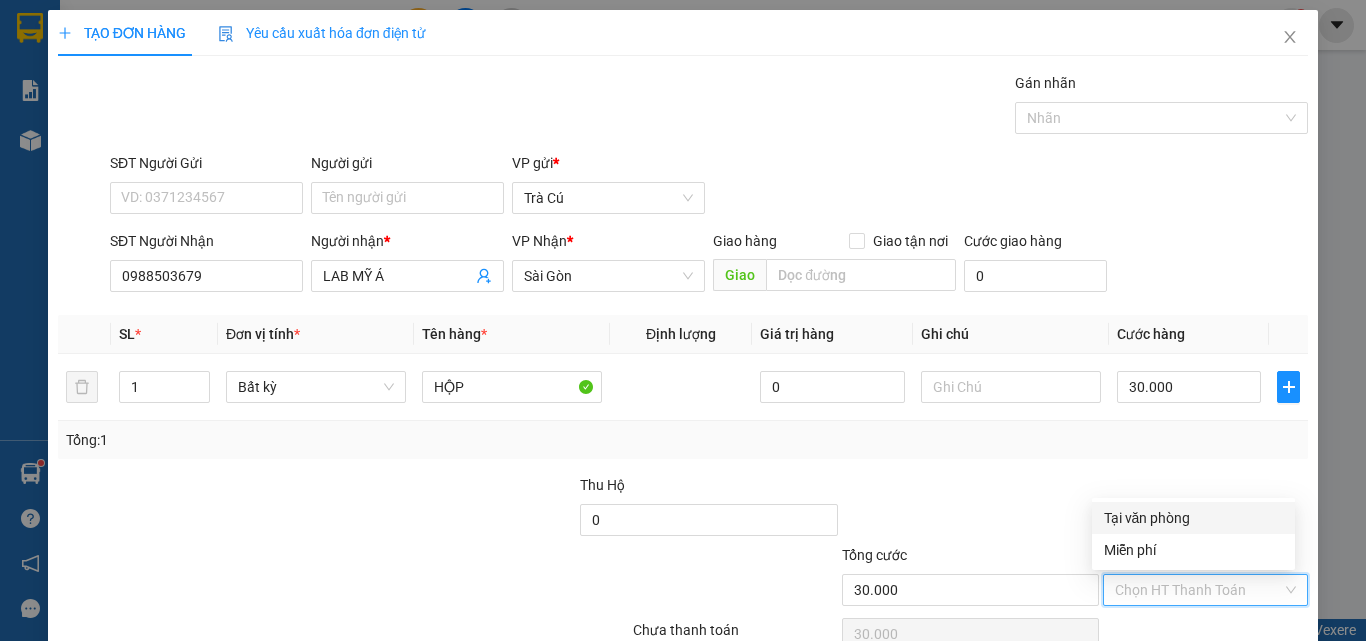 click on "Tại văn phòng" at bounding box center (1193, 518) 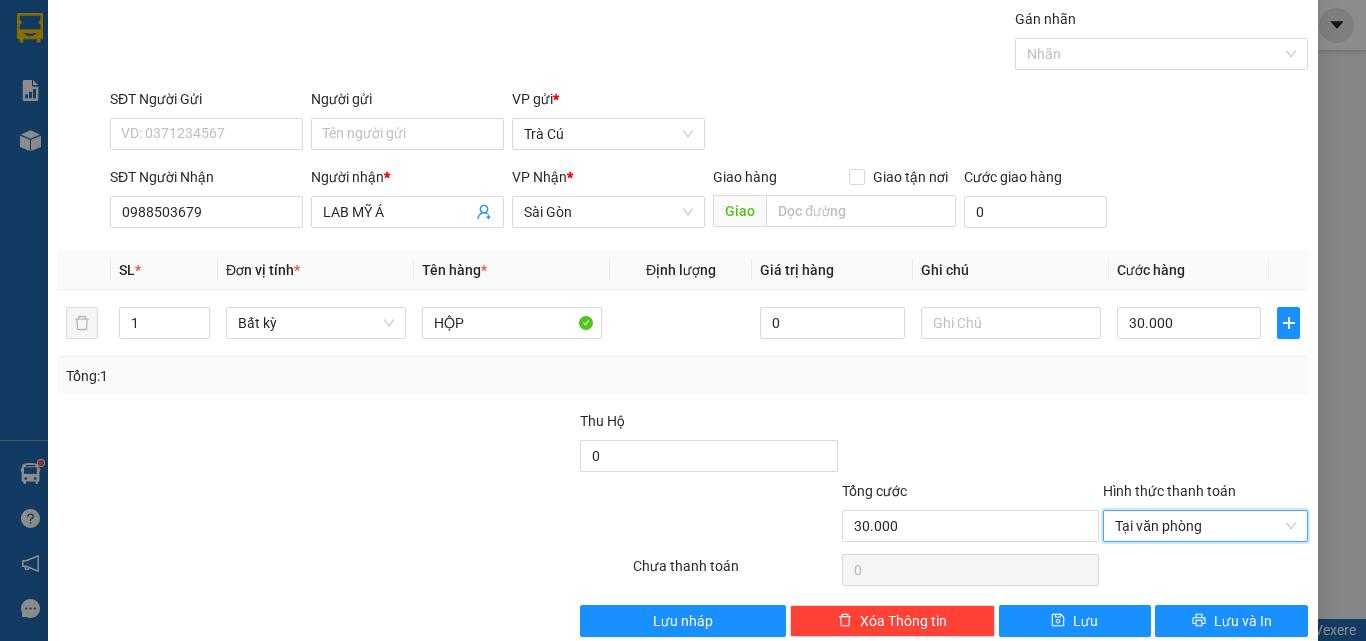 scroll, scrollTop: 99, scrollLeft: 0, axis: vertical 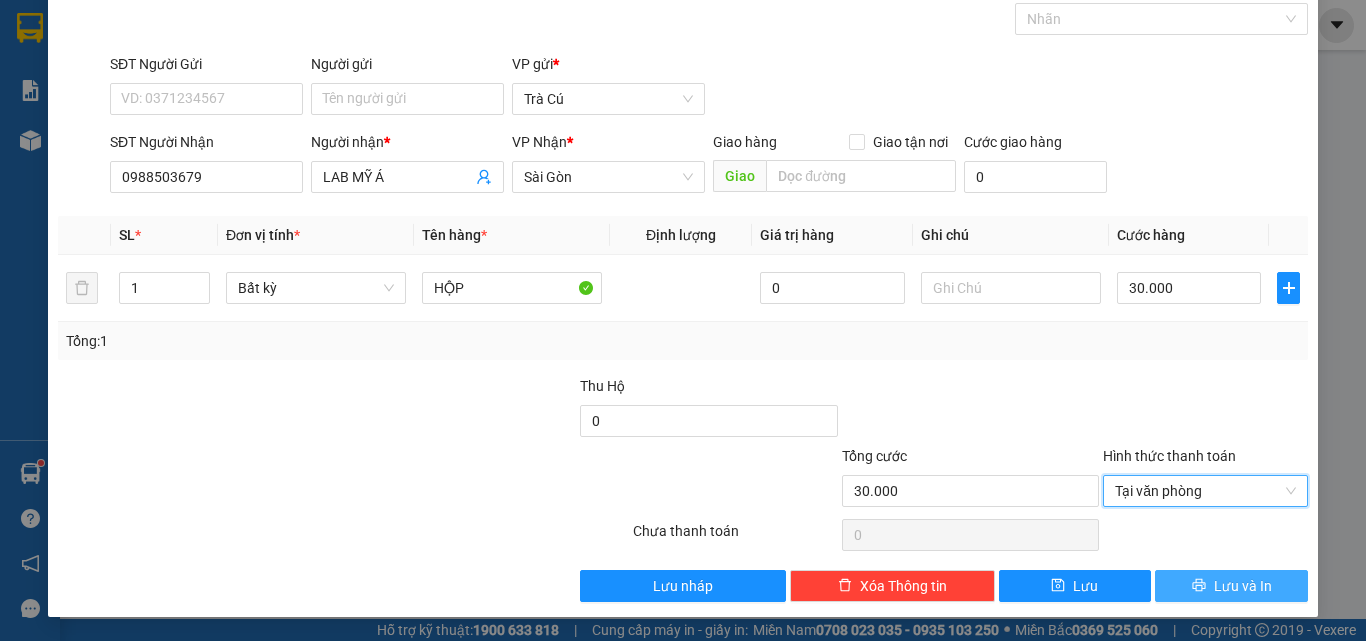click on "Lưu và In" at bounding box center (1231, 586) 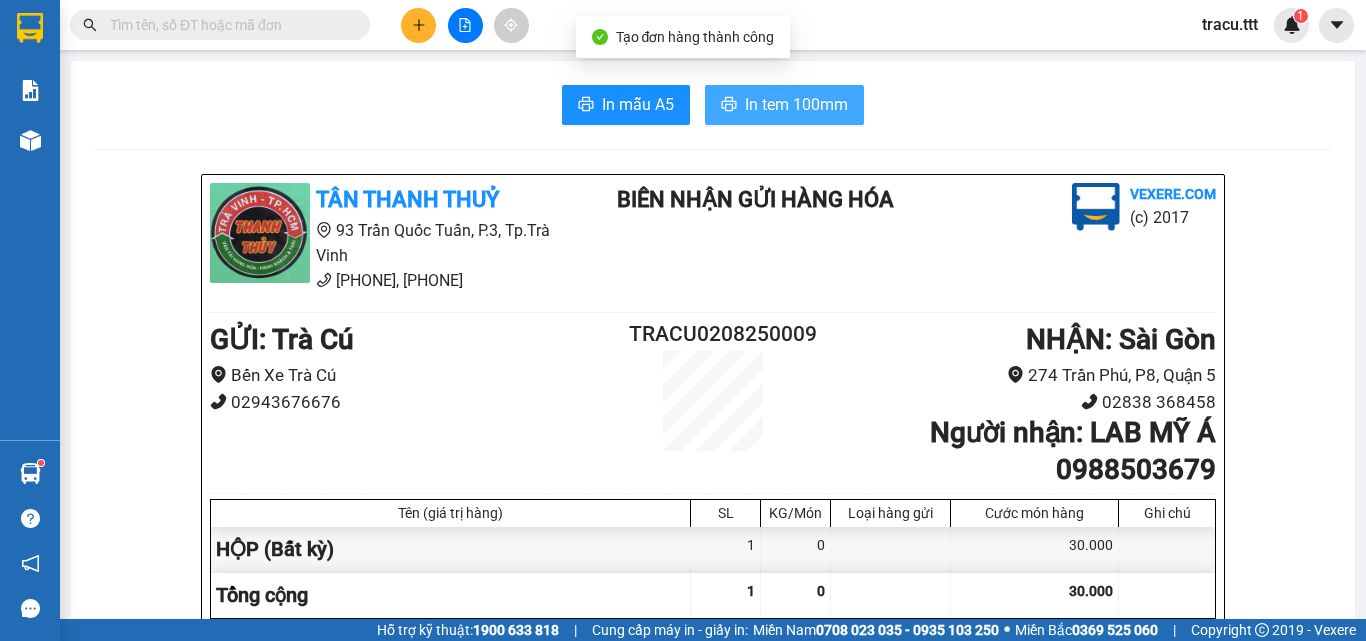 click on "In tem 100mm" at bounding box center [796, 104] 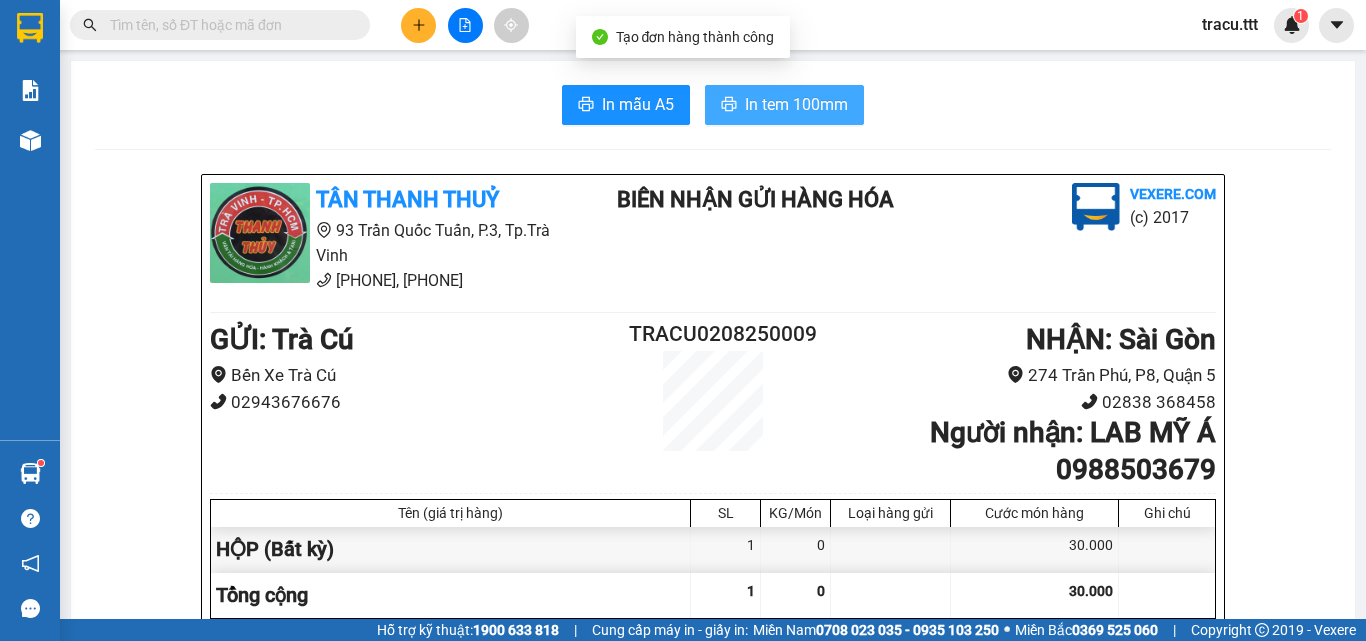 scroll, scrollTop: 0, scrollLeft: 0, axis: both 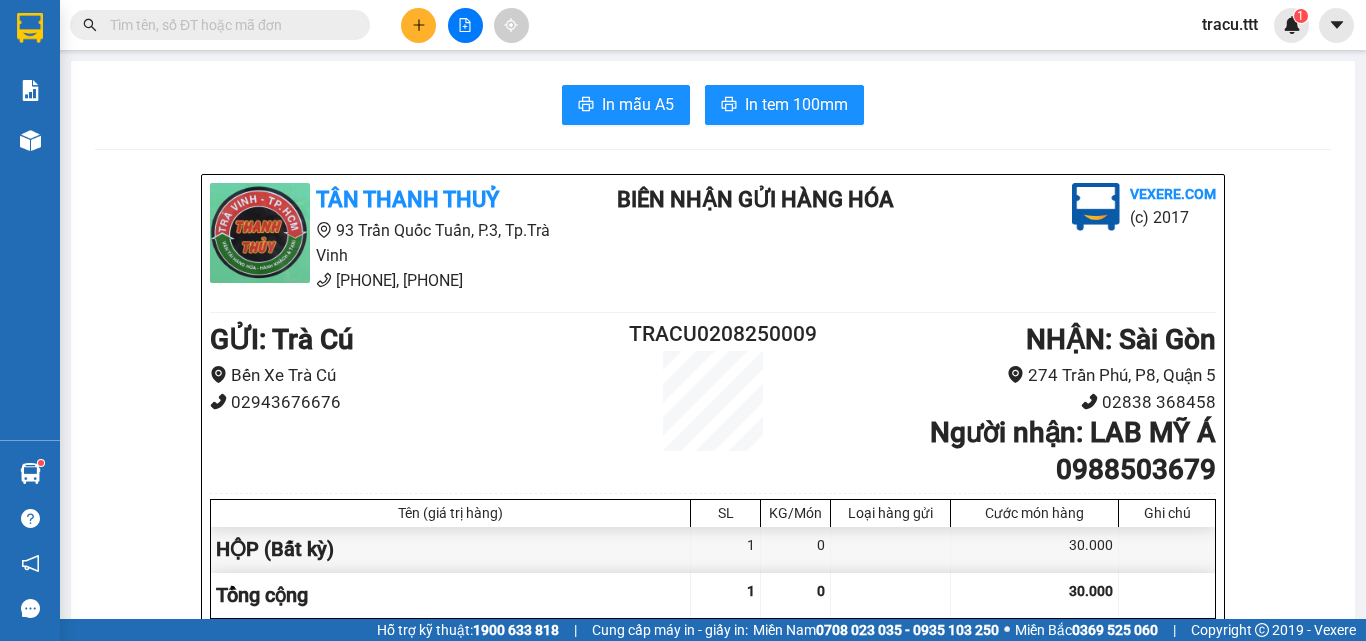 click at bounding box center [228, 25] 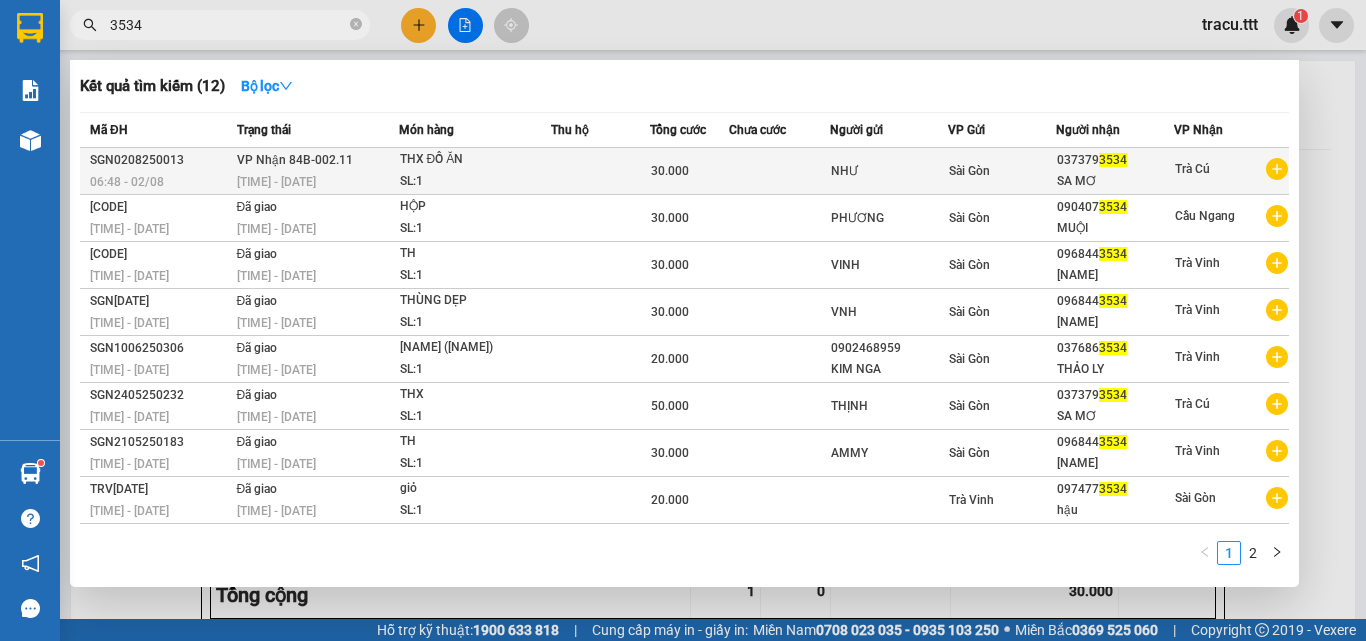 type on "3534" 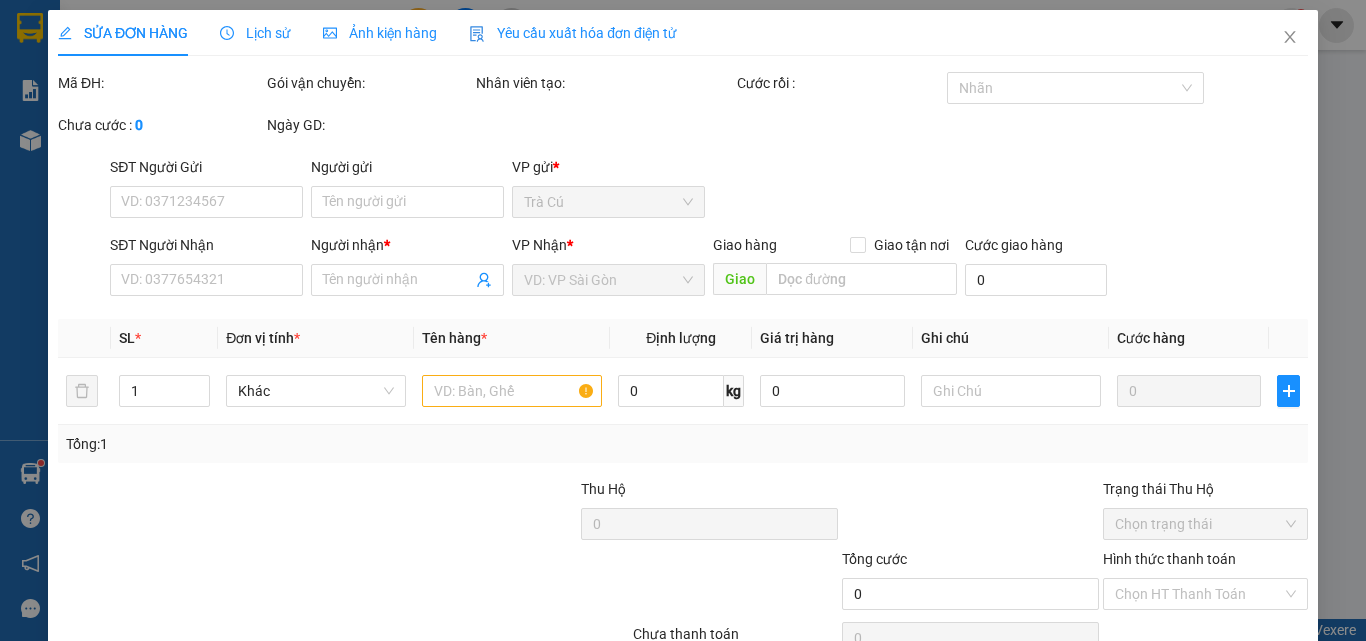 type on "NHƯ" 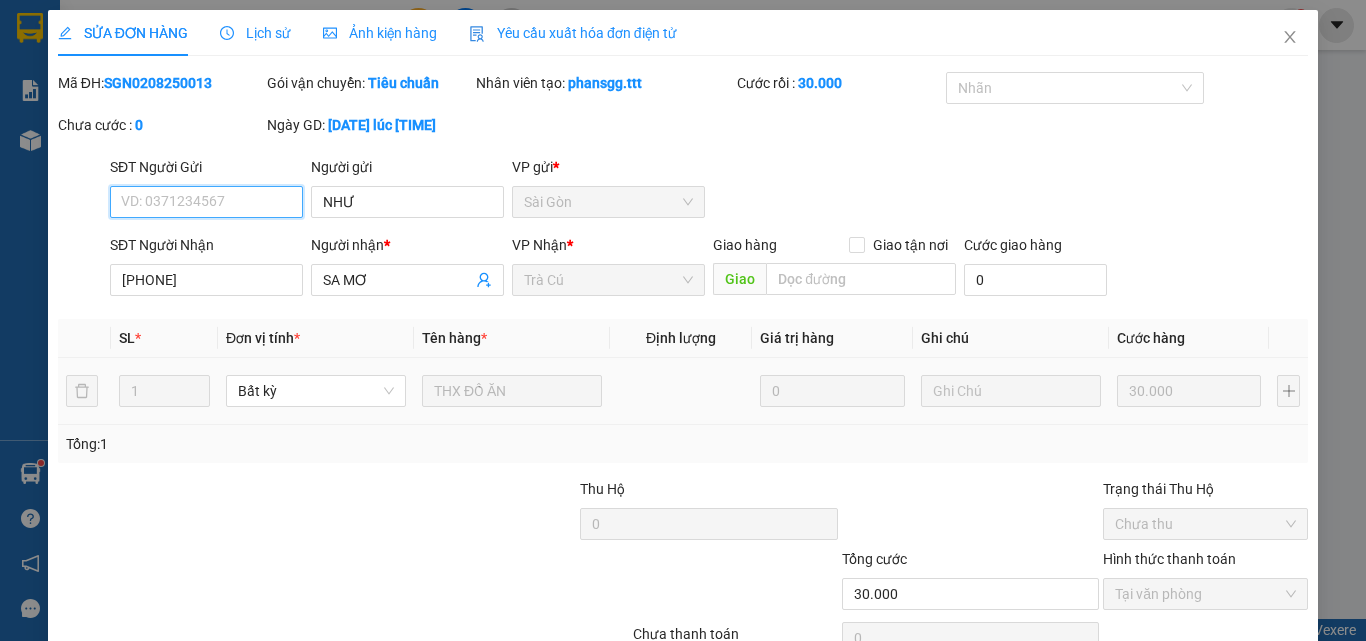 scroll, scrollTop: 93, scrollLeft: 0, axis: vertical 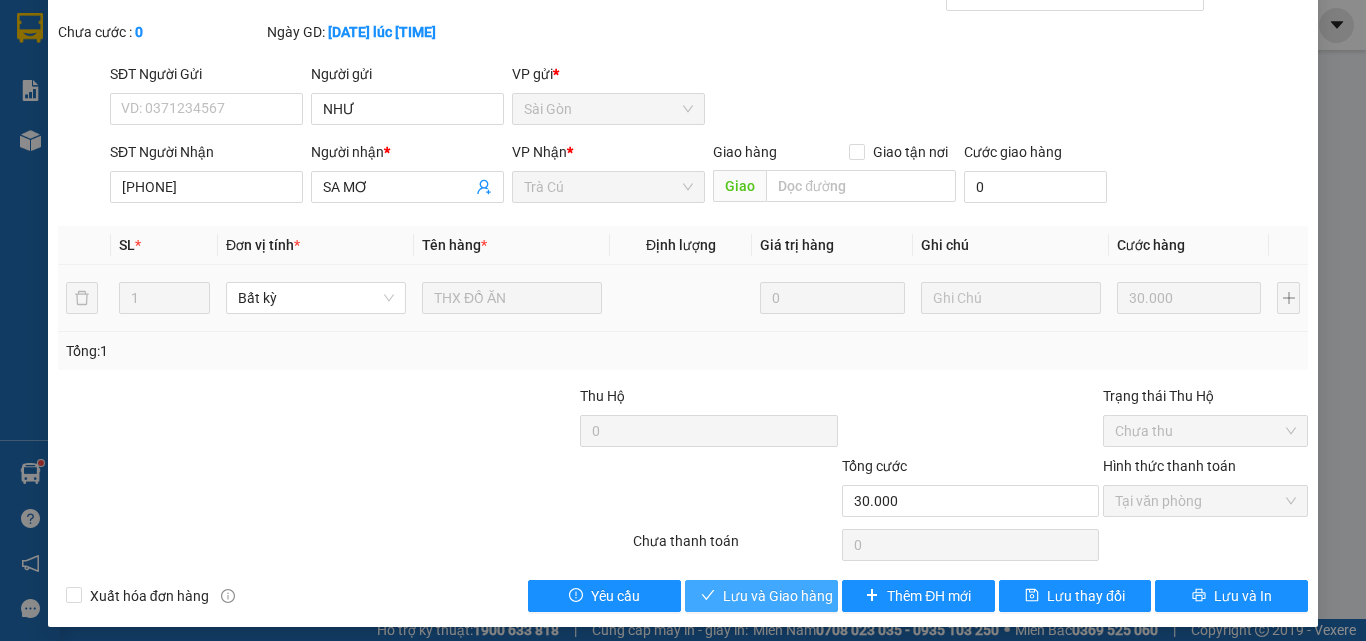 click on "Lưu và Giao hàng" at bounding box center (778, 596) 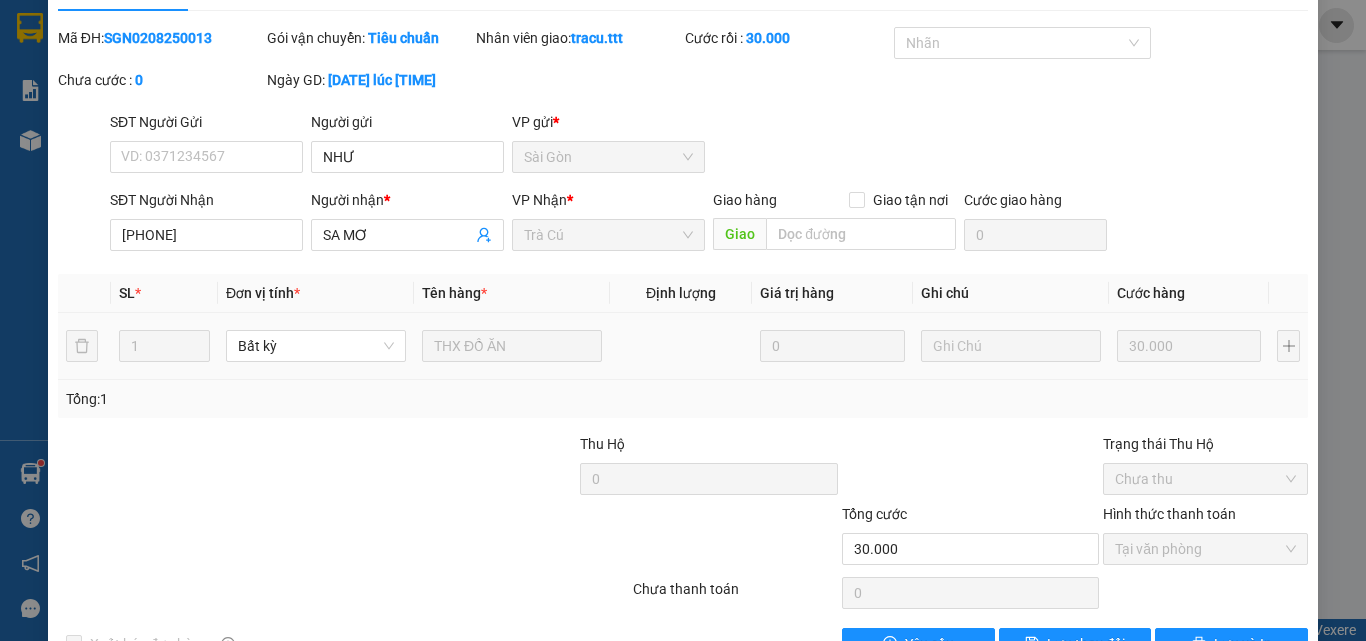 scroll, scrollTop: 0, scrollLeft: 0, axis: both 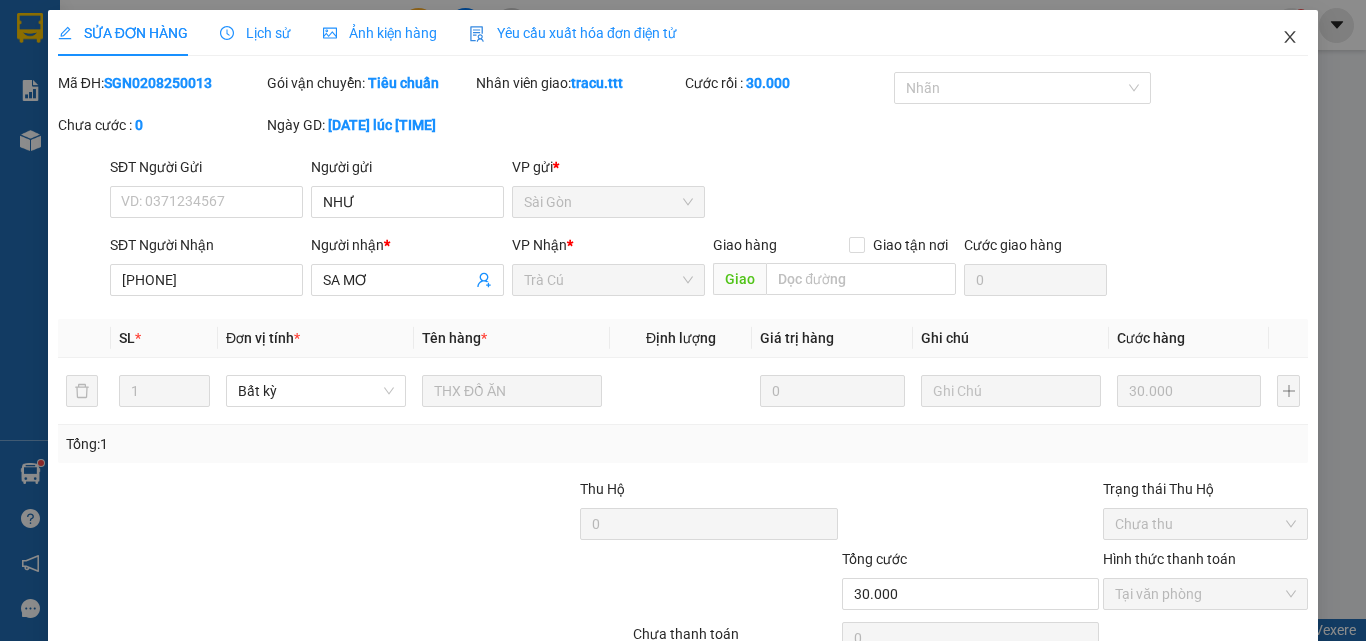 click 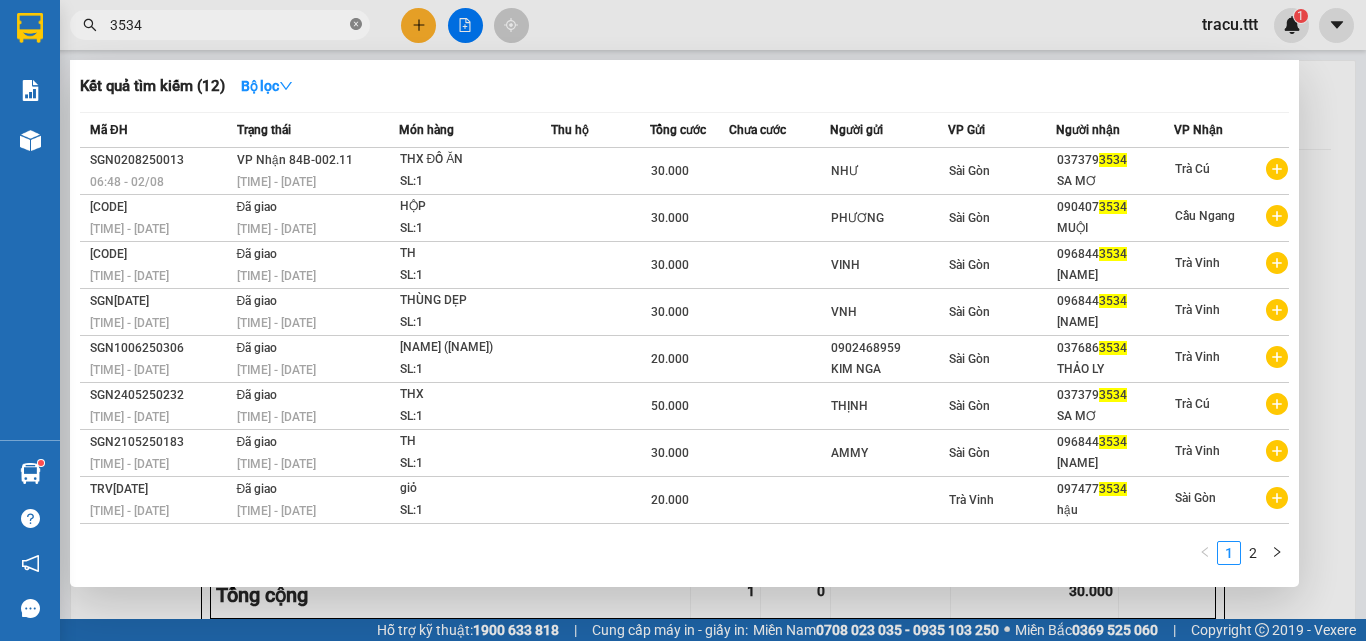 click 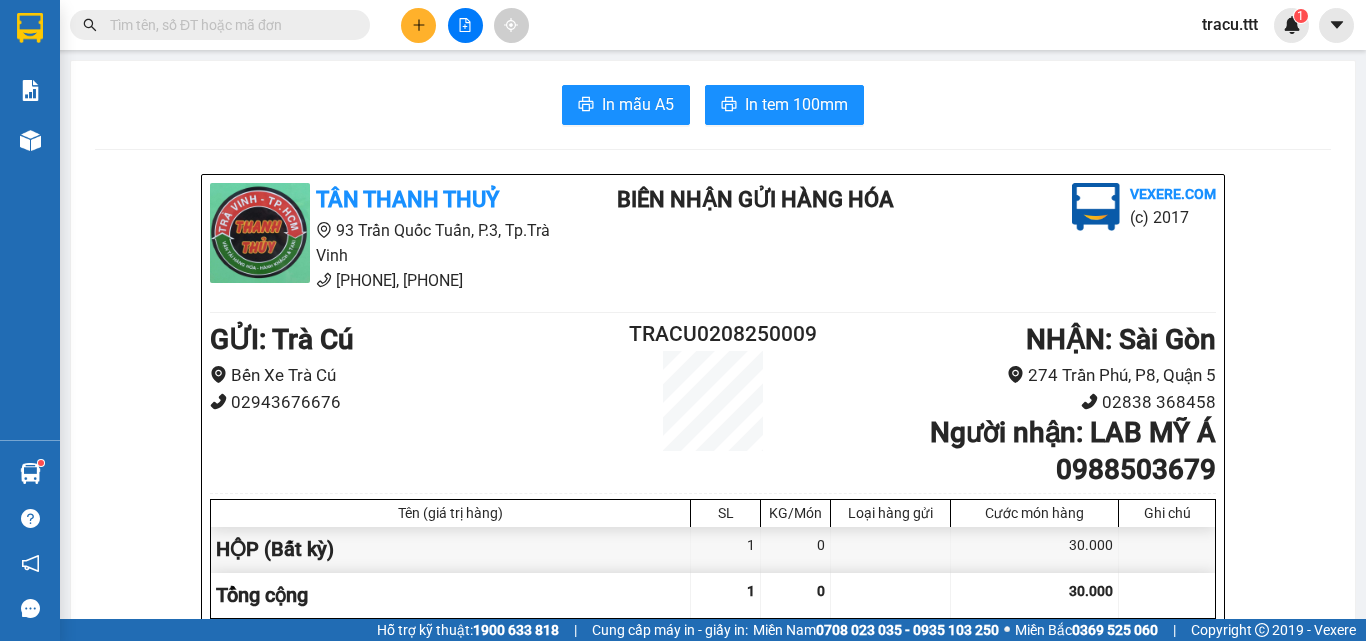 click at bounding box center (228, 25) 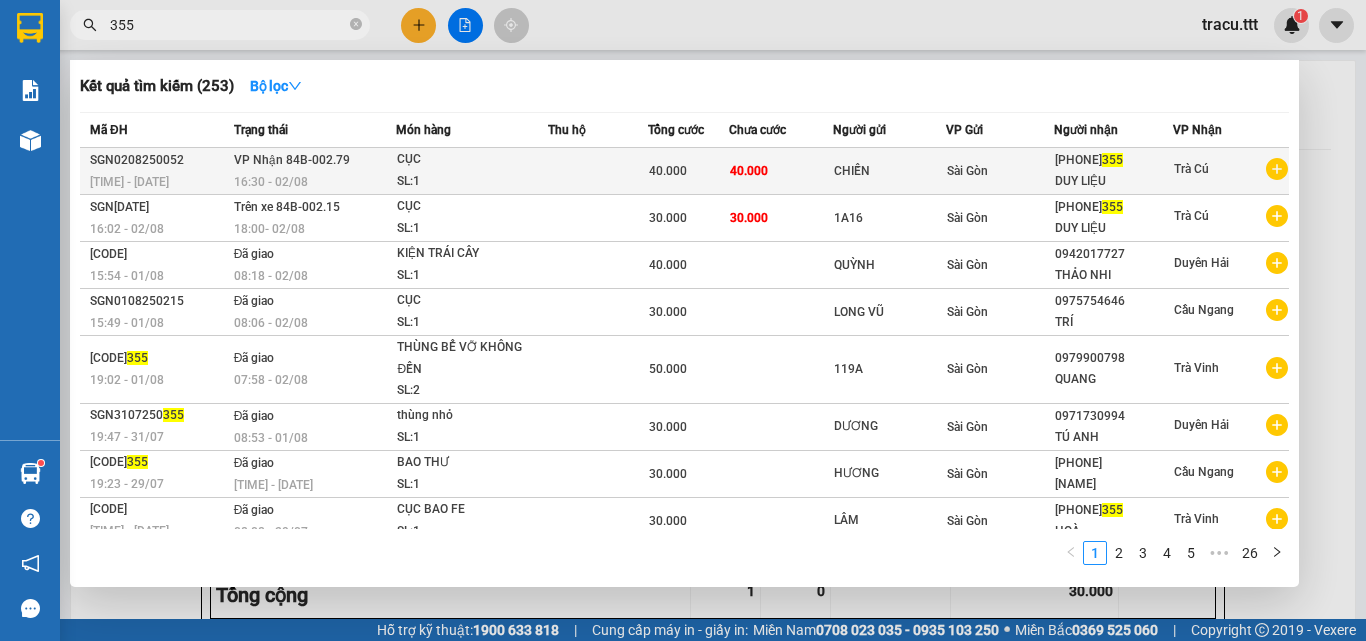 type on "355" 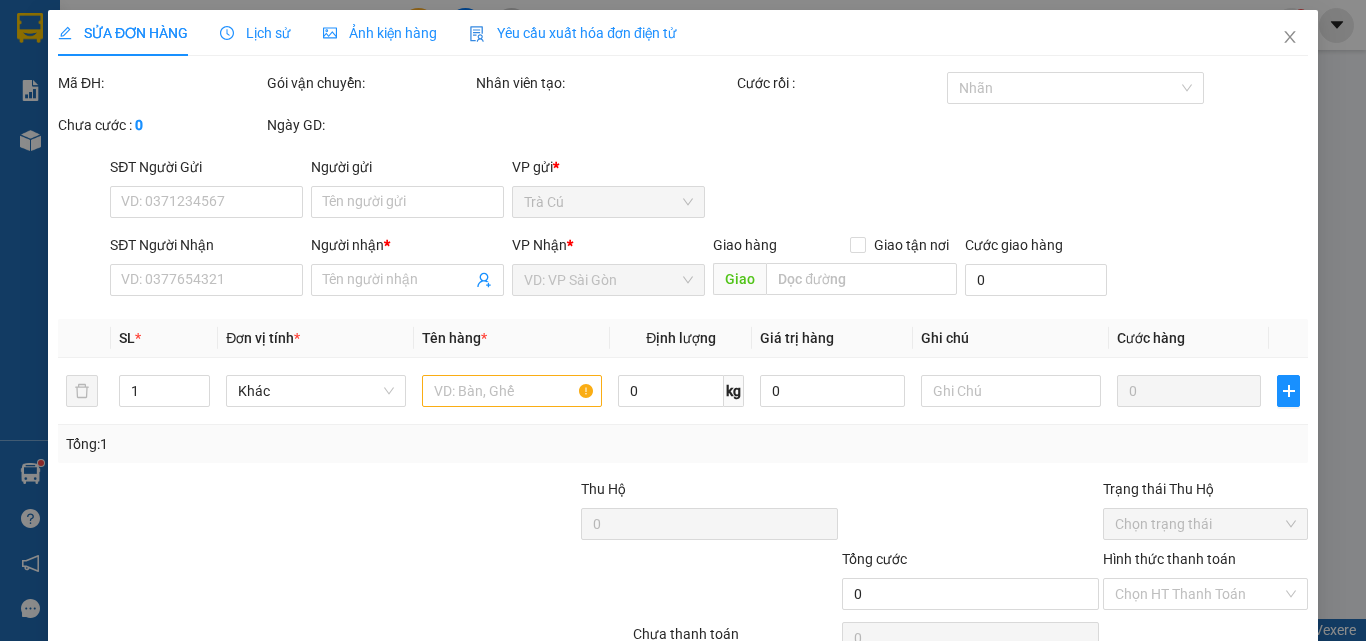 type on "CHIẾN" 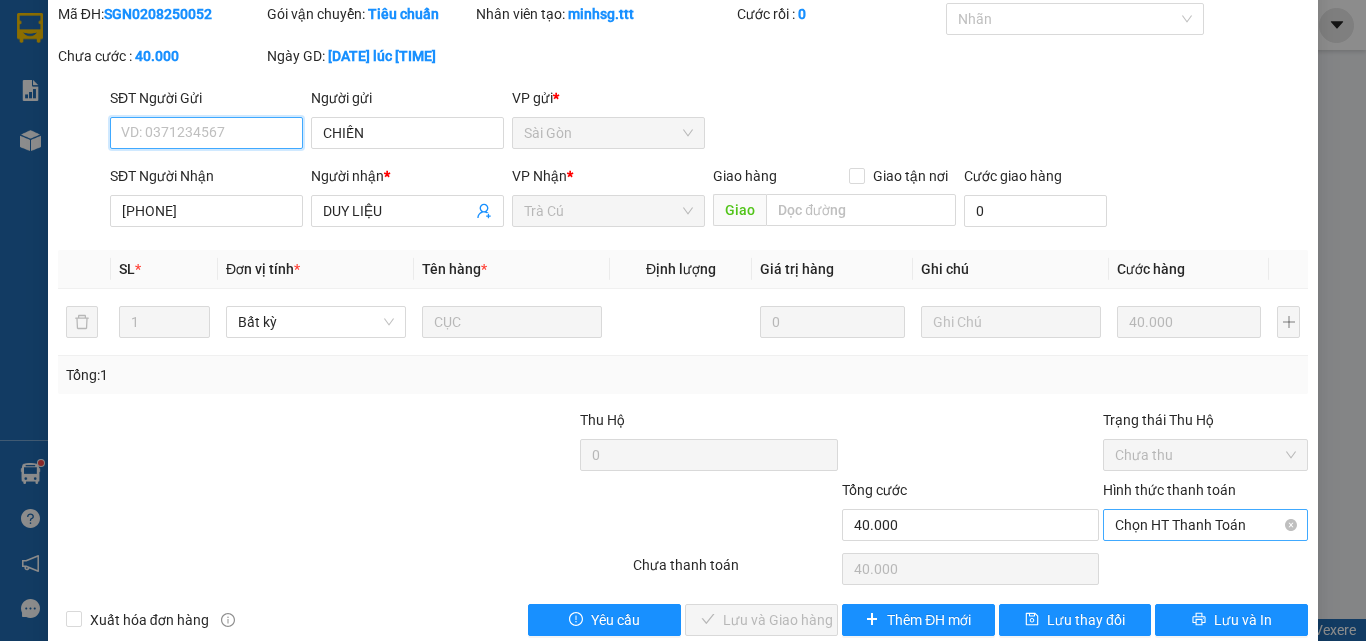 scroll, scrollTop: 103, scrollLeft: 0, axis: vertical 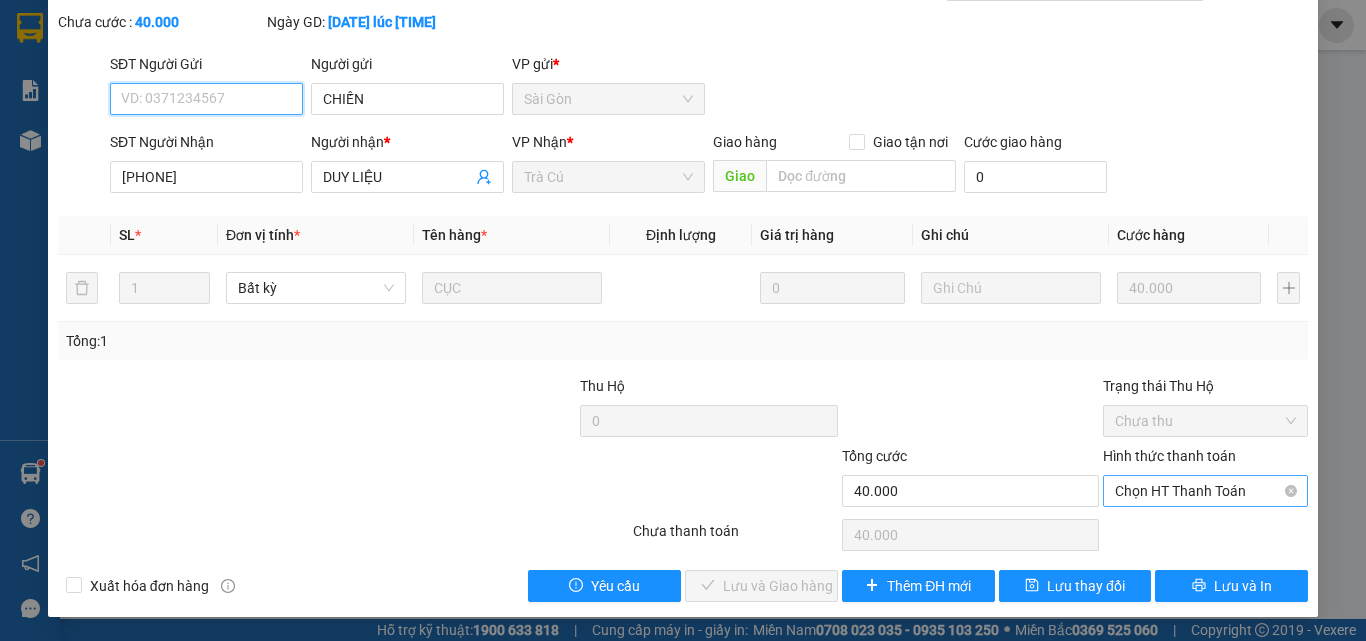 click on "Chọn HT Thanh Toán" at bounding box center (1205, 491) 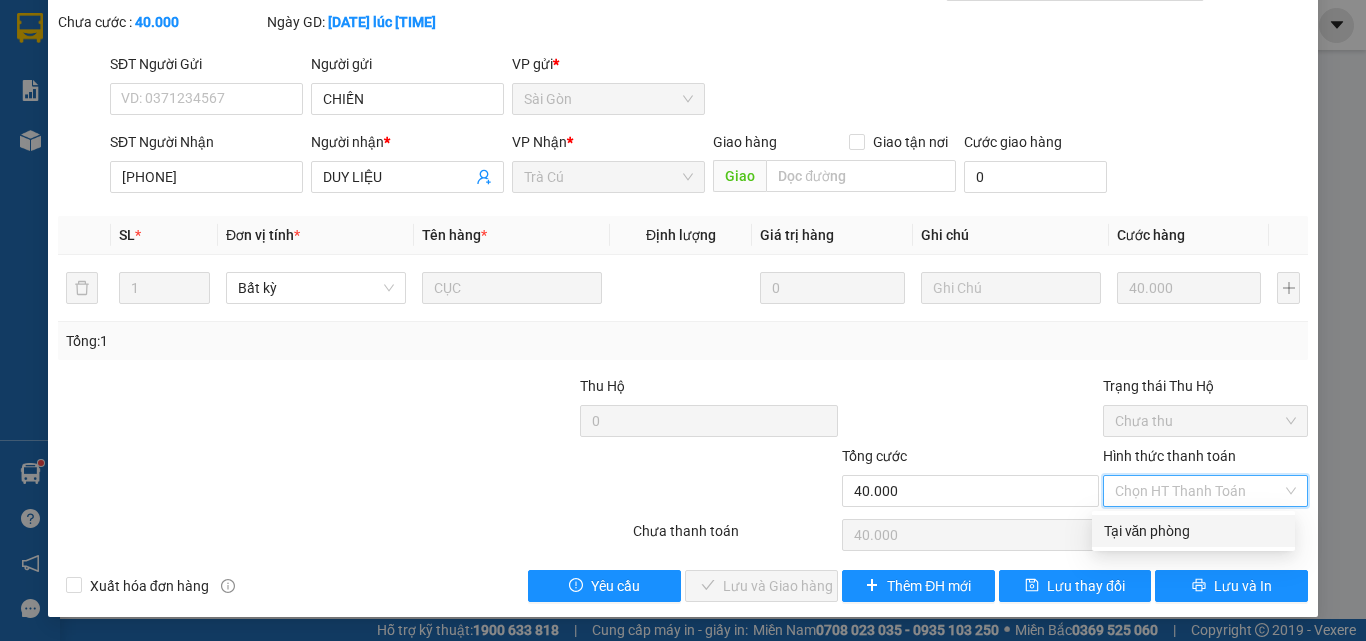 click on "Tại văn phòng" at bounding box center (1193, 531) 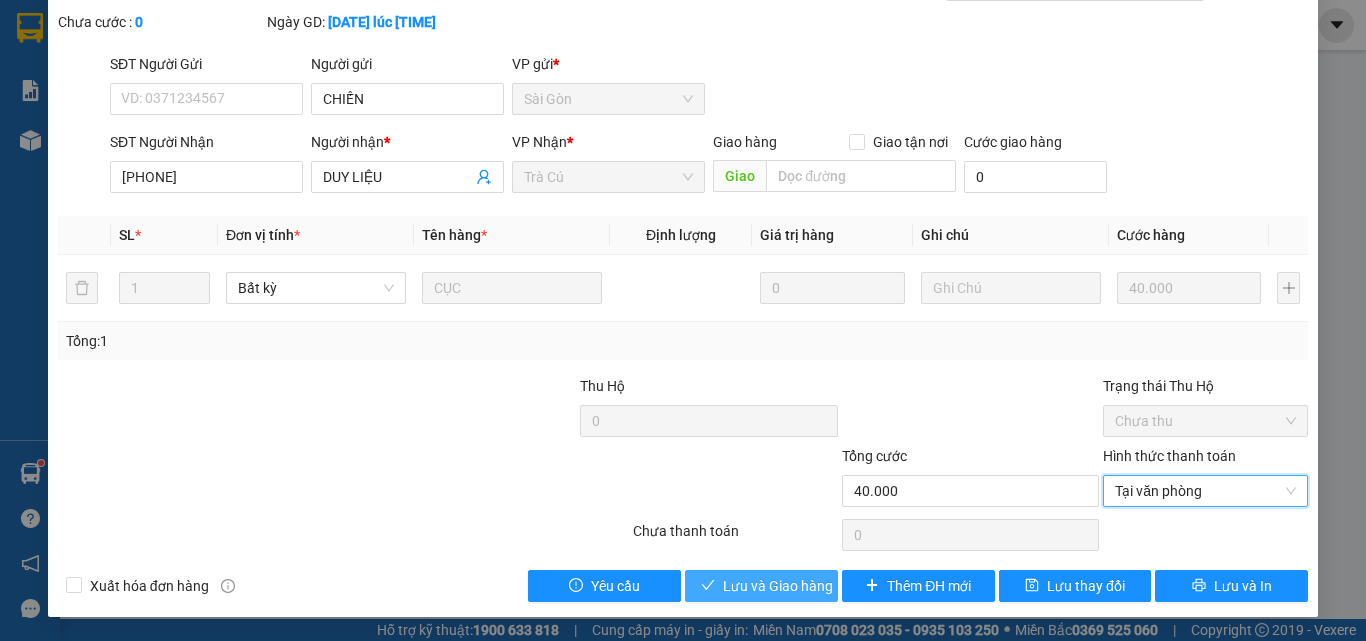 click on "Lưu và Giao hàng" at bounding box center [778, 586] 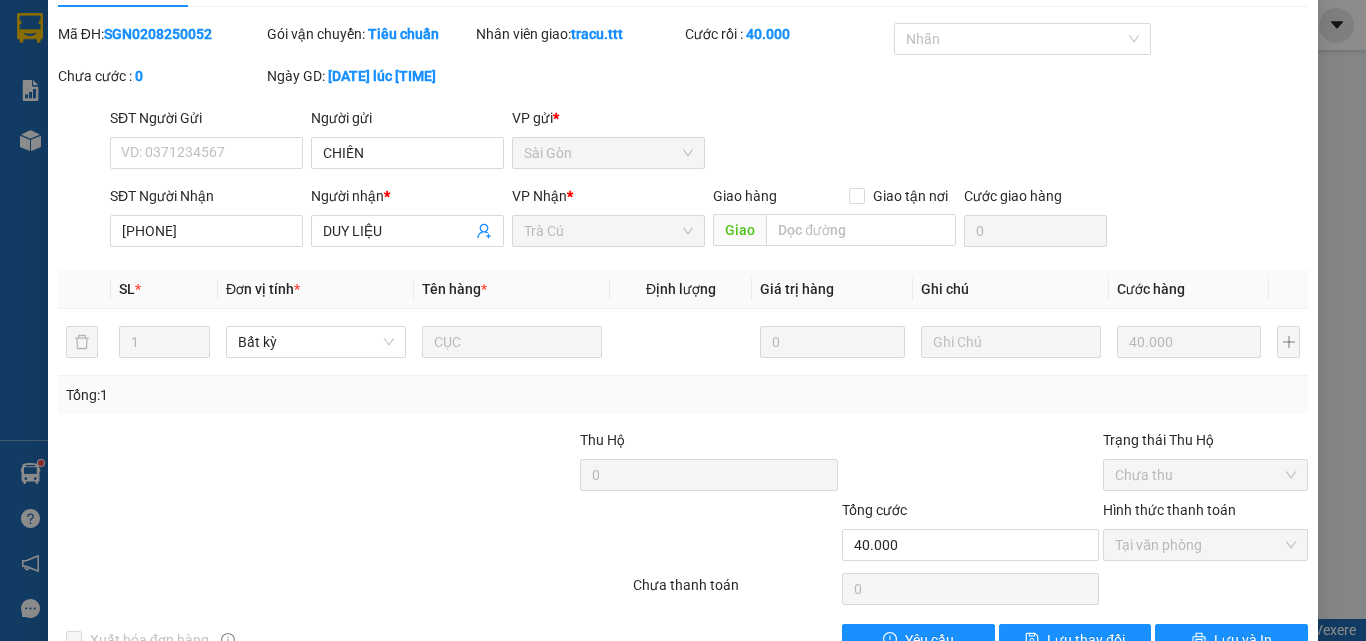scroll, scrollTop: 0, scrollLeft: 0, axis: both 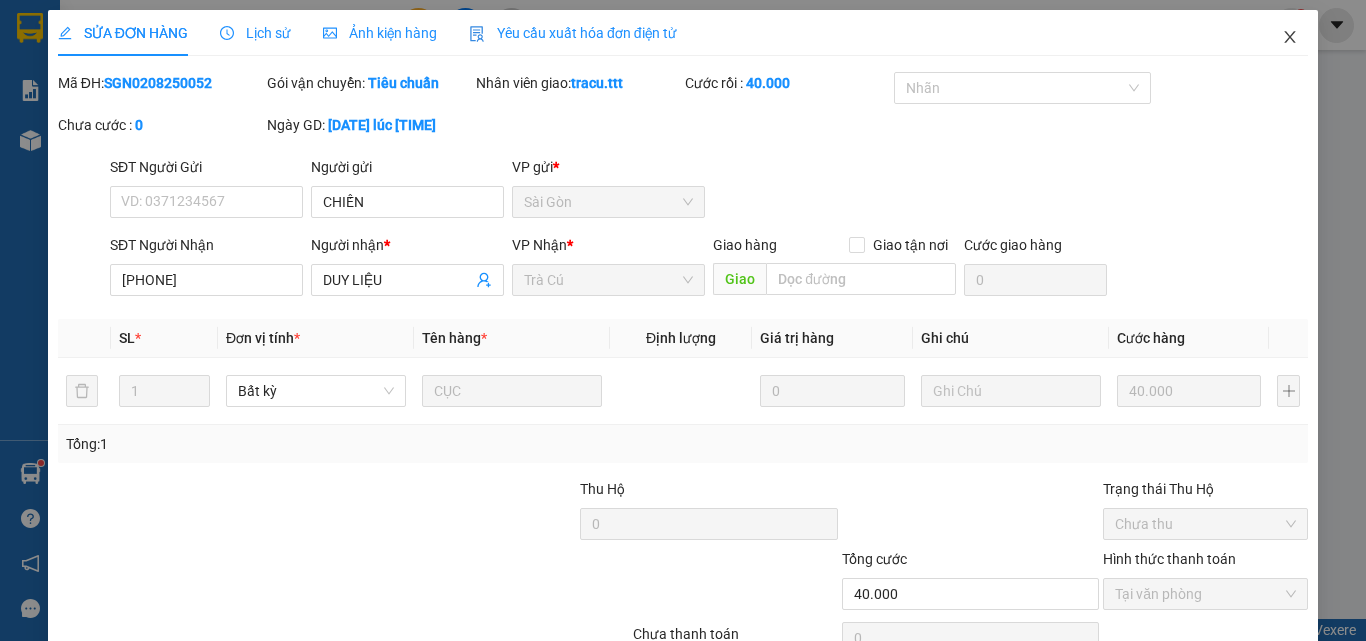 click 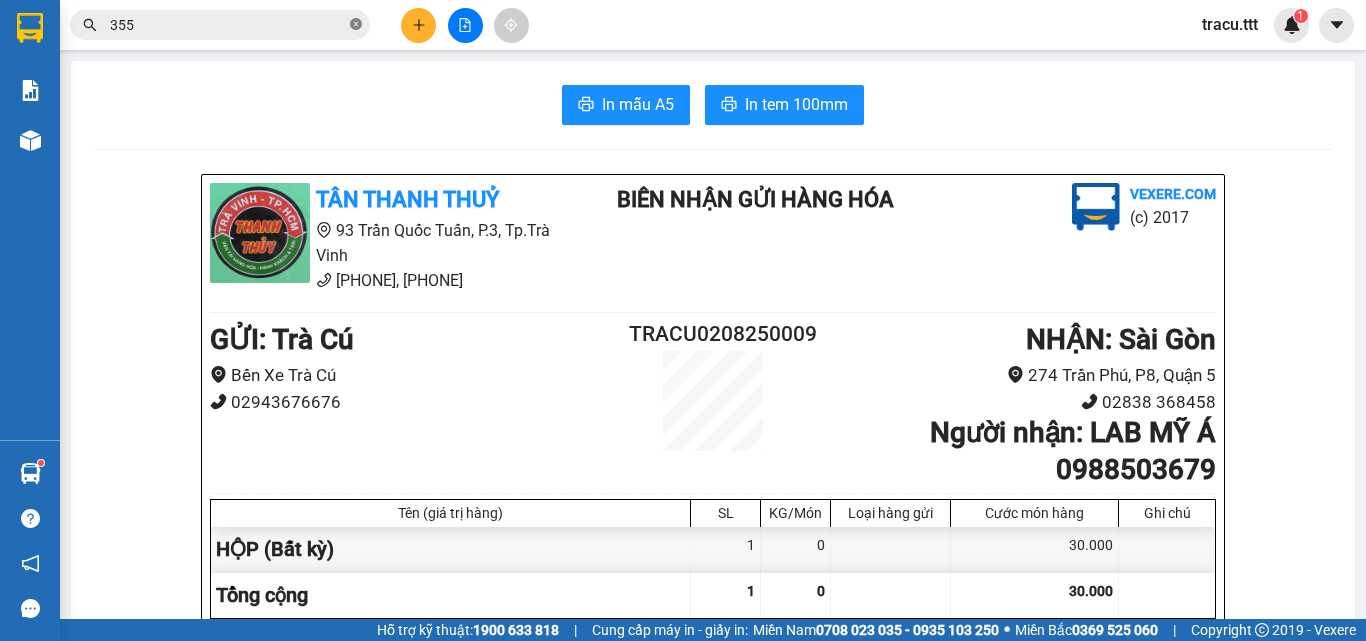 click 